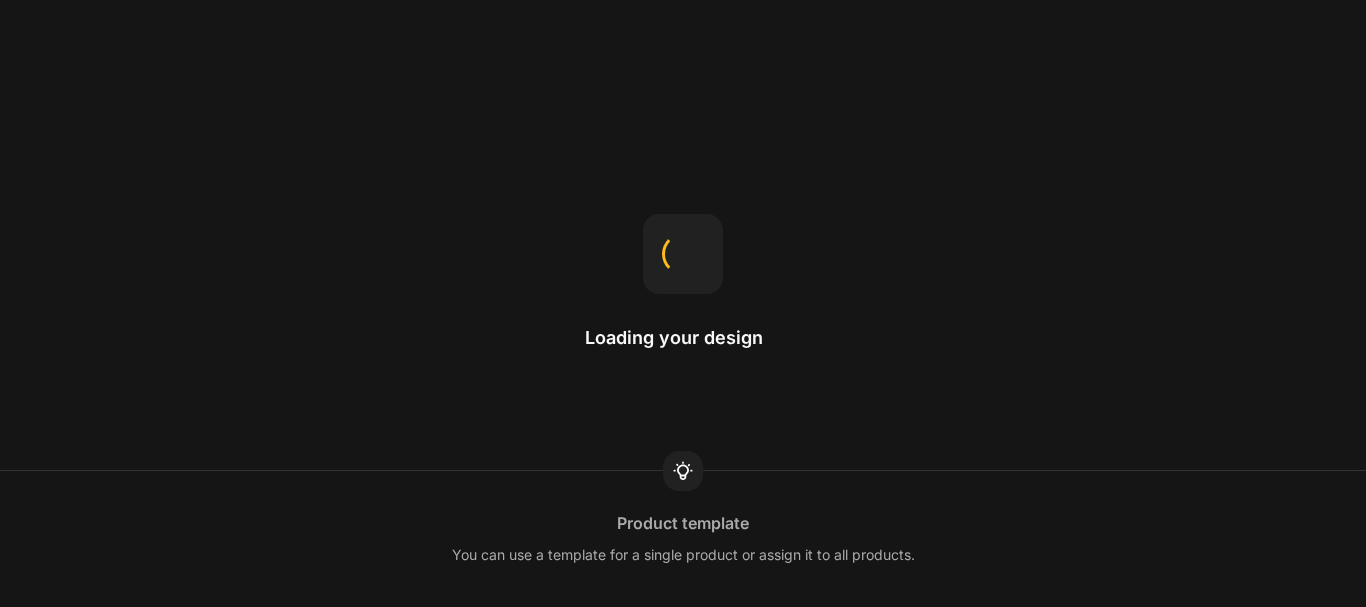 scroll, scrollTop: 0, scrollLeft: 0, axis: both 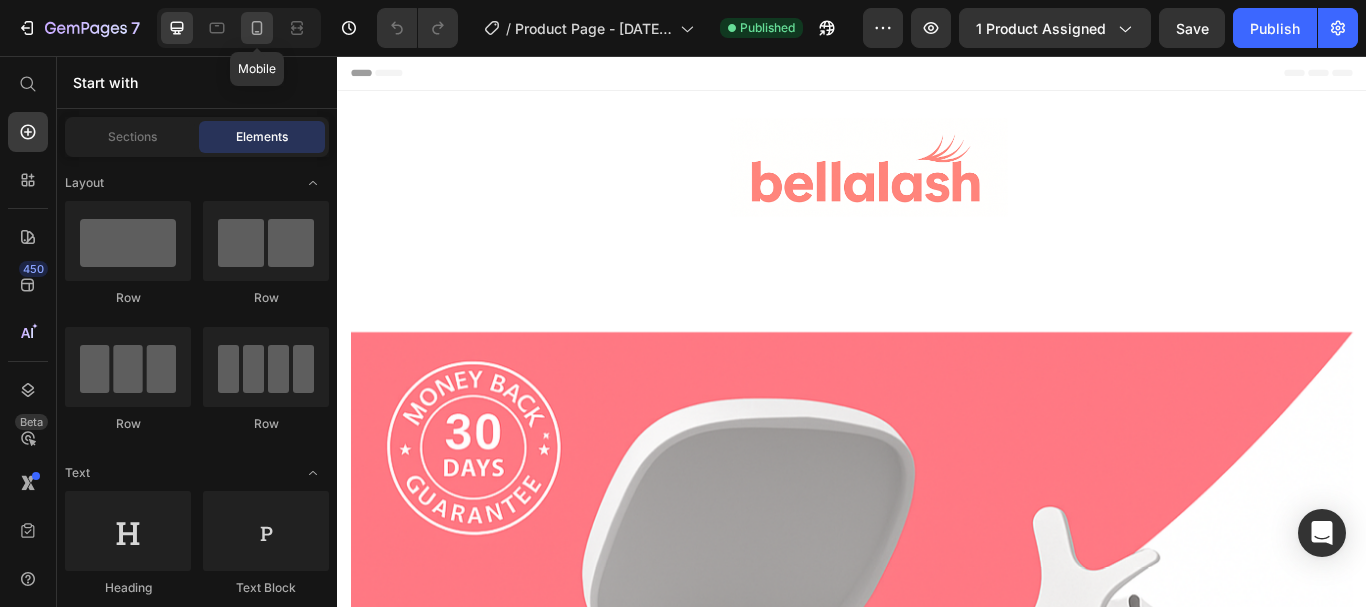 click 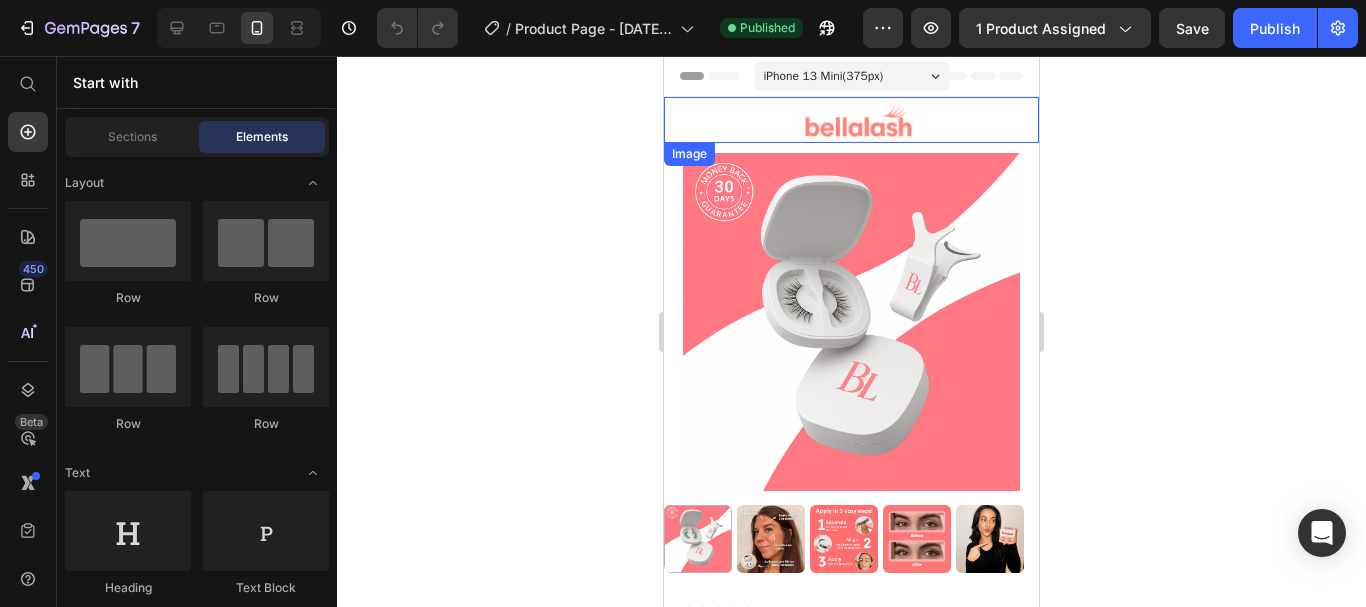 click at bounding box center [851, 120] 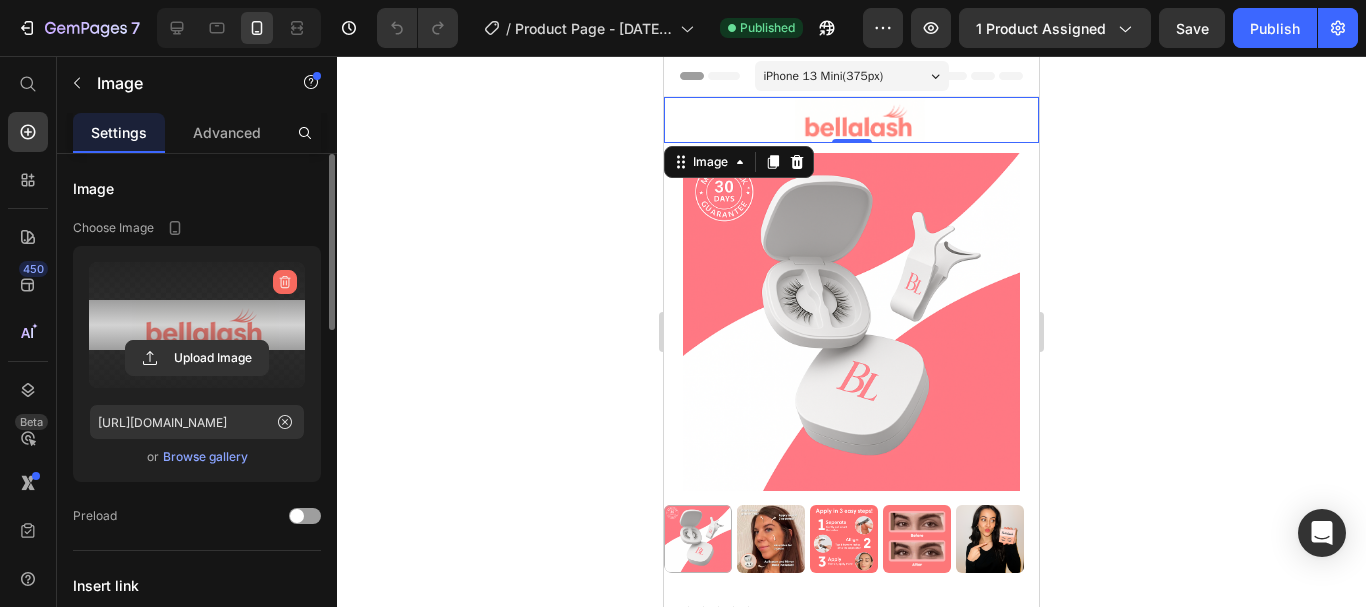 click 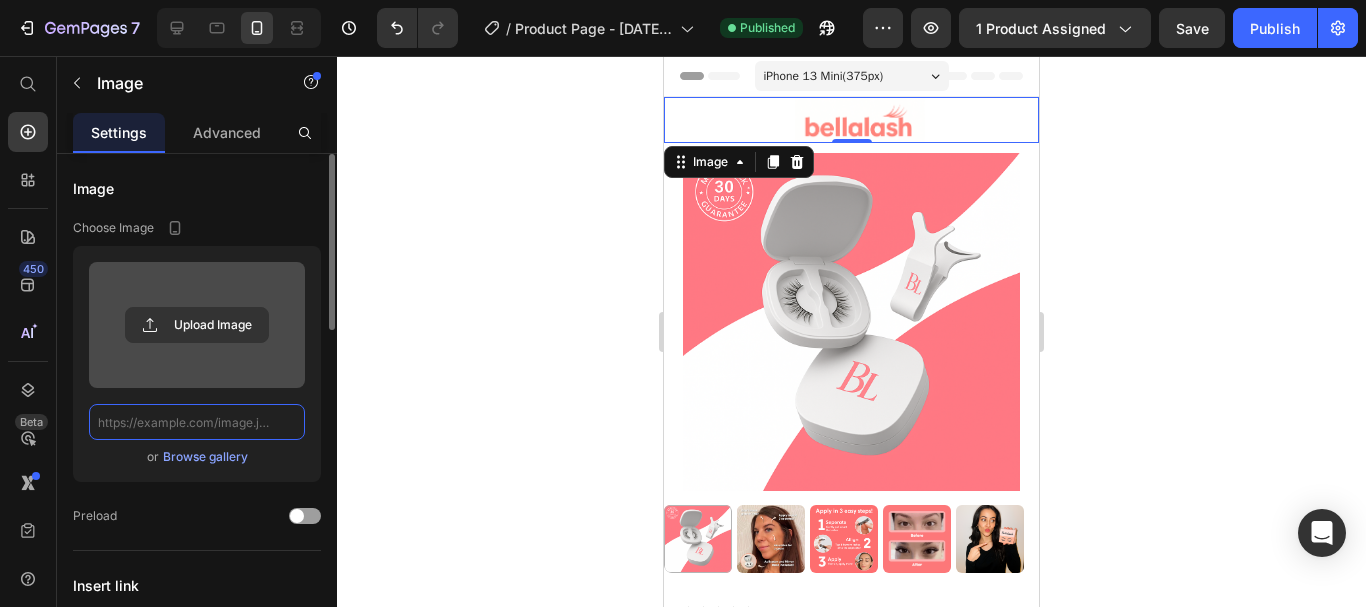 scroll, scrollTop: 0, scrollLeft: 0, axis: both 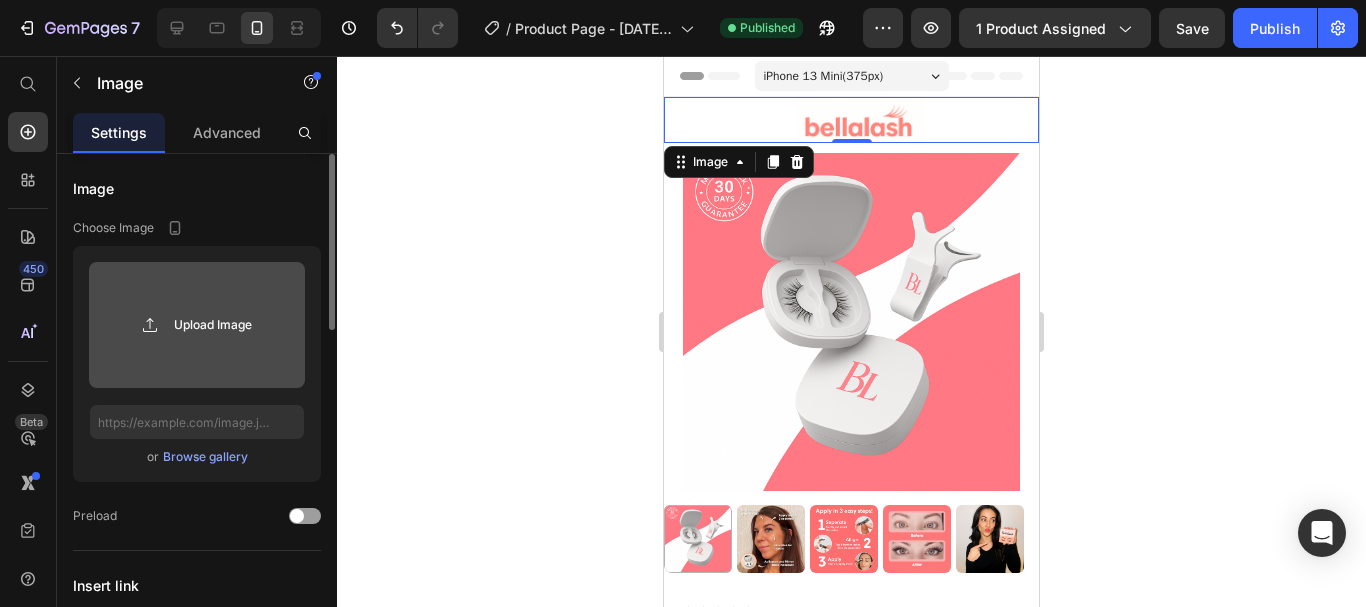 click 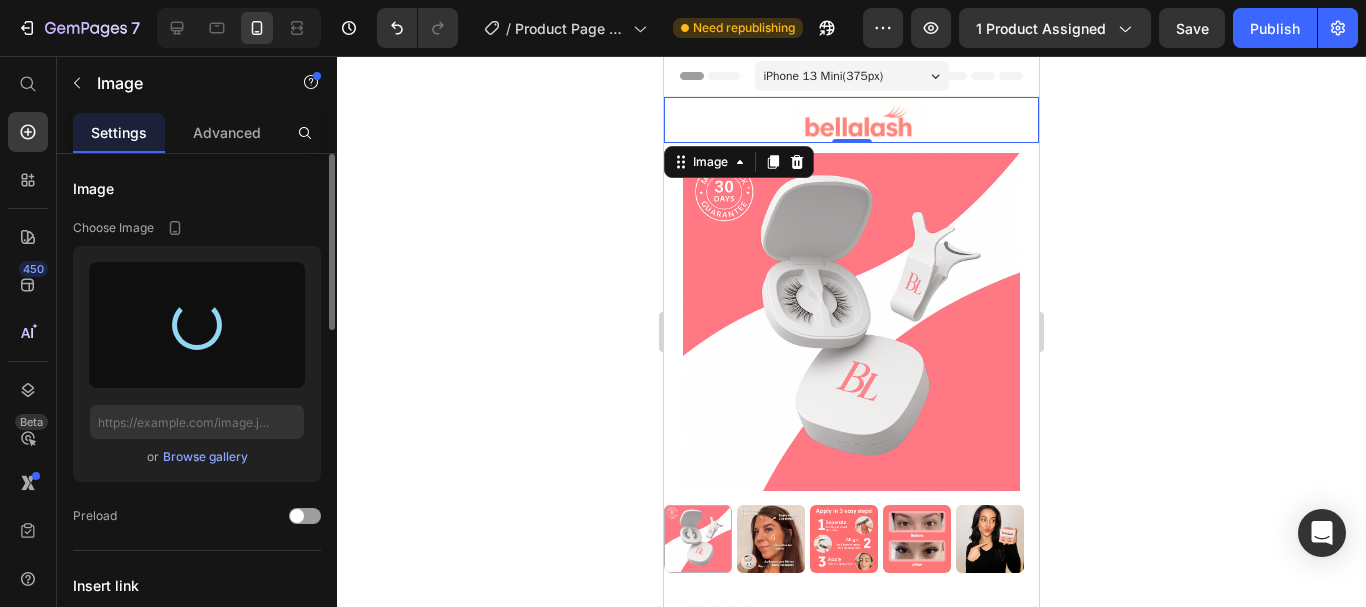 type on "[URL][DOMAIN_NAME]" 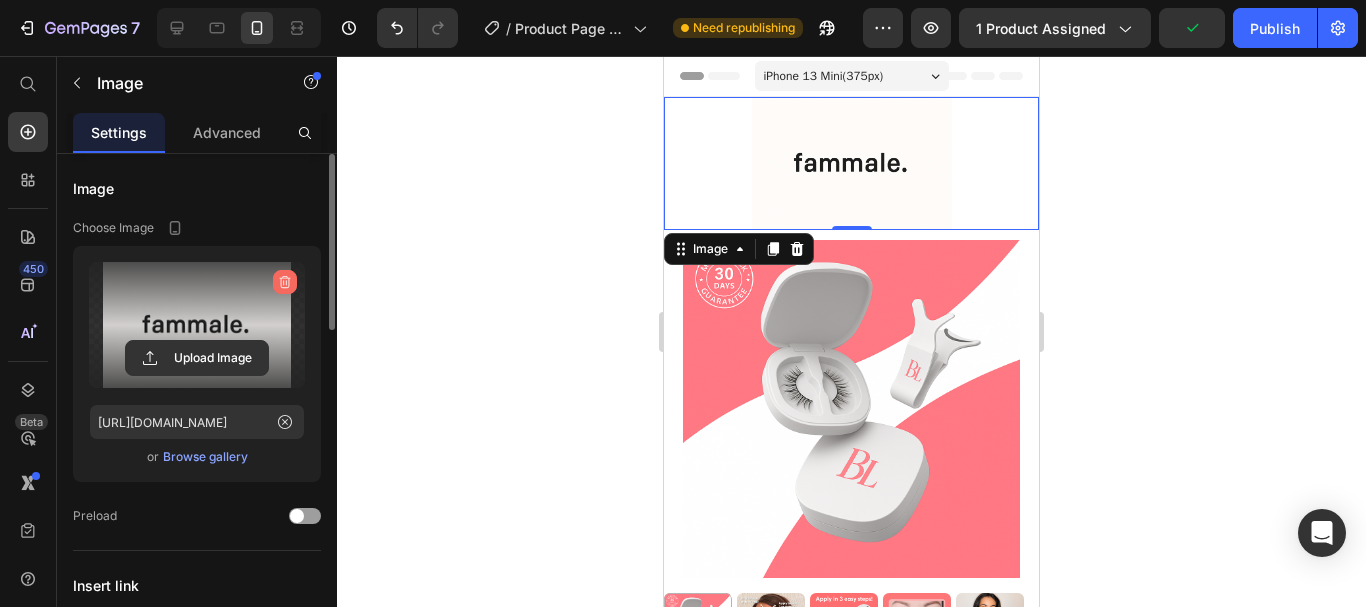 click at bounding box center [285, 282] 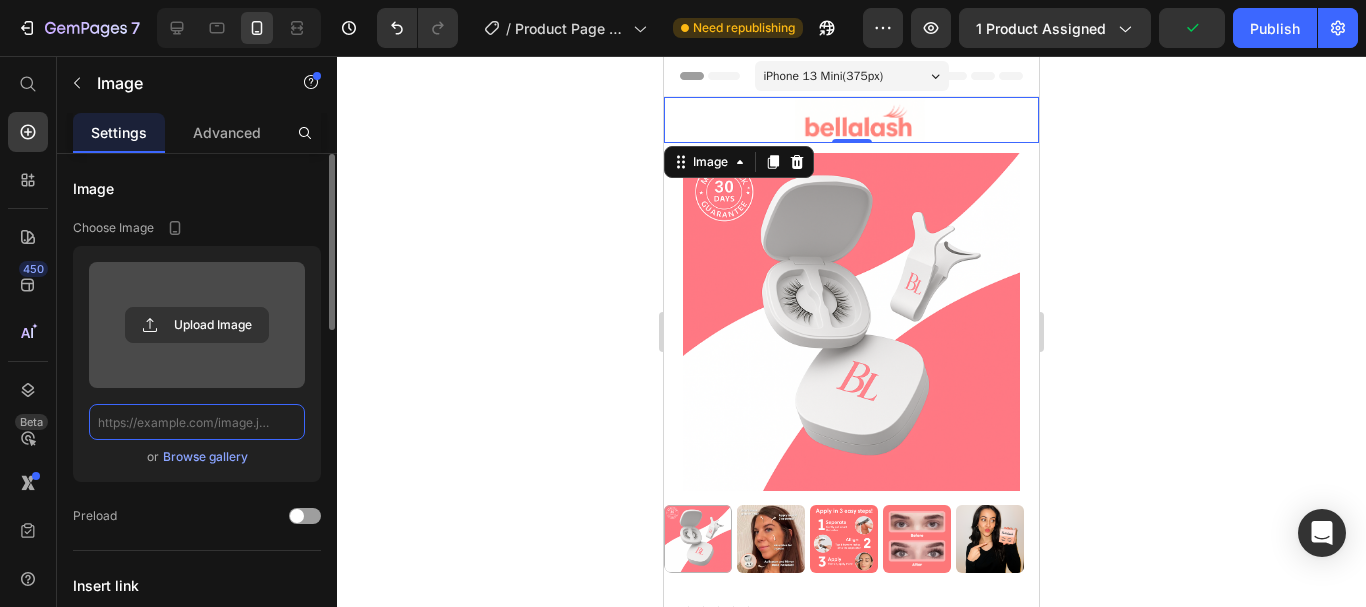 scroll, scrollTop: 0, scrollLeft: 0, axis: both 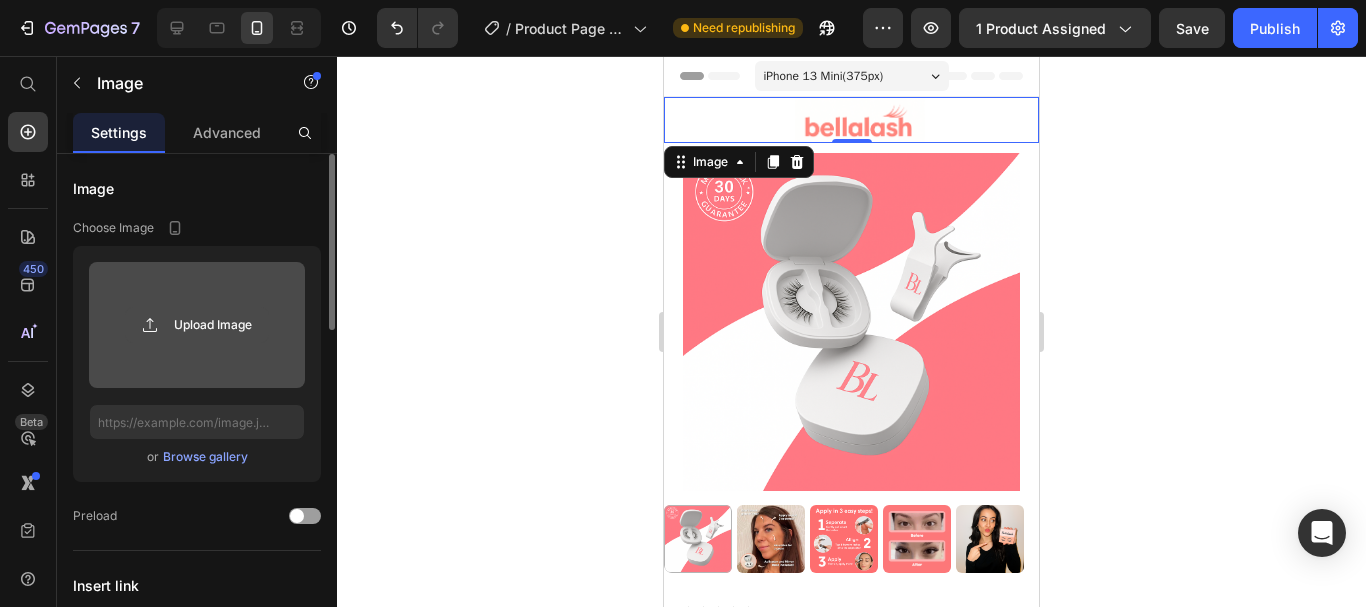 click 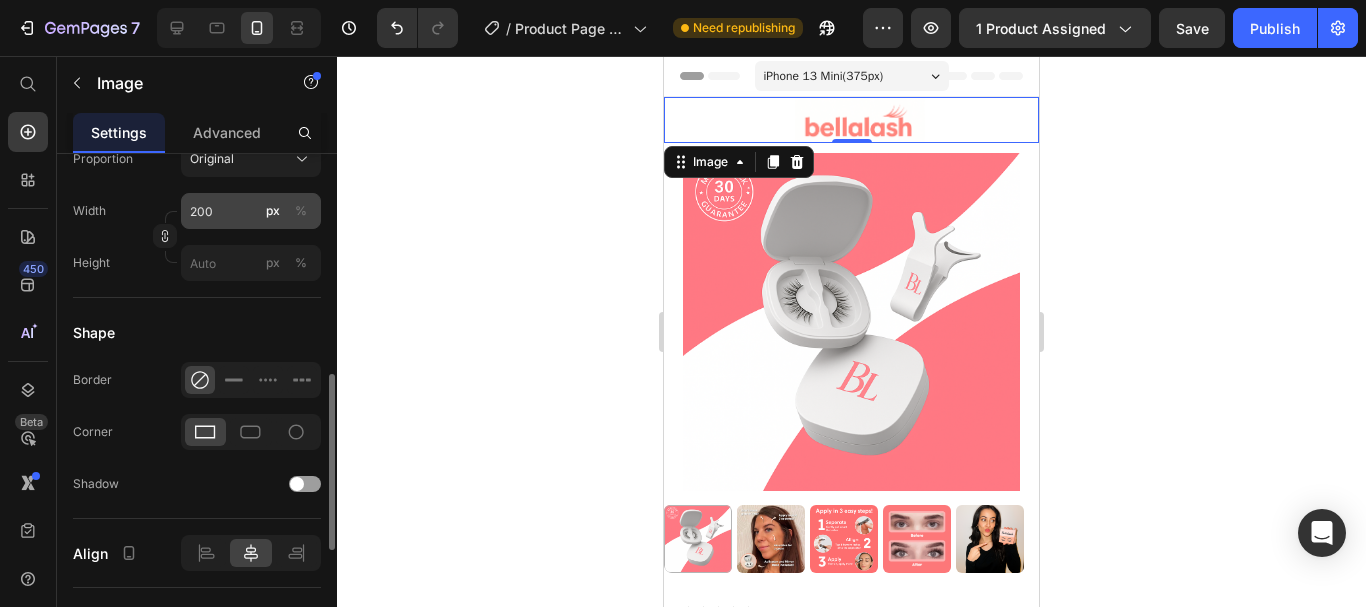 scroll, scrollTop: 636, scrollLeft: 0, axis: vertical 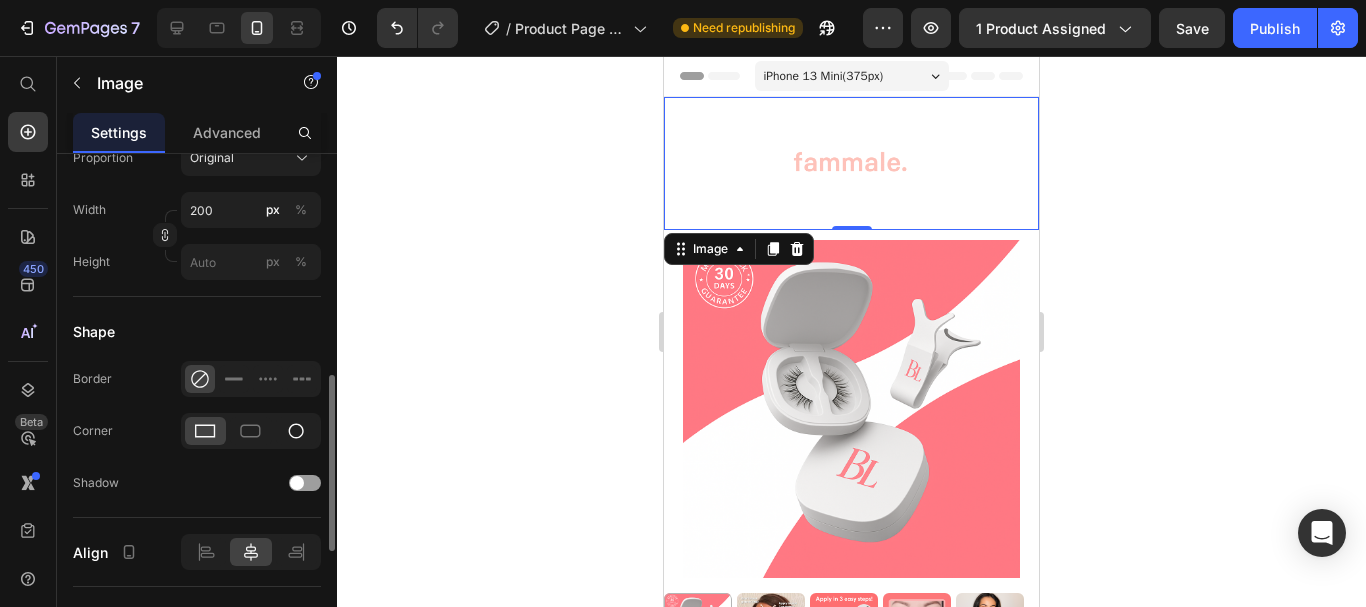 click 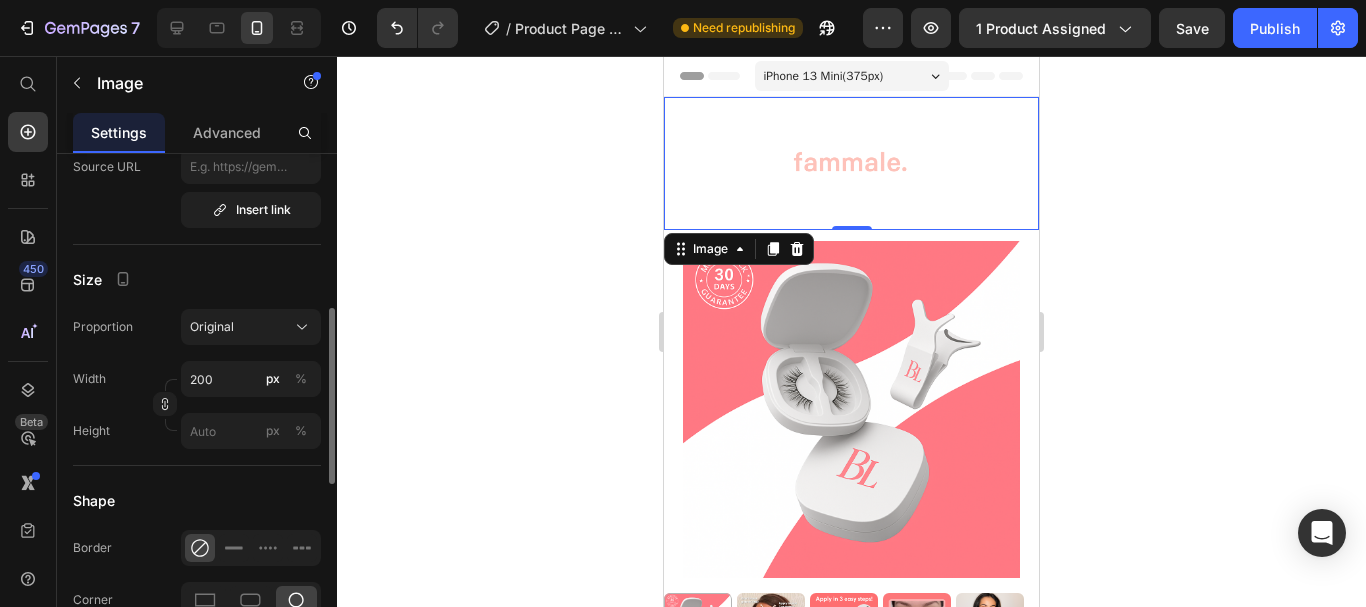 scroll, scrollTop: 460, scrollLeft: 0, axis: vertical 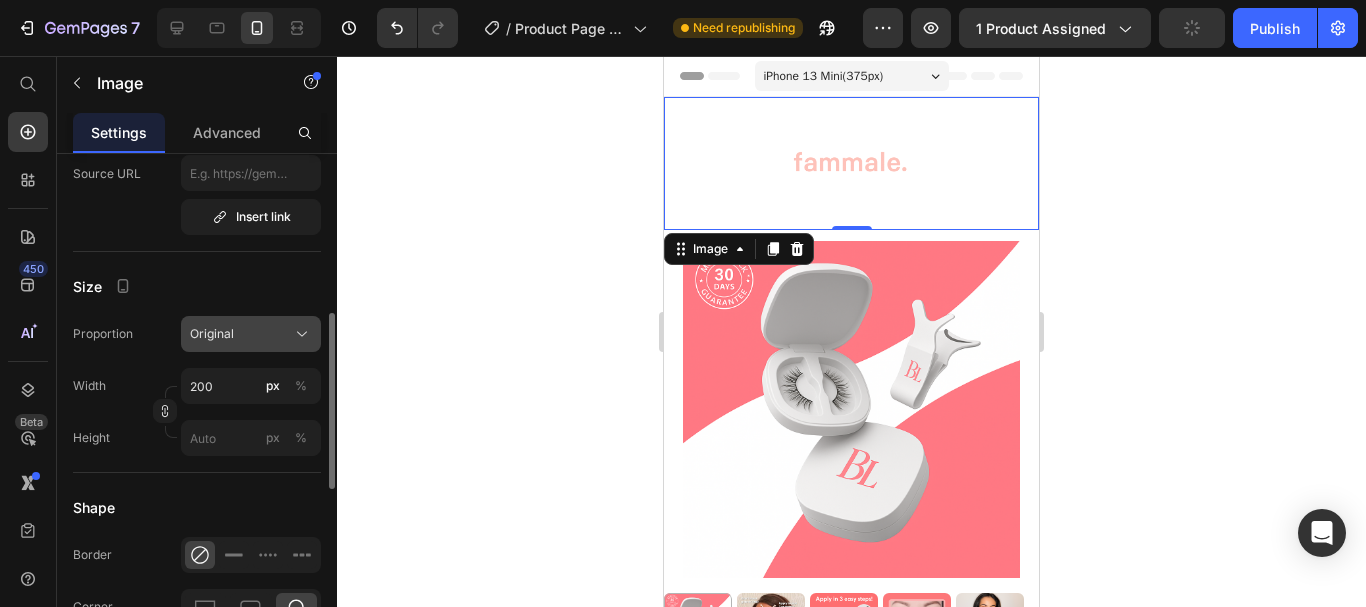 click on "Original" at bounding box center (251, 334) 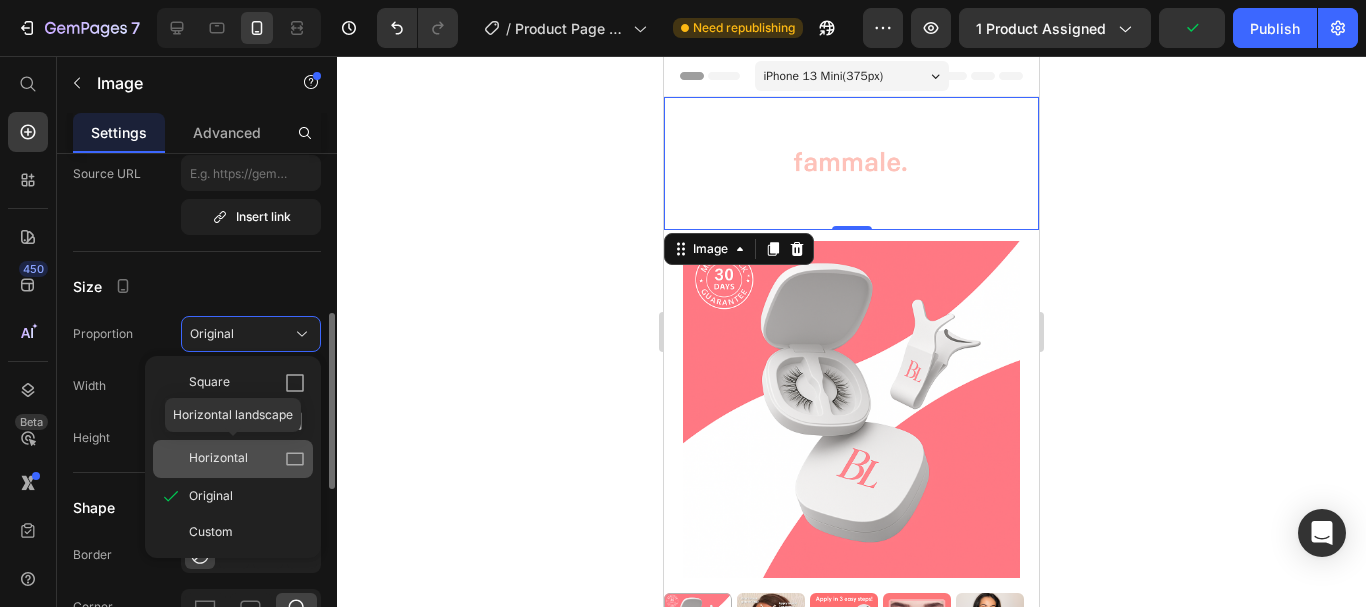click on "Horizontal" at bounding box center [247, 459] 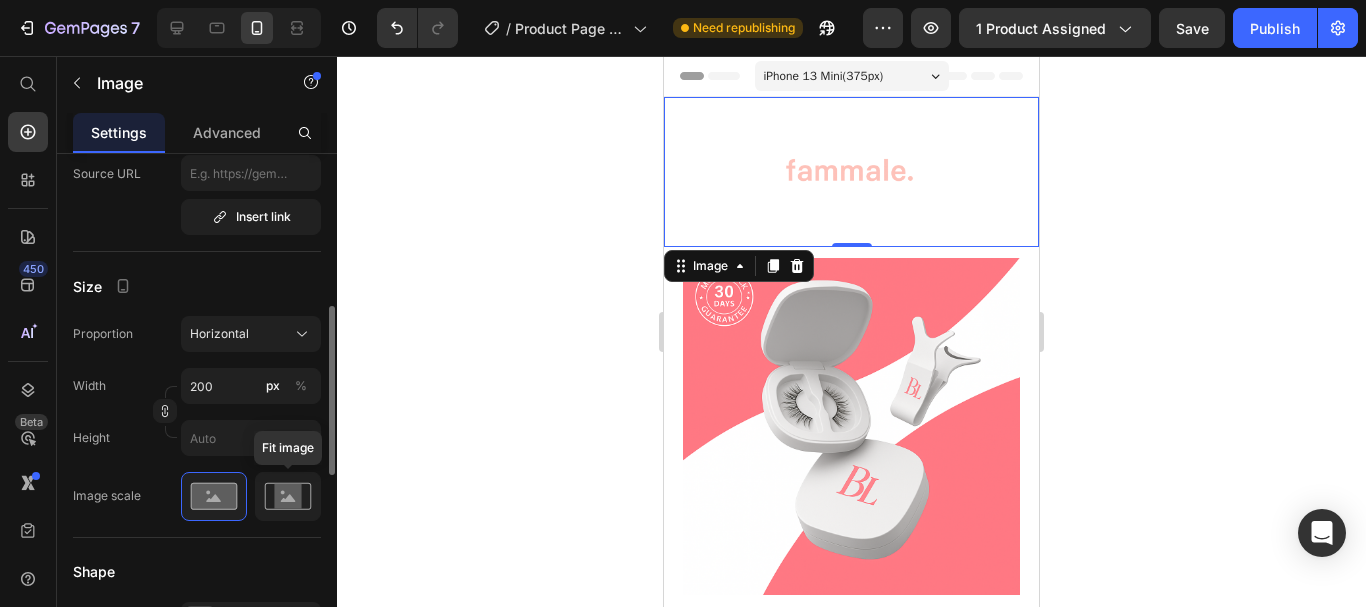 click 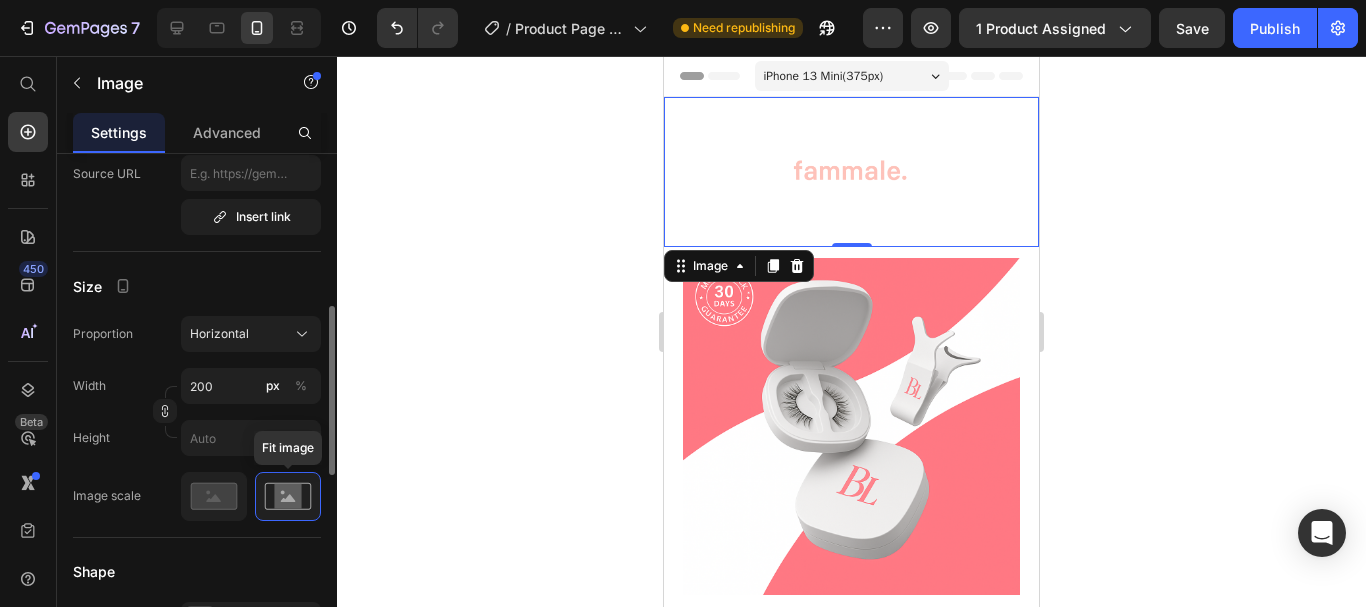 click 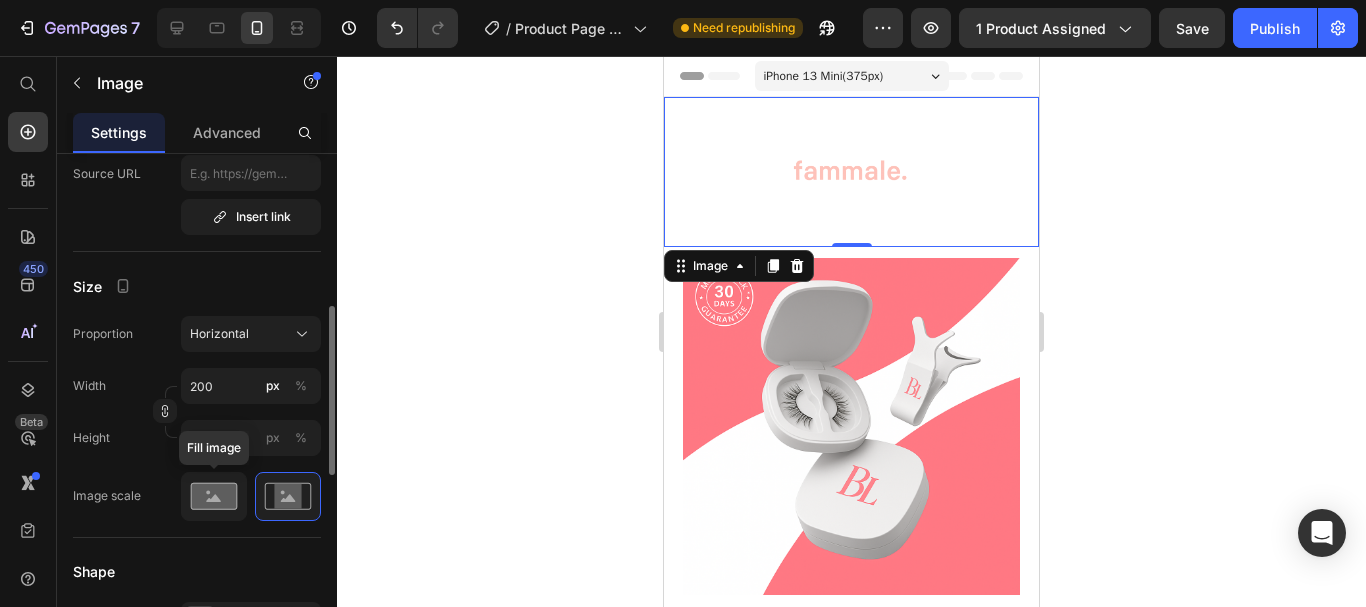 click 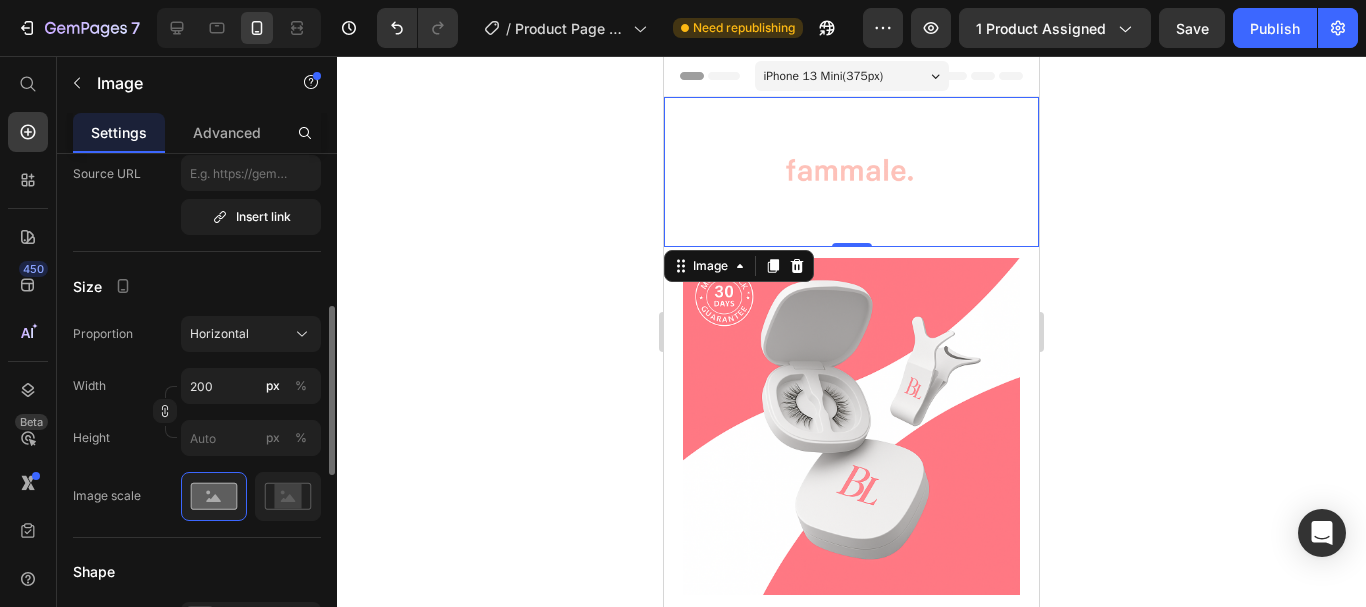 scroll, scrollTop: 0, scrollLeft: 0, axis: both 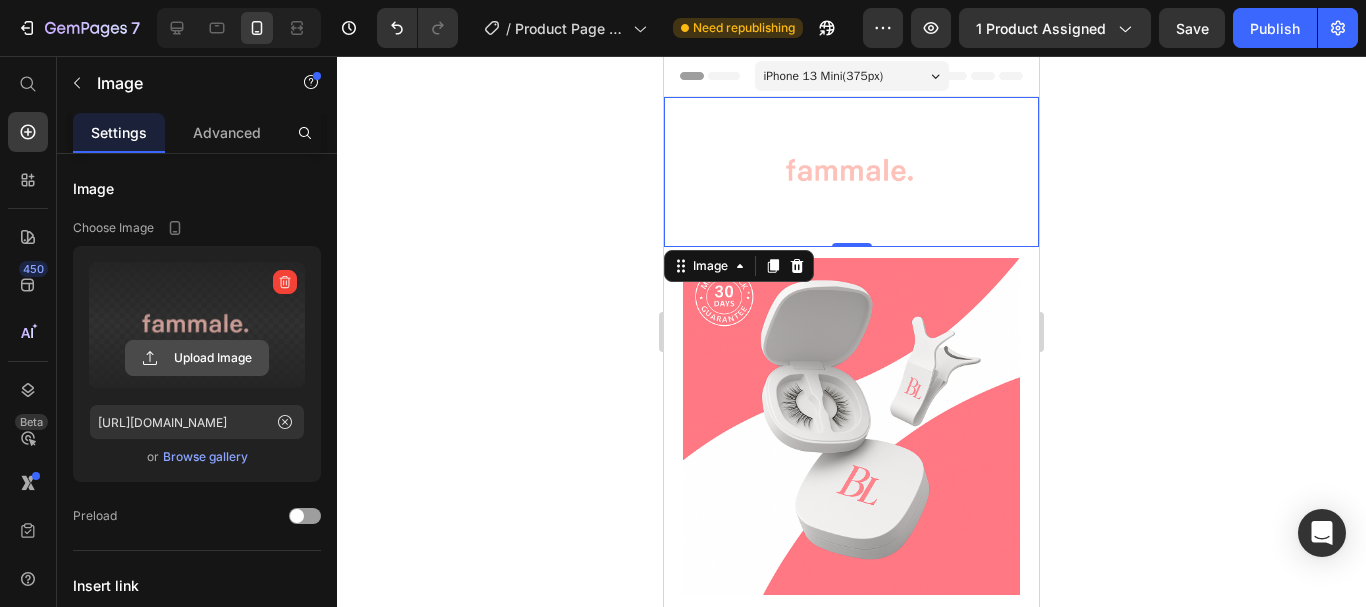 click 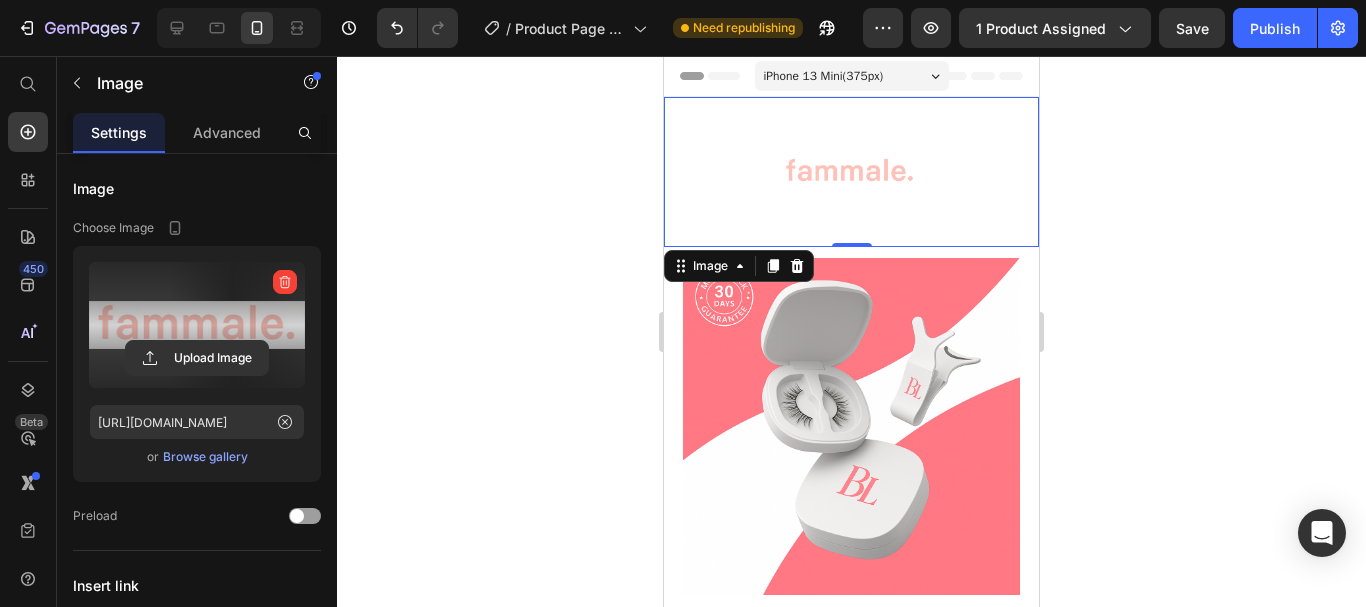 type on "[URL][DOMAIN_NAME]" 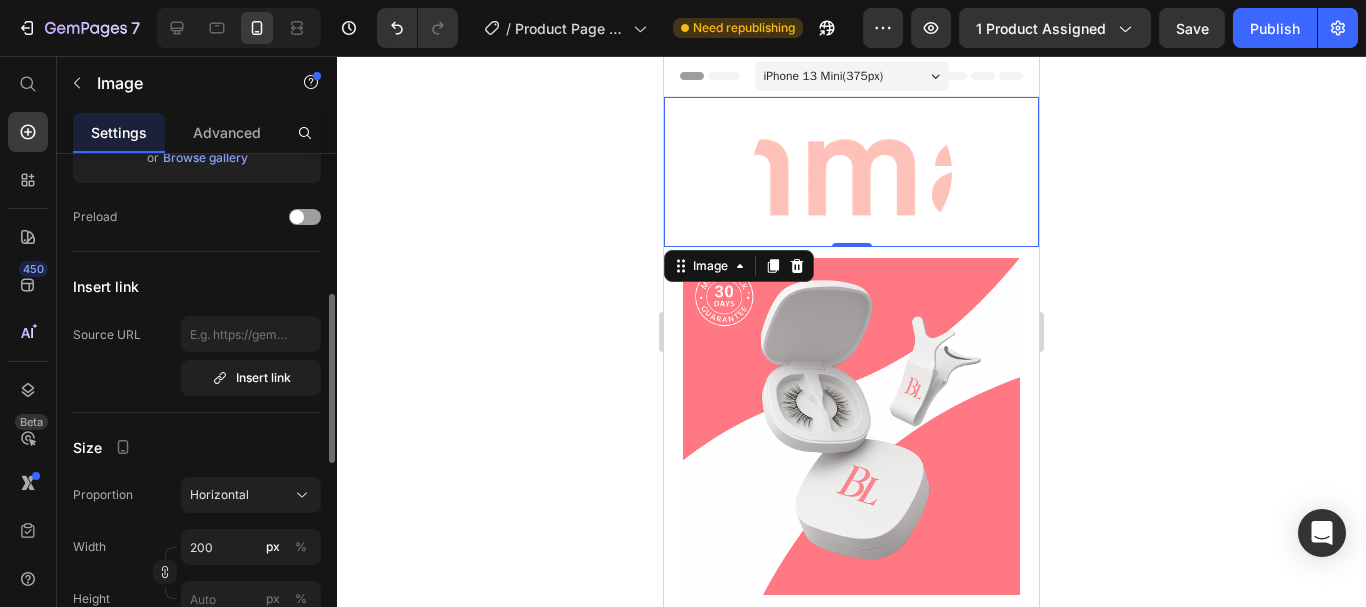 scroll, scrollTop: 374, scrollLeft: 0, axis: vertical 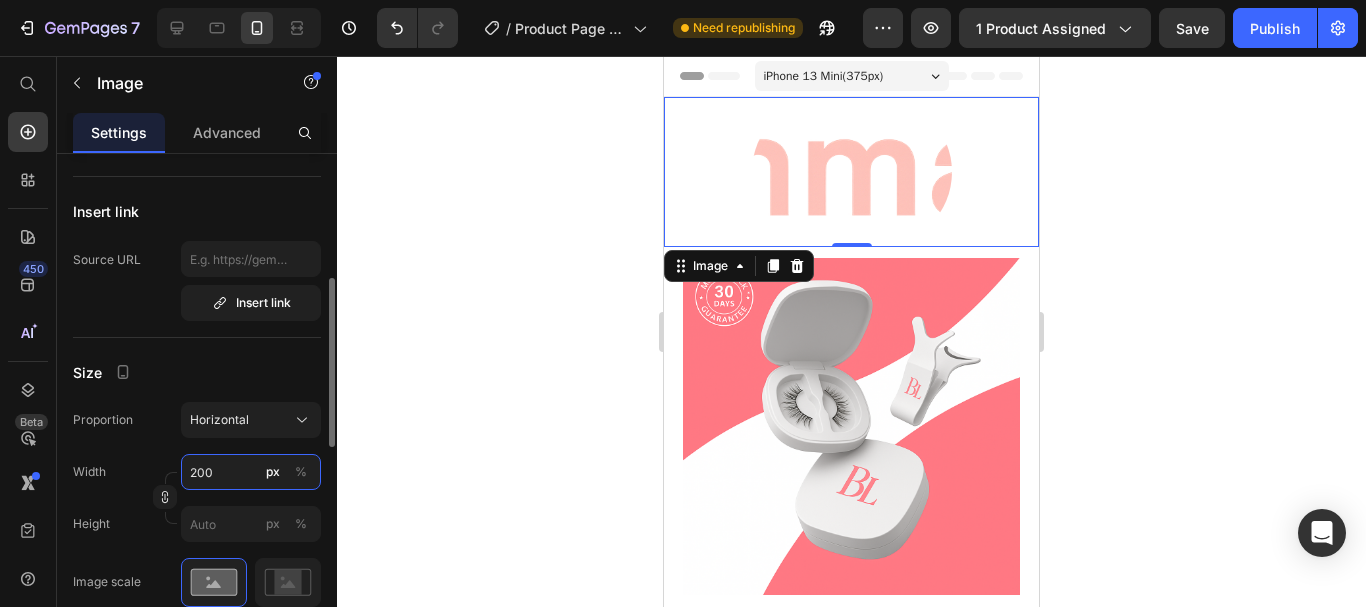 click on "200" at bounding box center (251, 472) 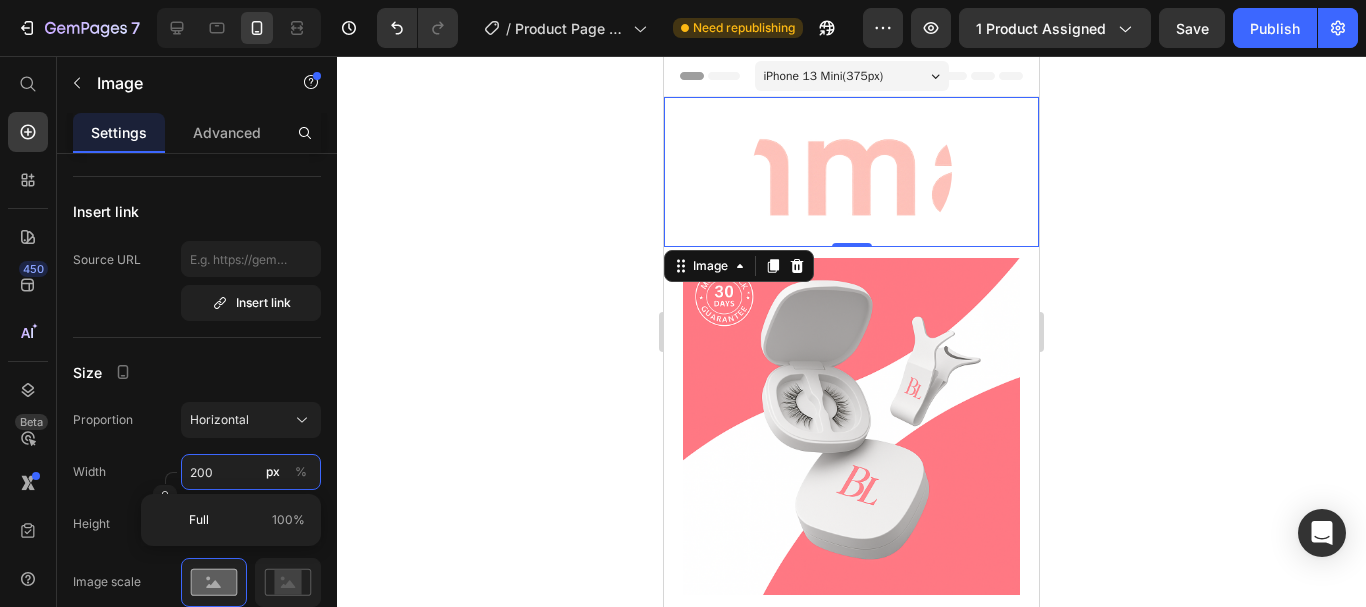 type on "8" 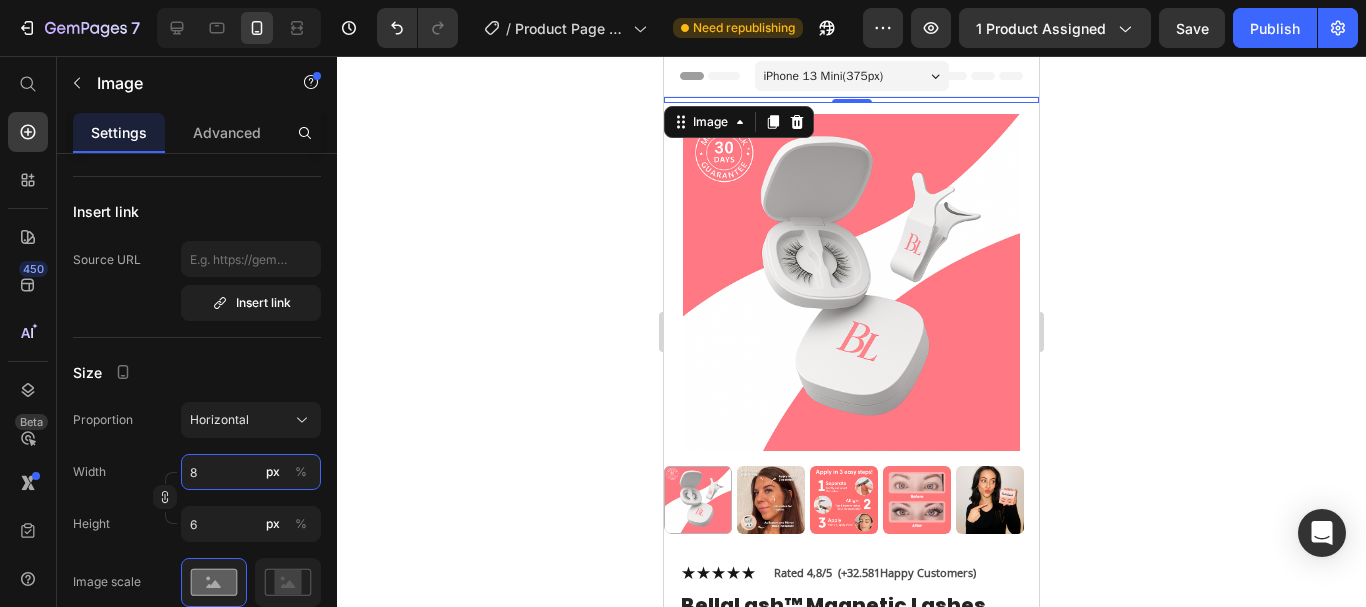 type on "80" 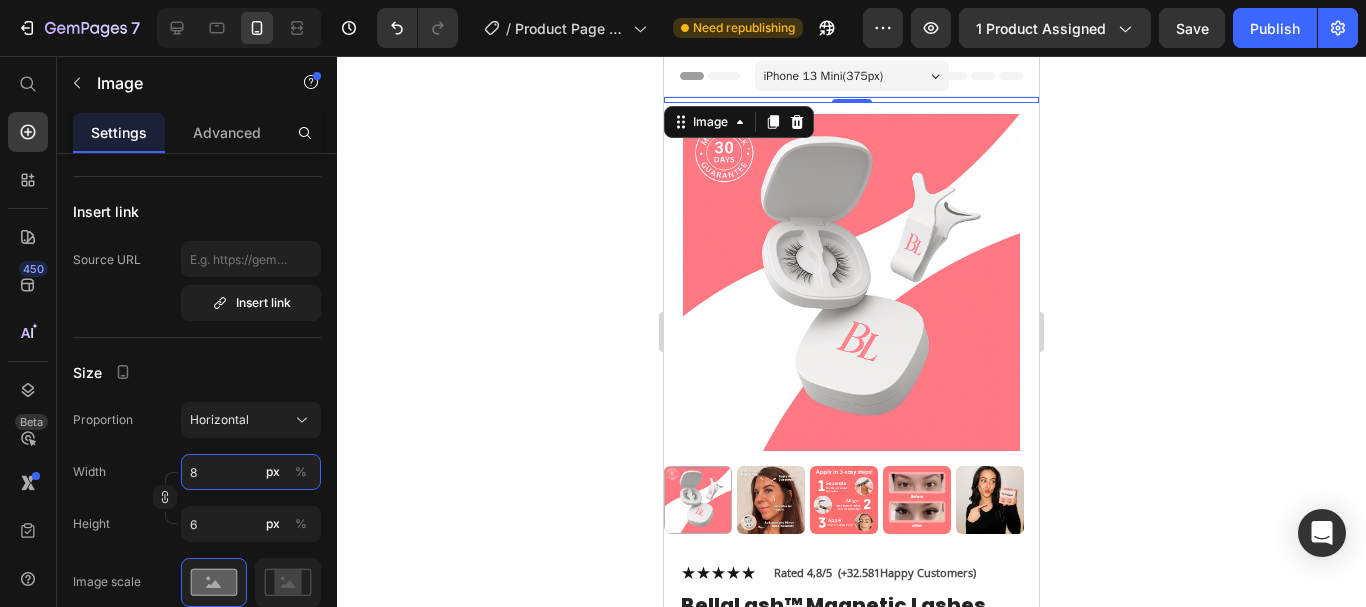 type on "60" 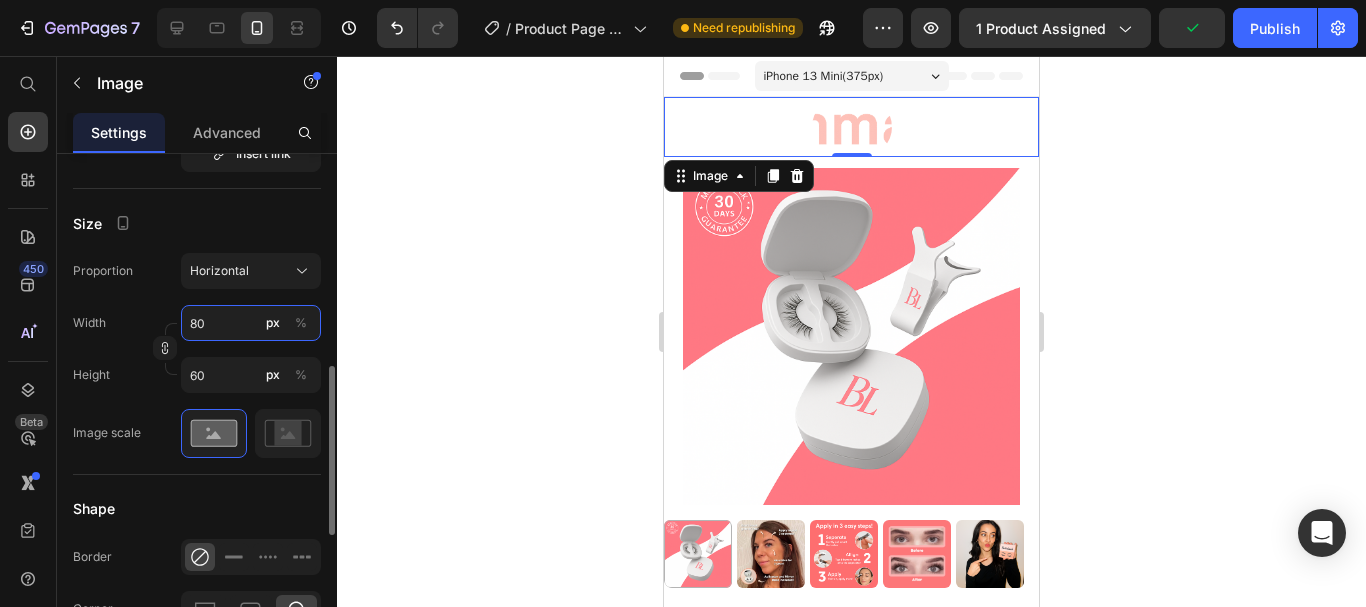 scroll, scrollTop: 569, scrollLeft: 0, axis: vertical 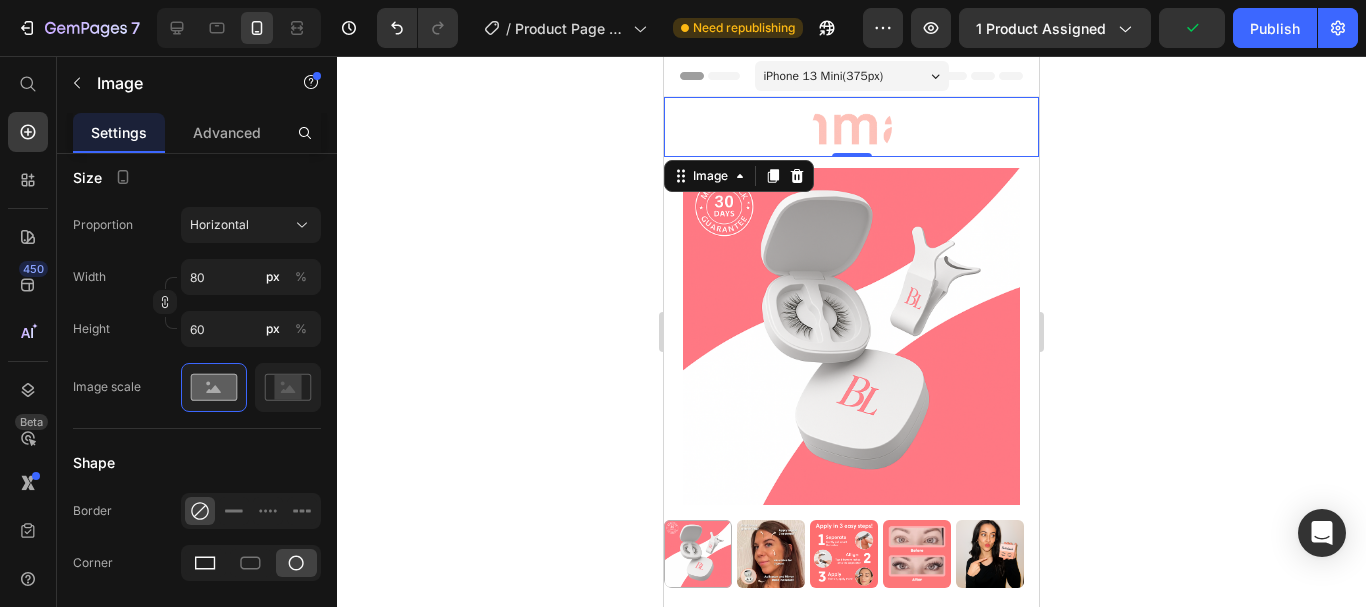 click 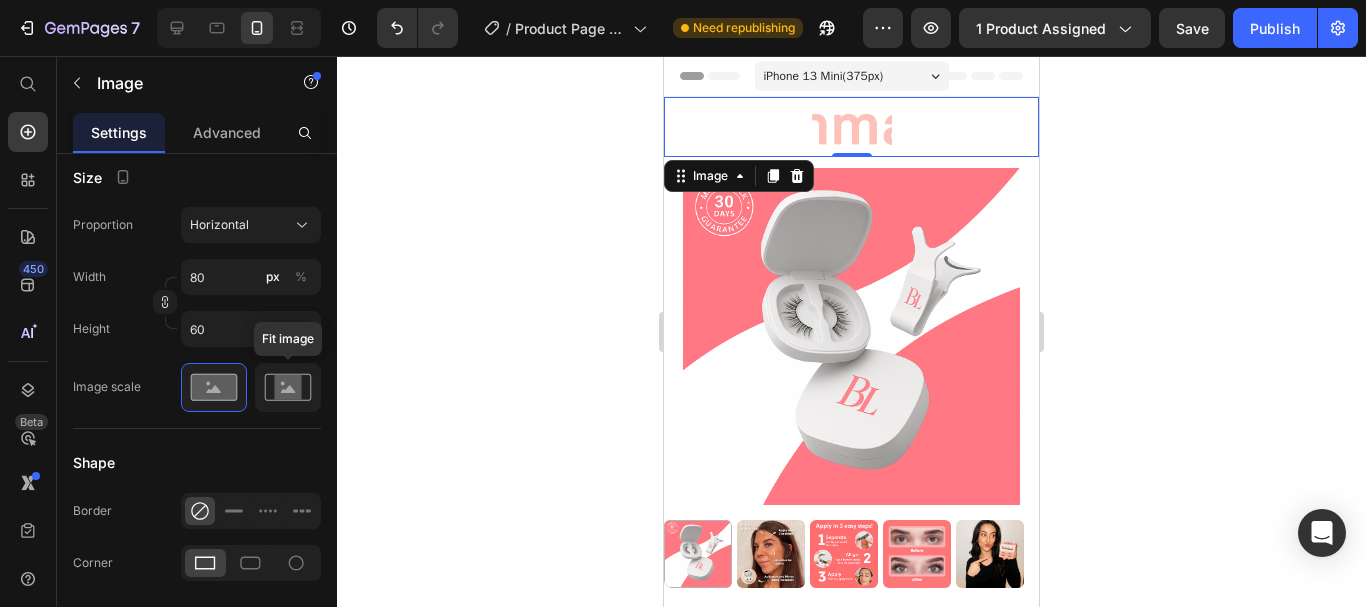click 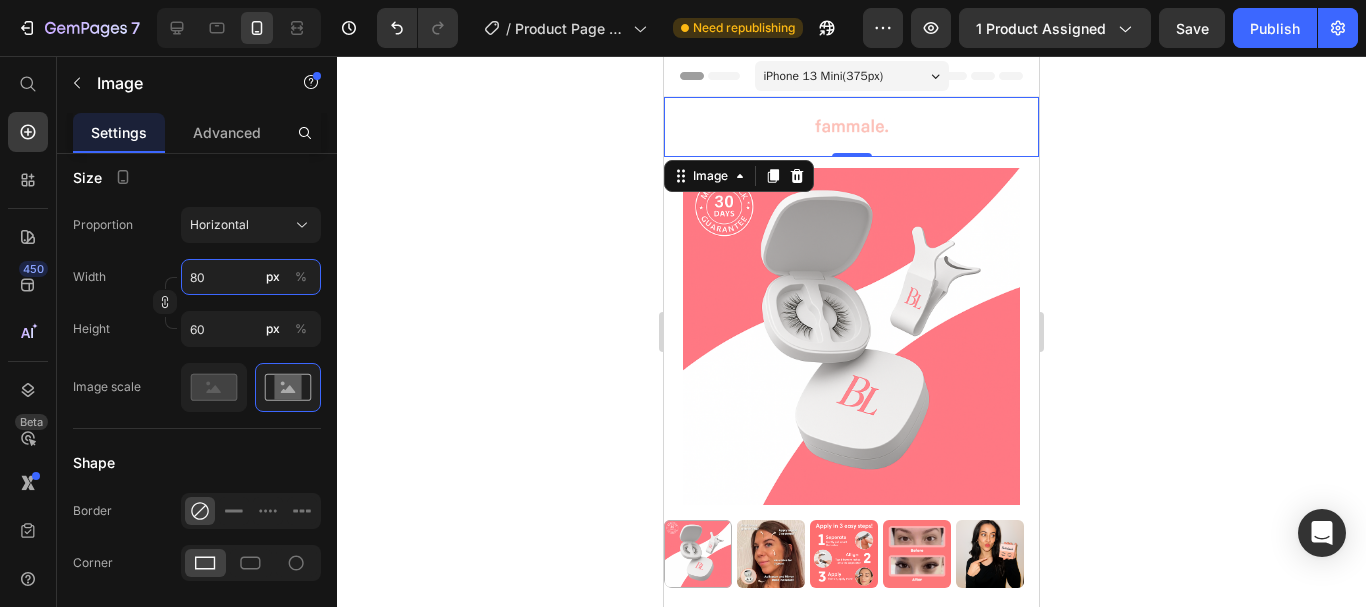 click on "80" at bounding box center [251, 277] 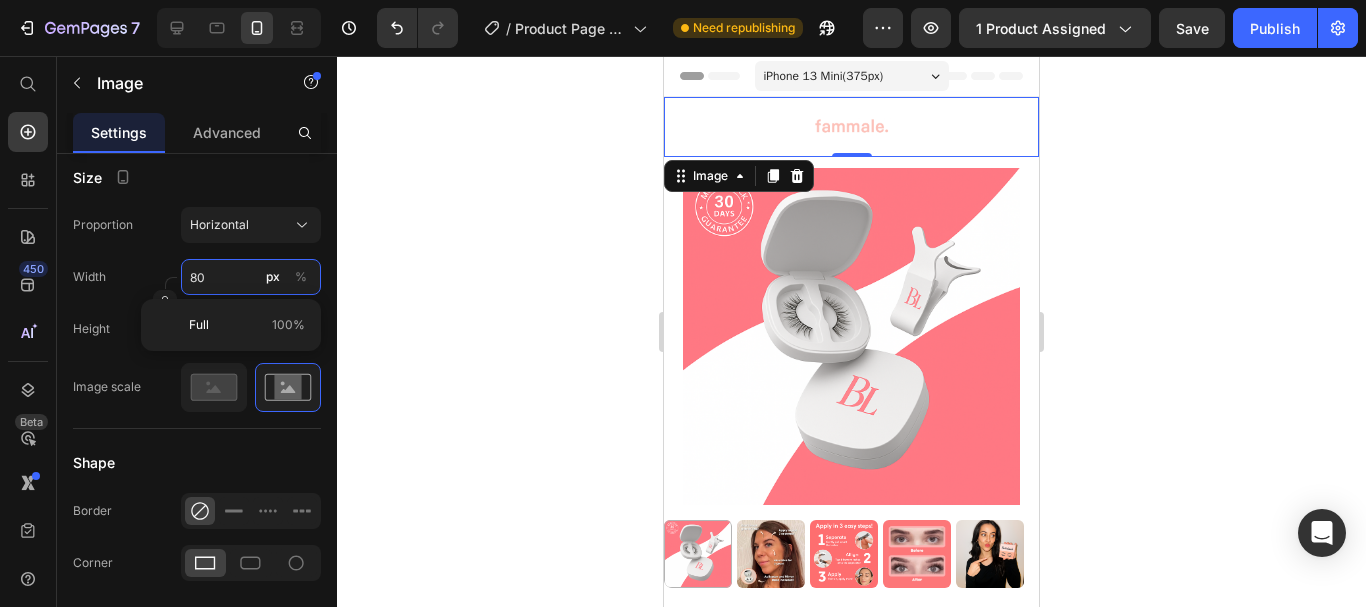type on "1" 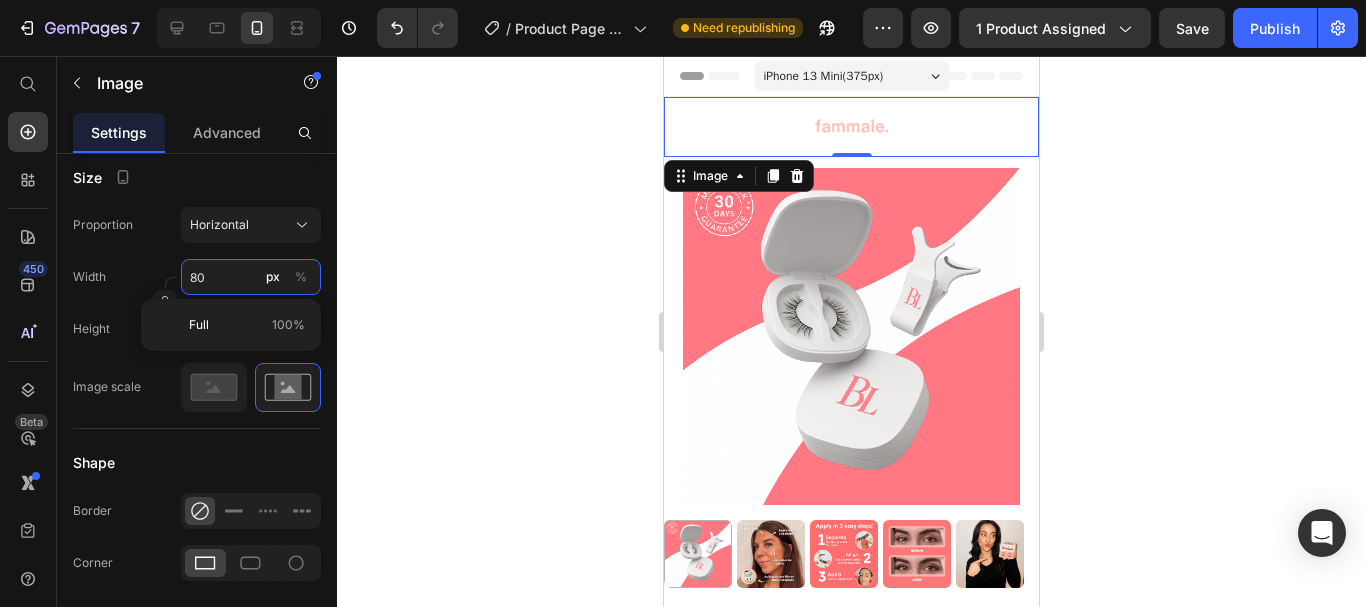 type on "1" 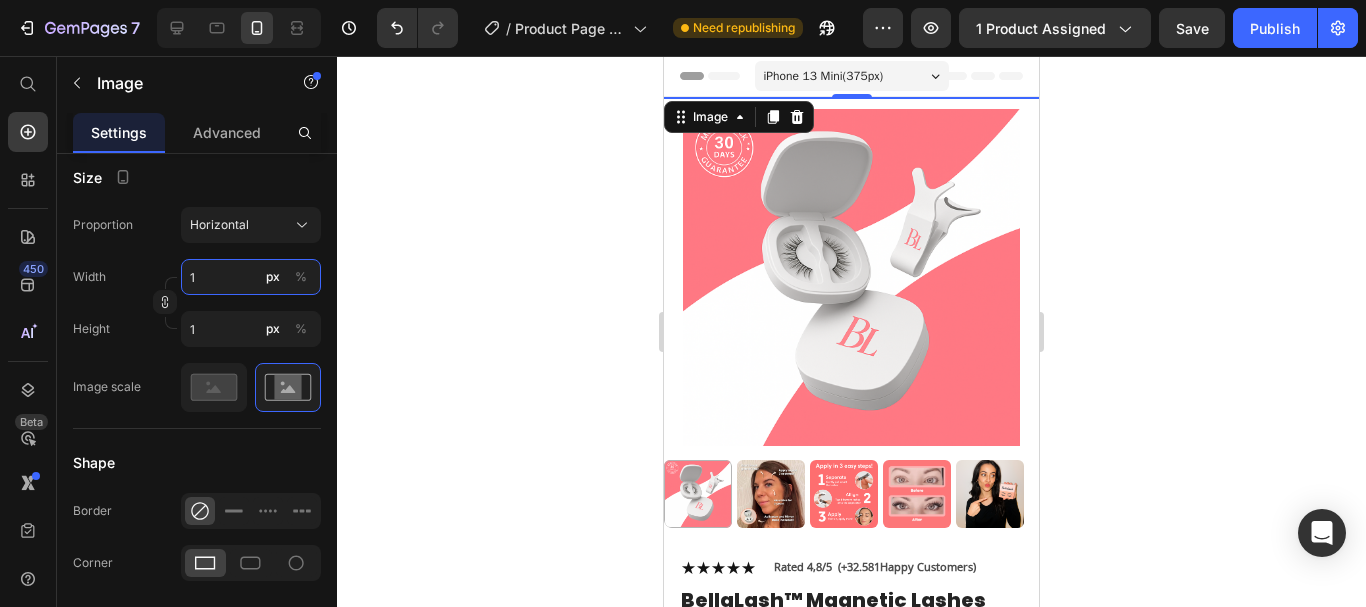 type on "10" 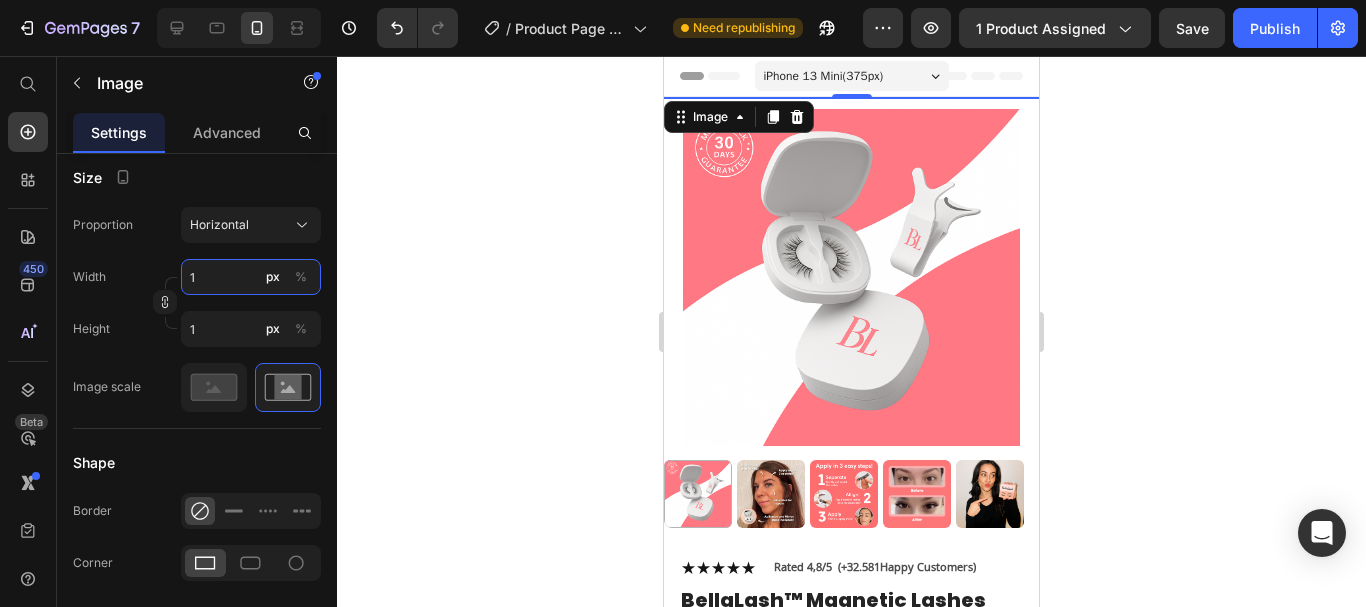 type on "8" 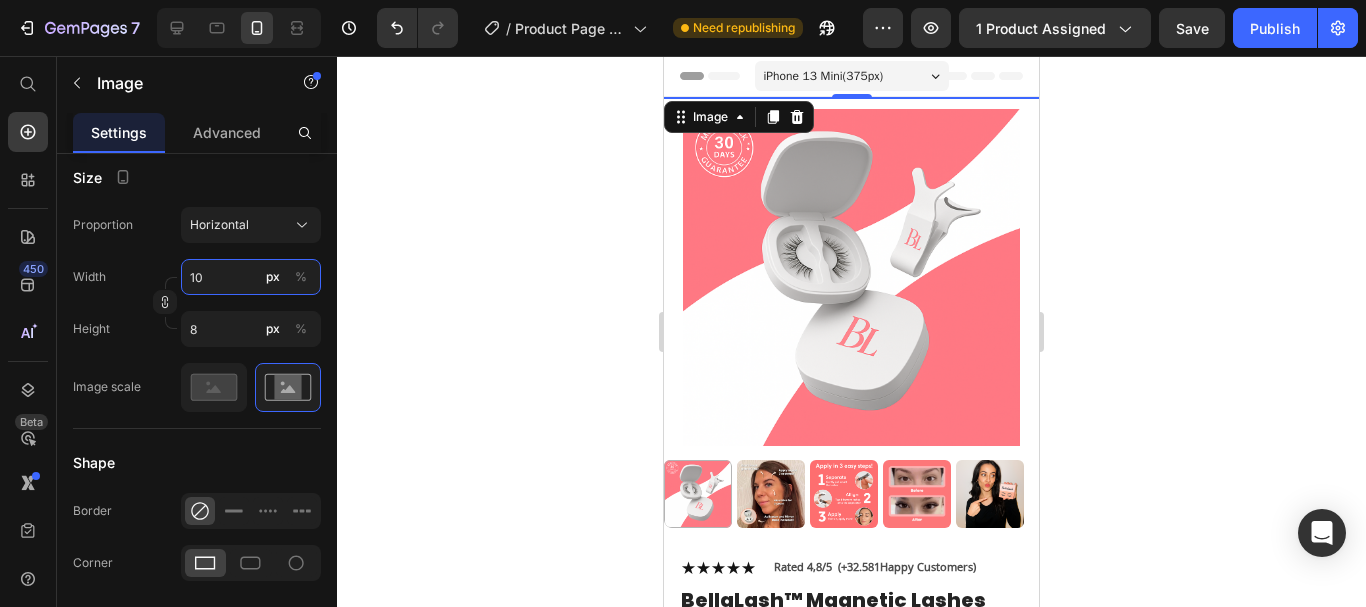 type on "100" 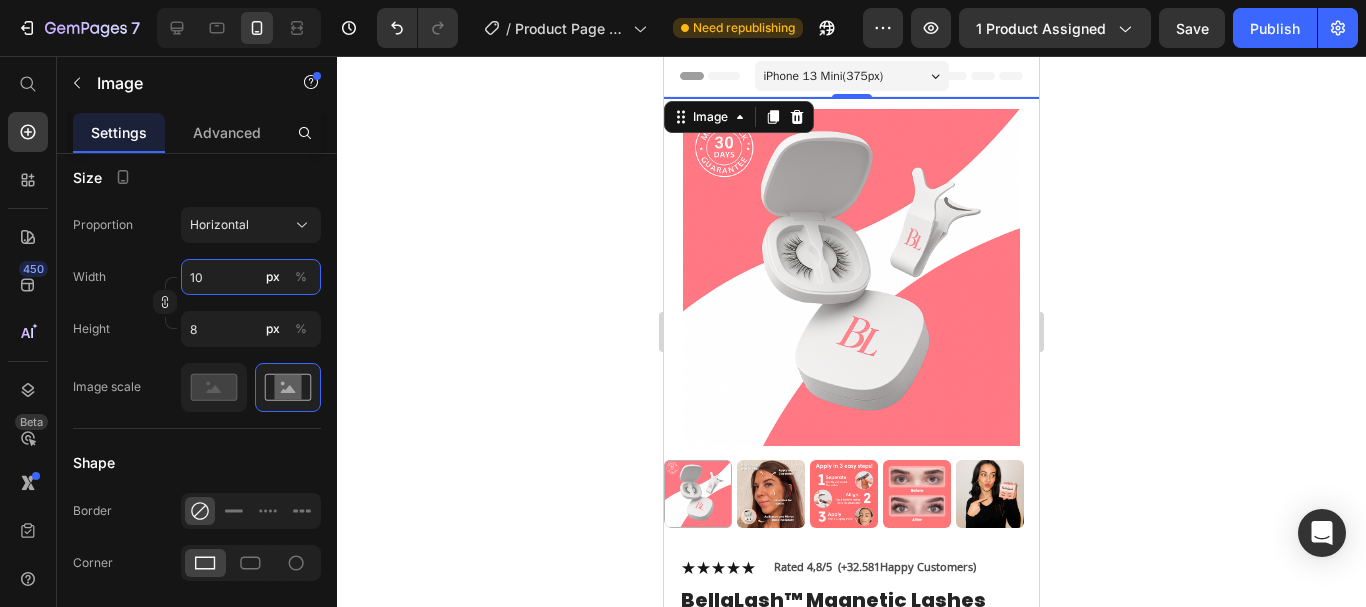 type on "75" 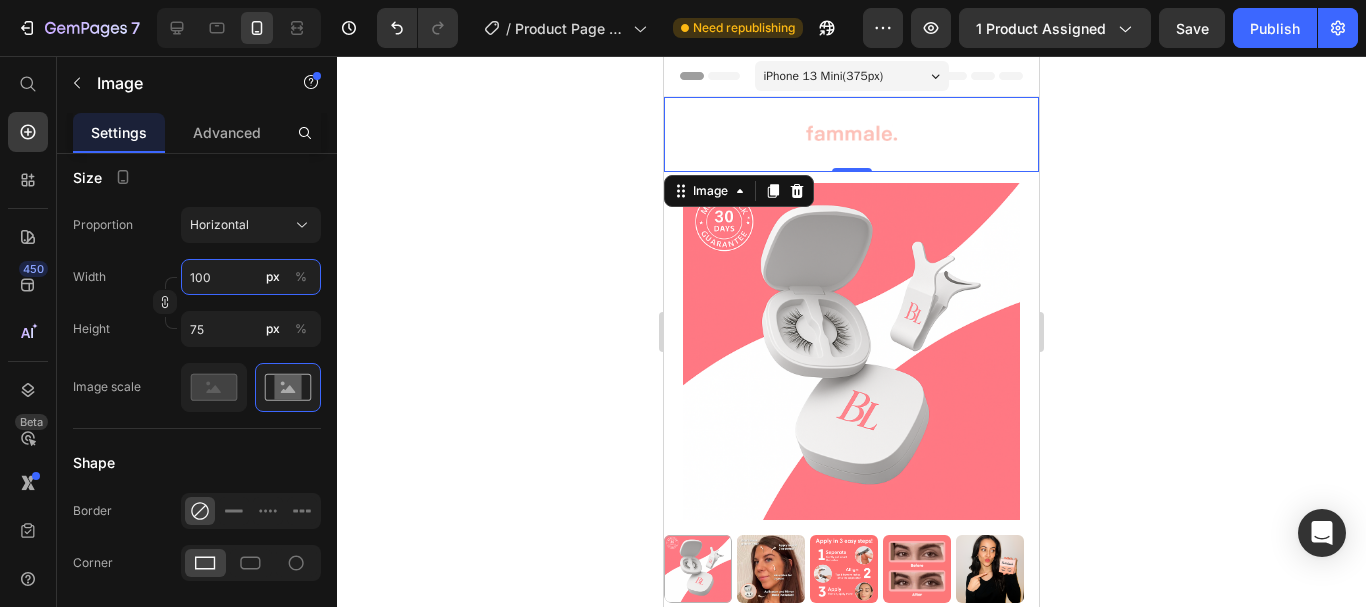 type on "1000" 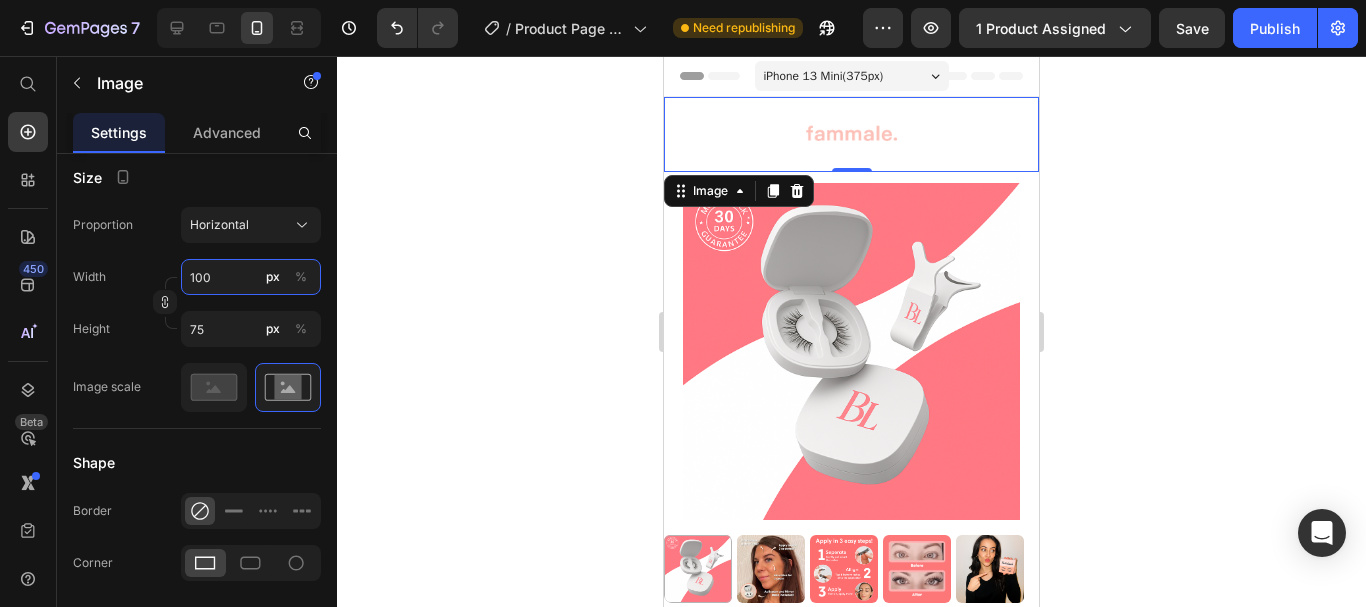 type on "750" 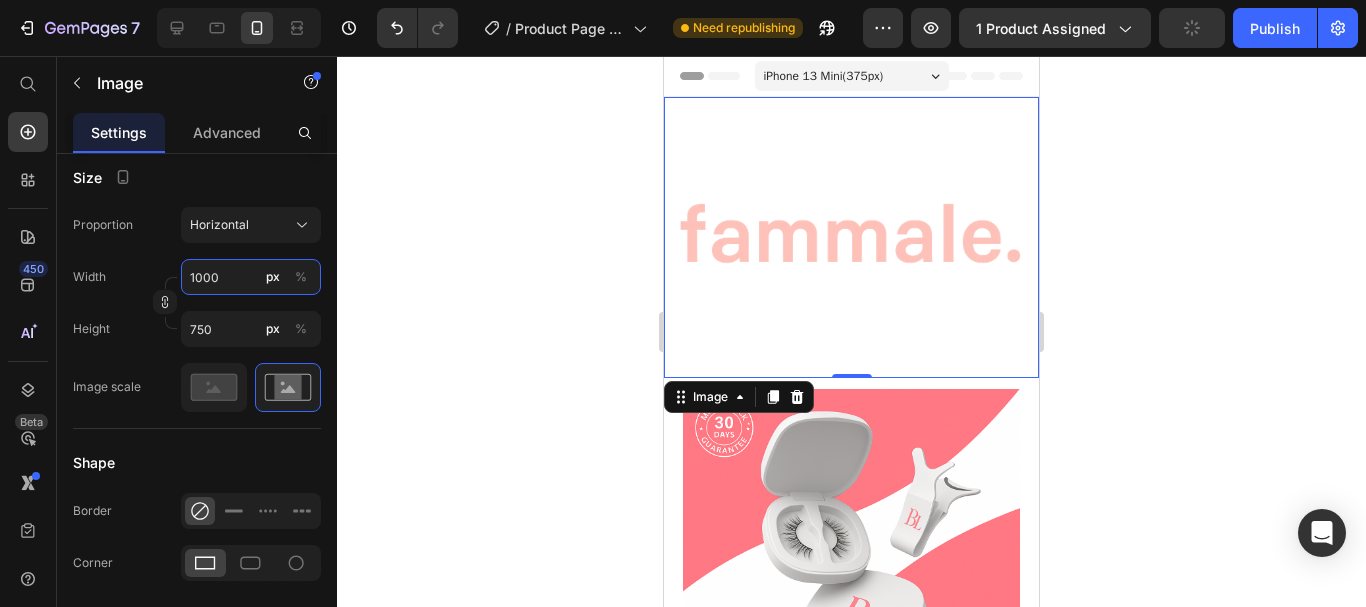 type on "100" 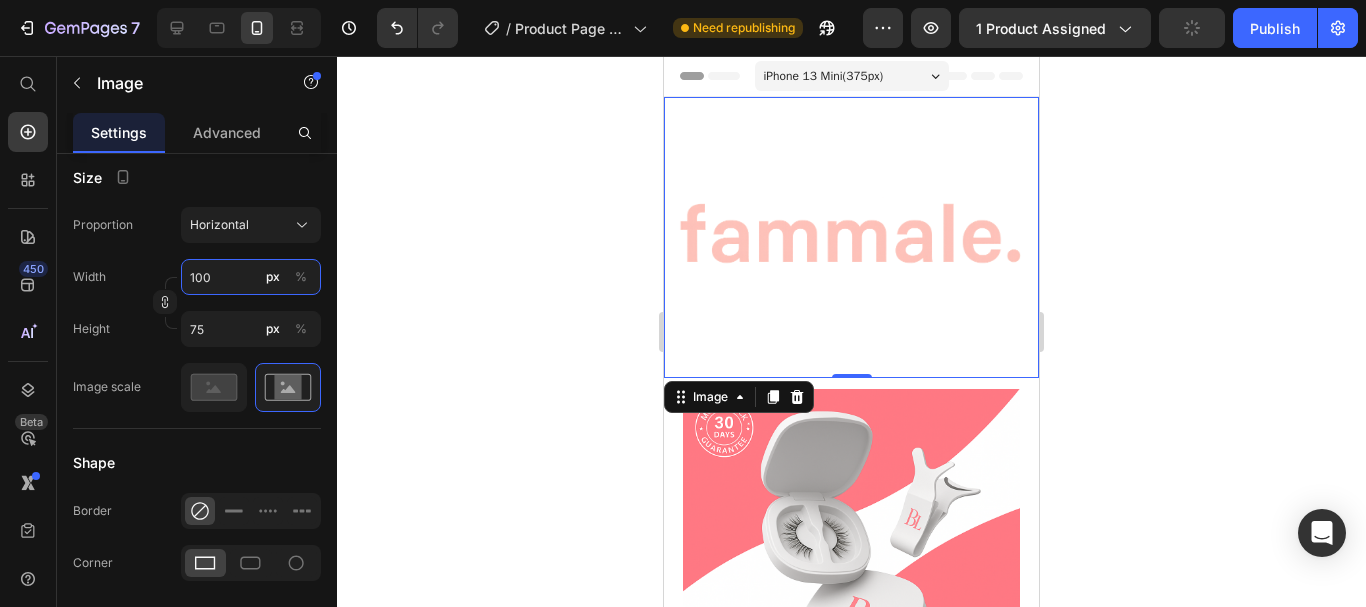 type on "1000" 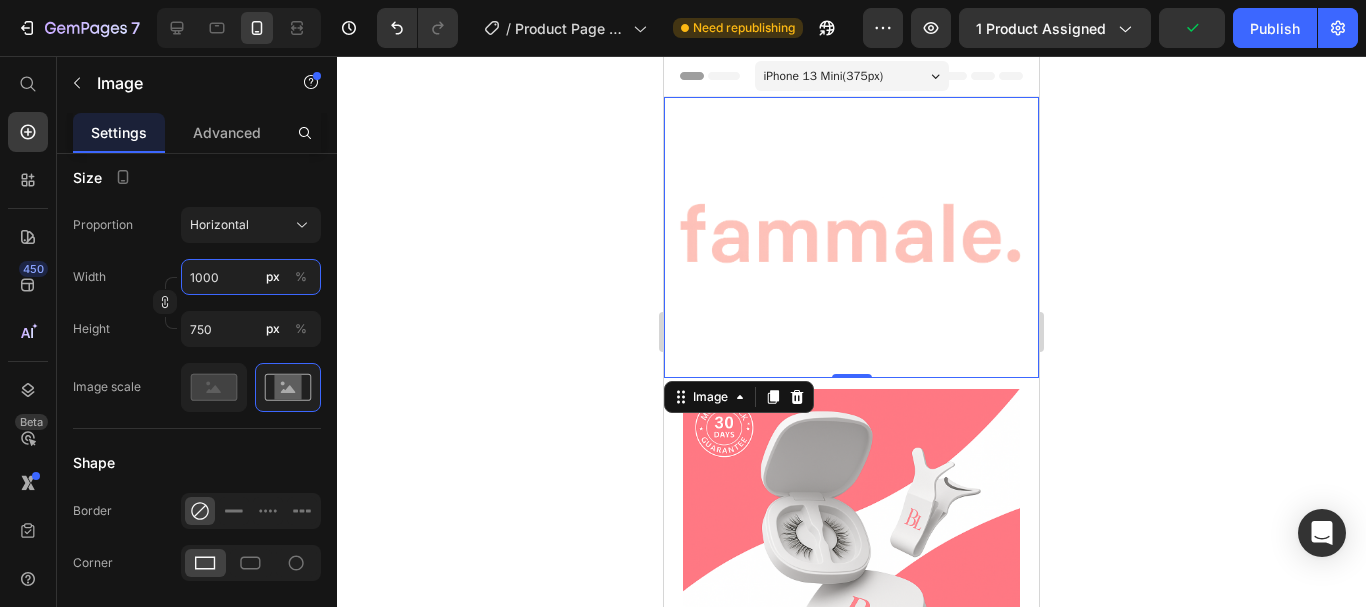 type on "100" 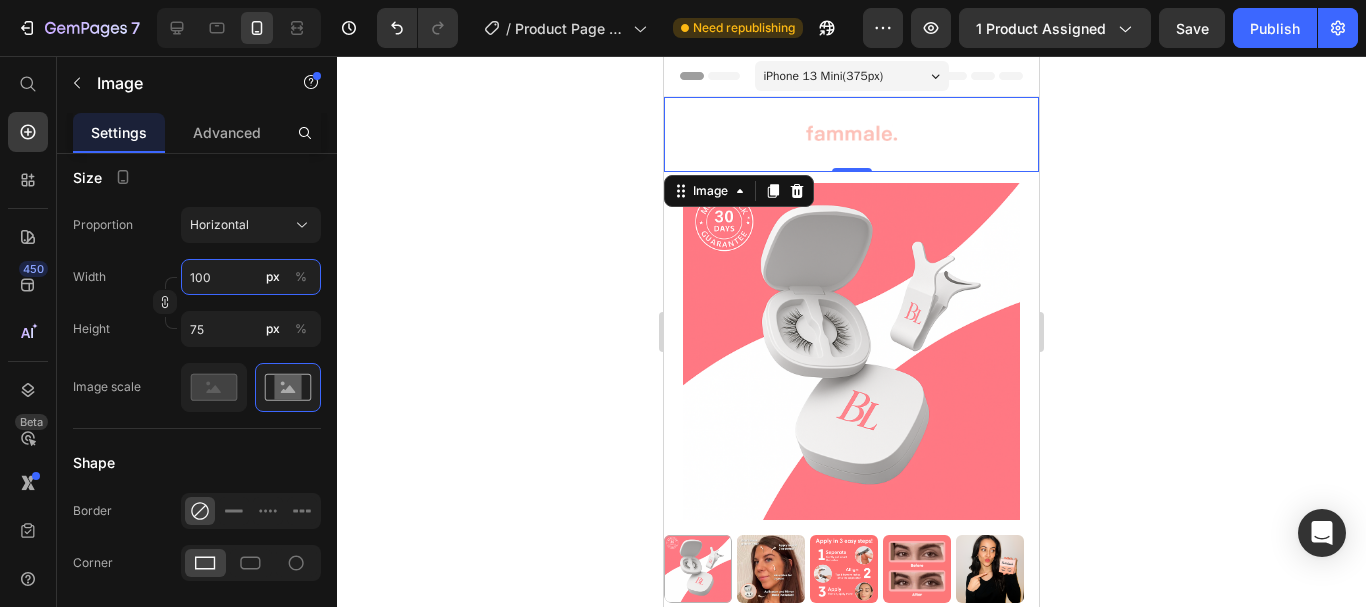click on "100" at bounding box center [251, 277] 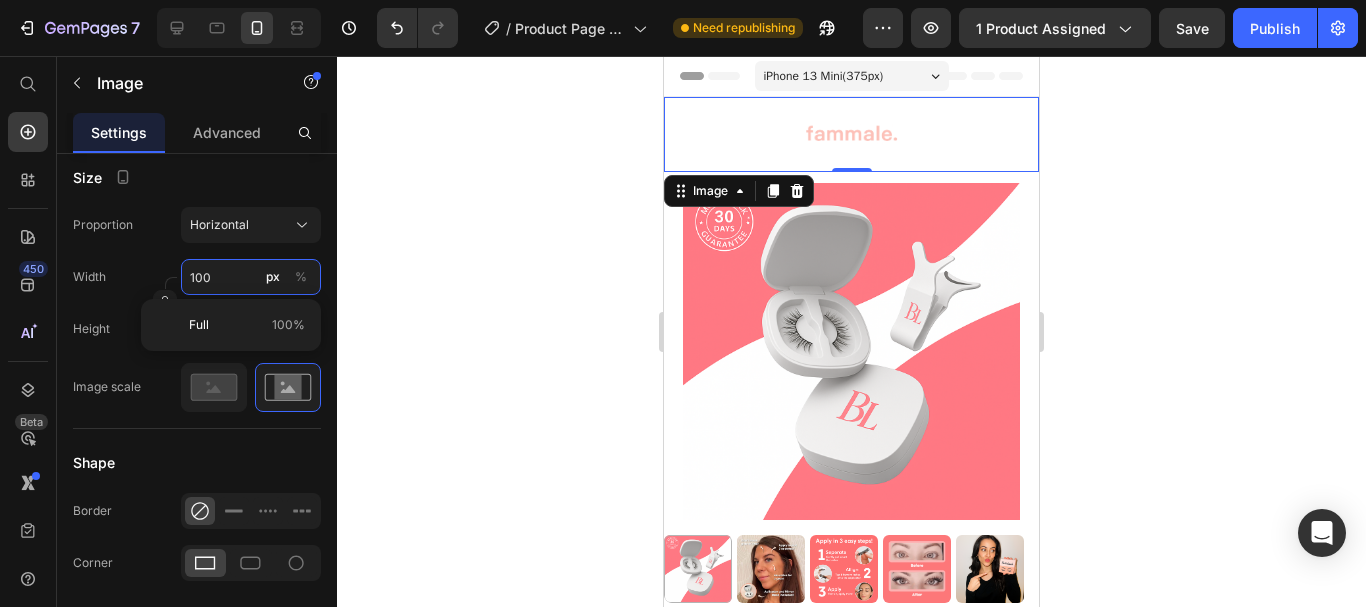 type on "10" 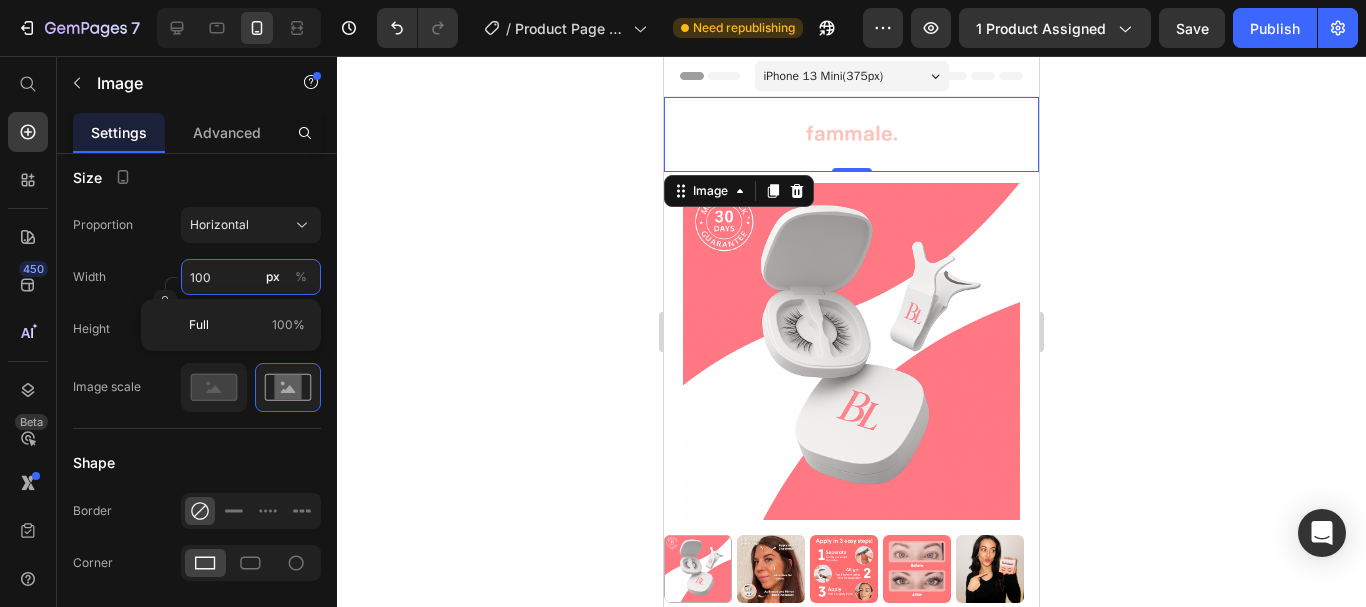 type on "8" 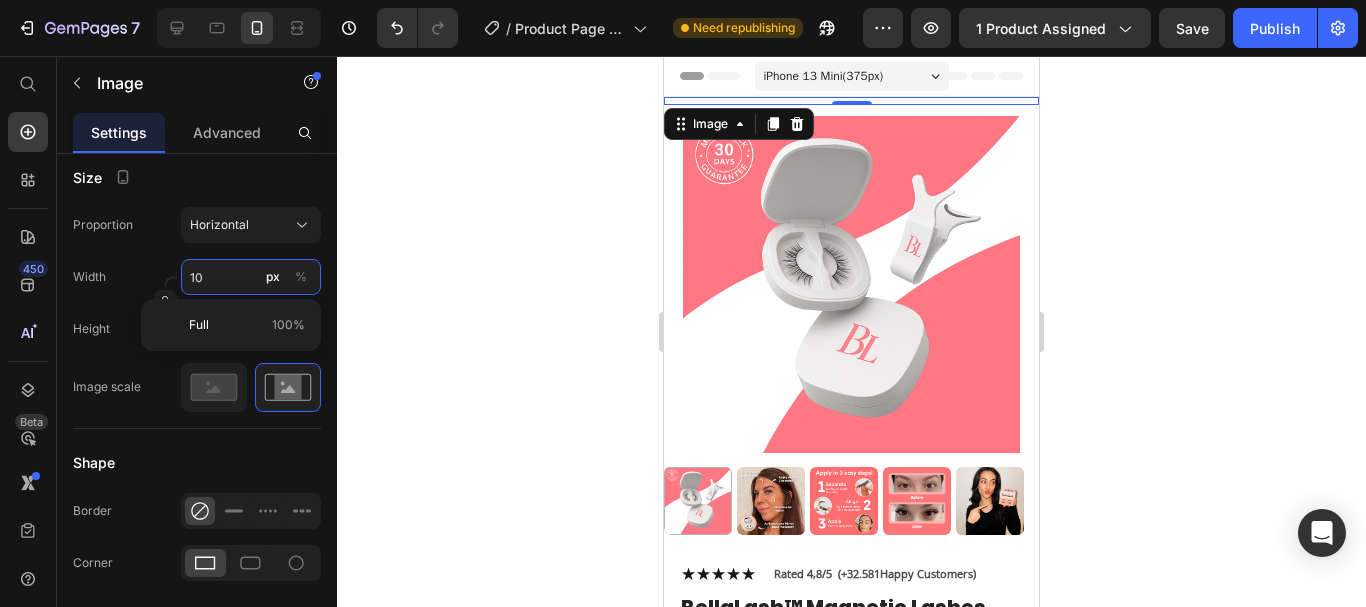 type on "1" 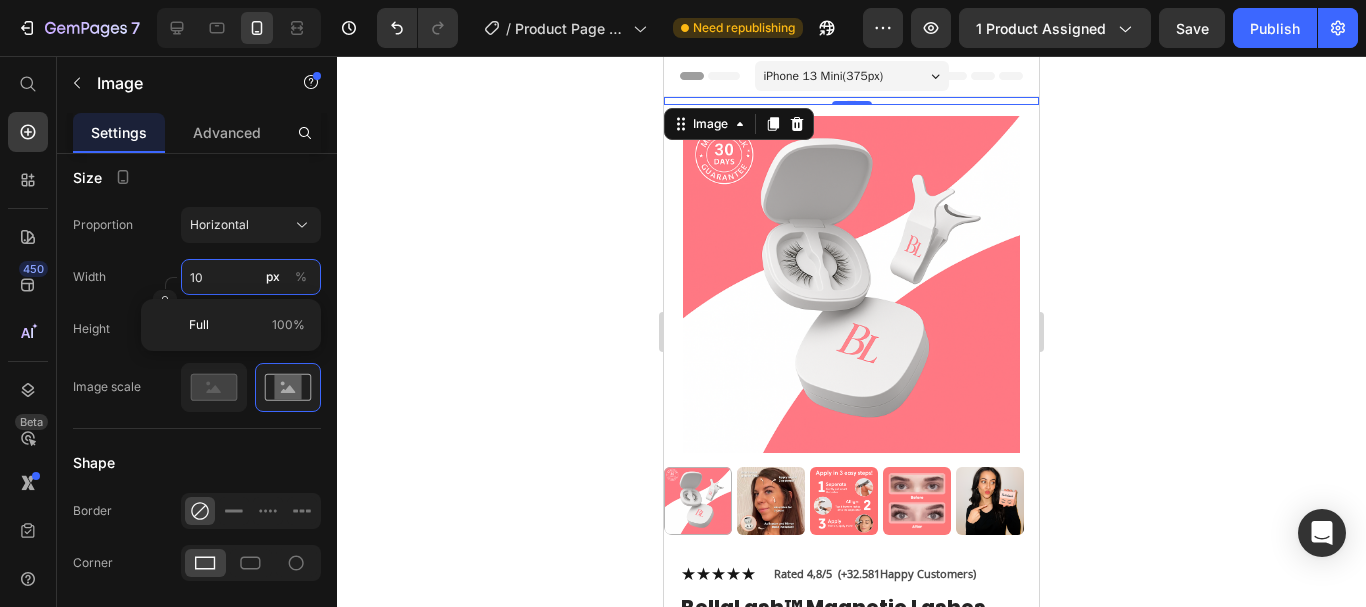 type on "1" 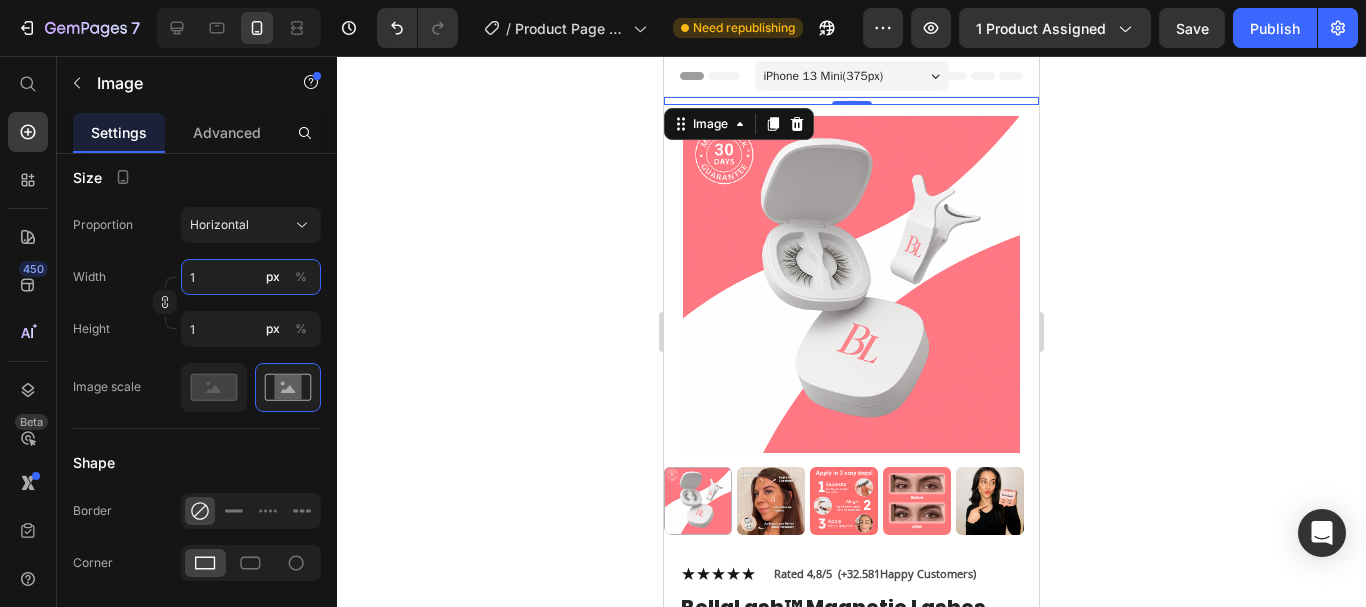 type 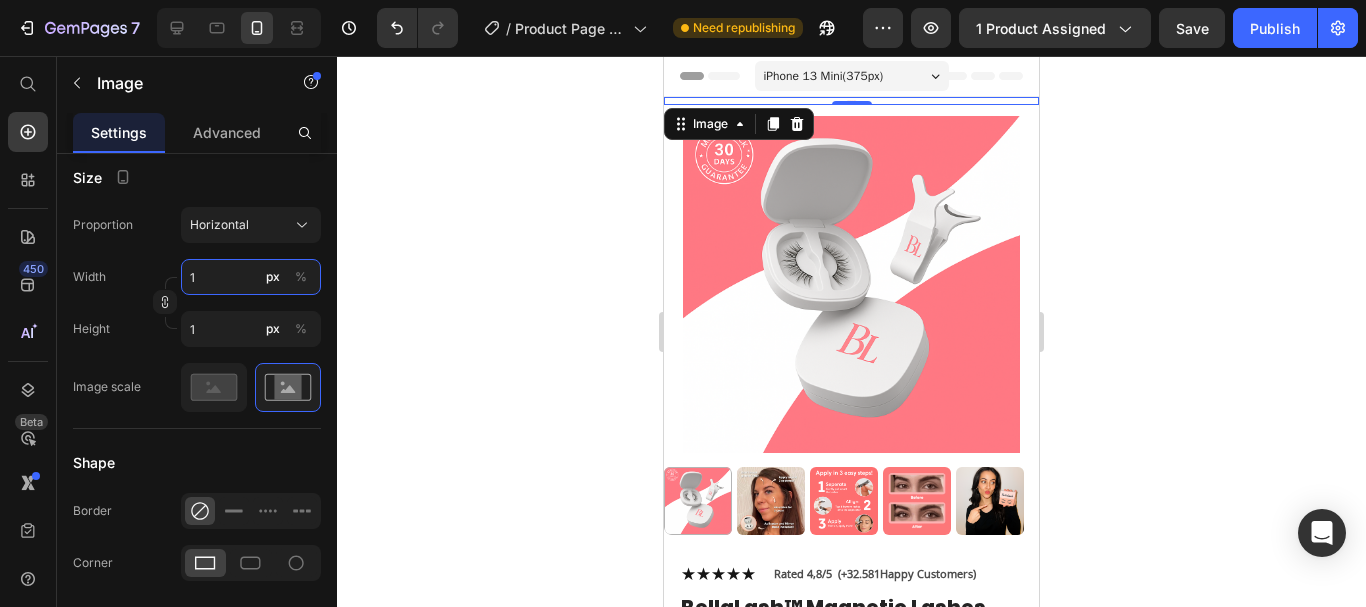 type 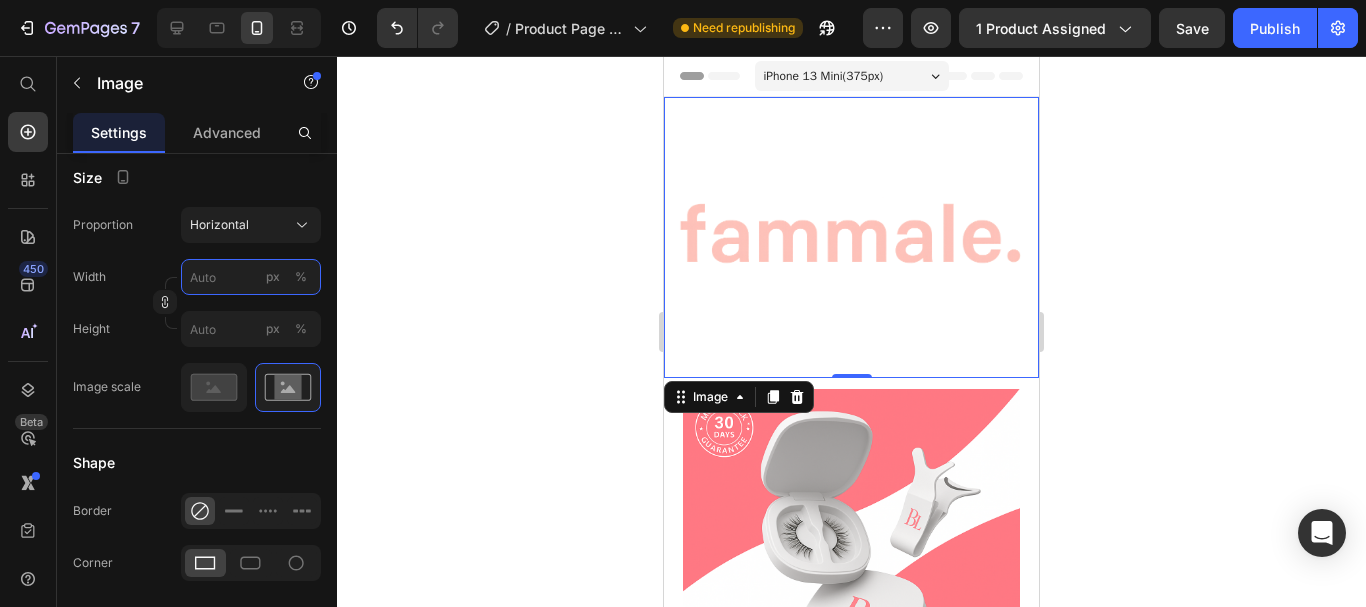 type on "2" 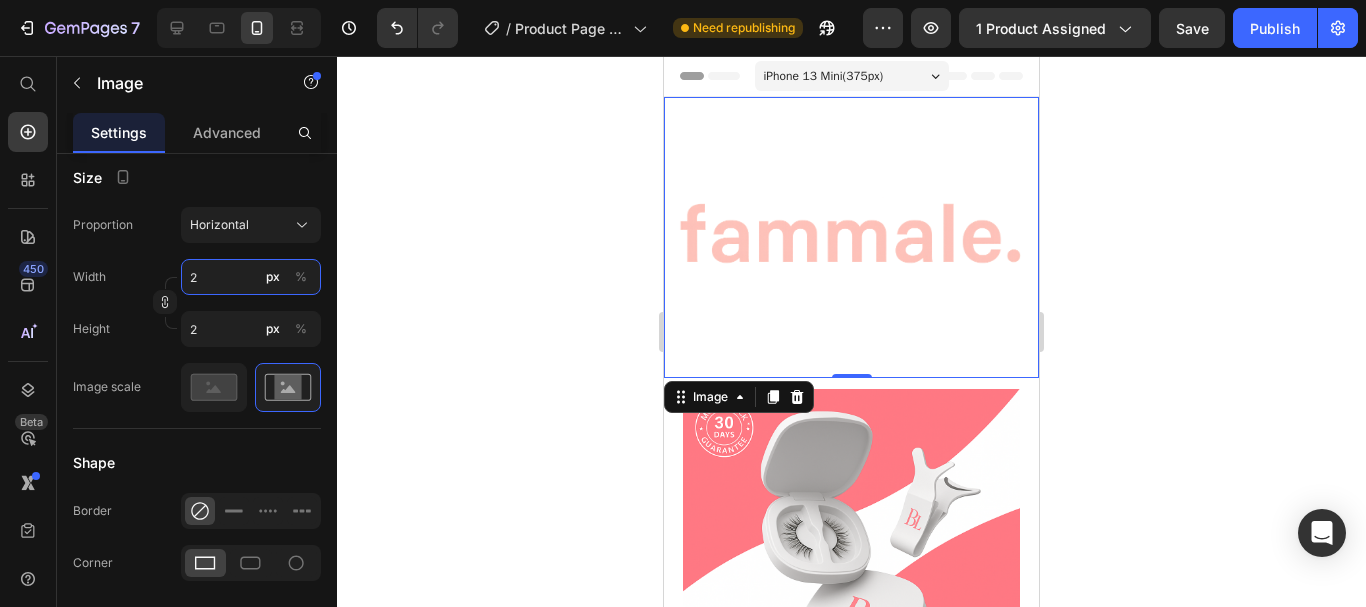 type on "20" 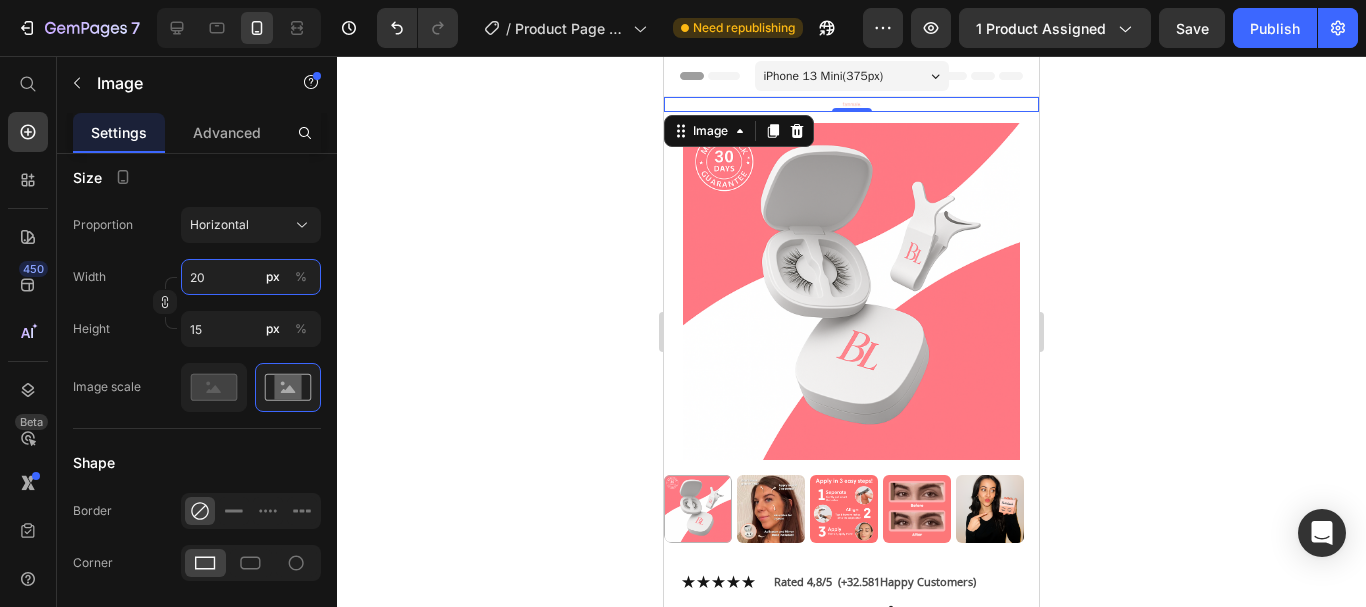 type on "200" 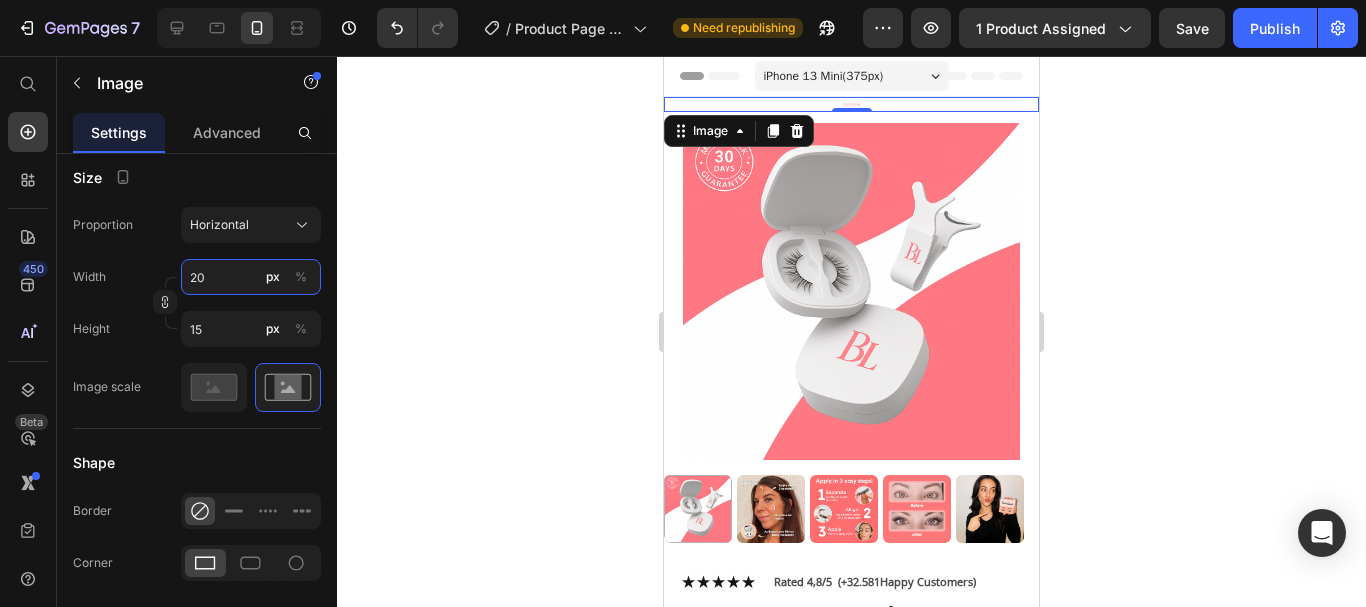 type on "150" 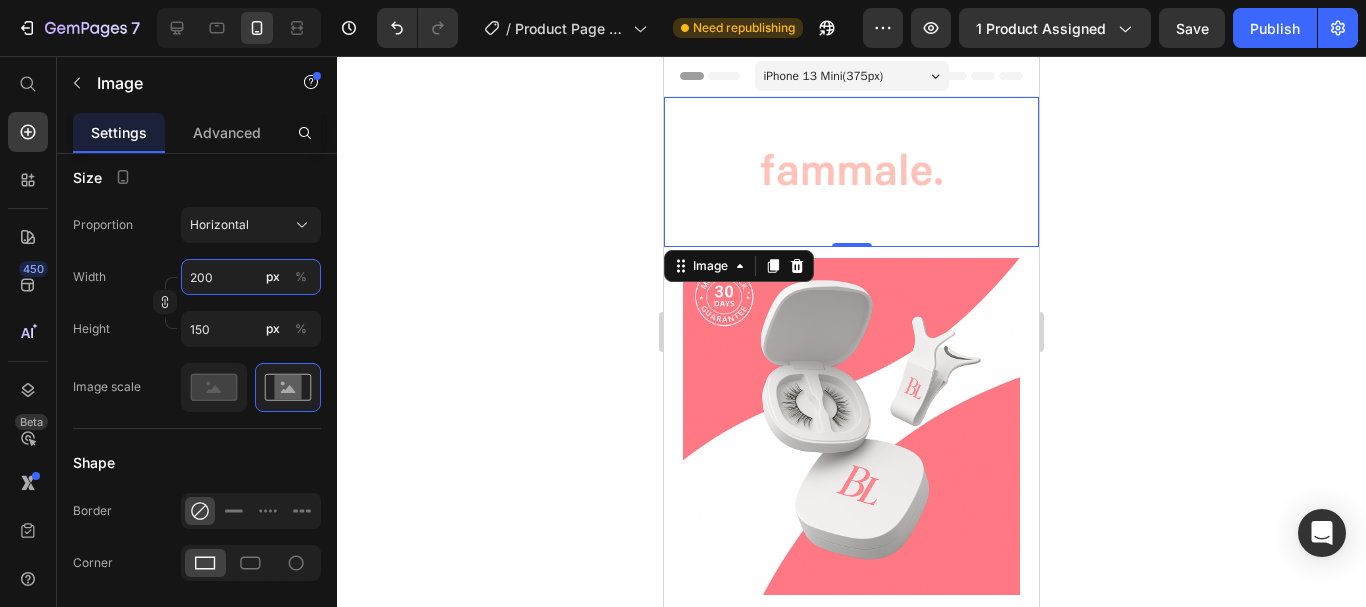 type on "2000" 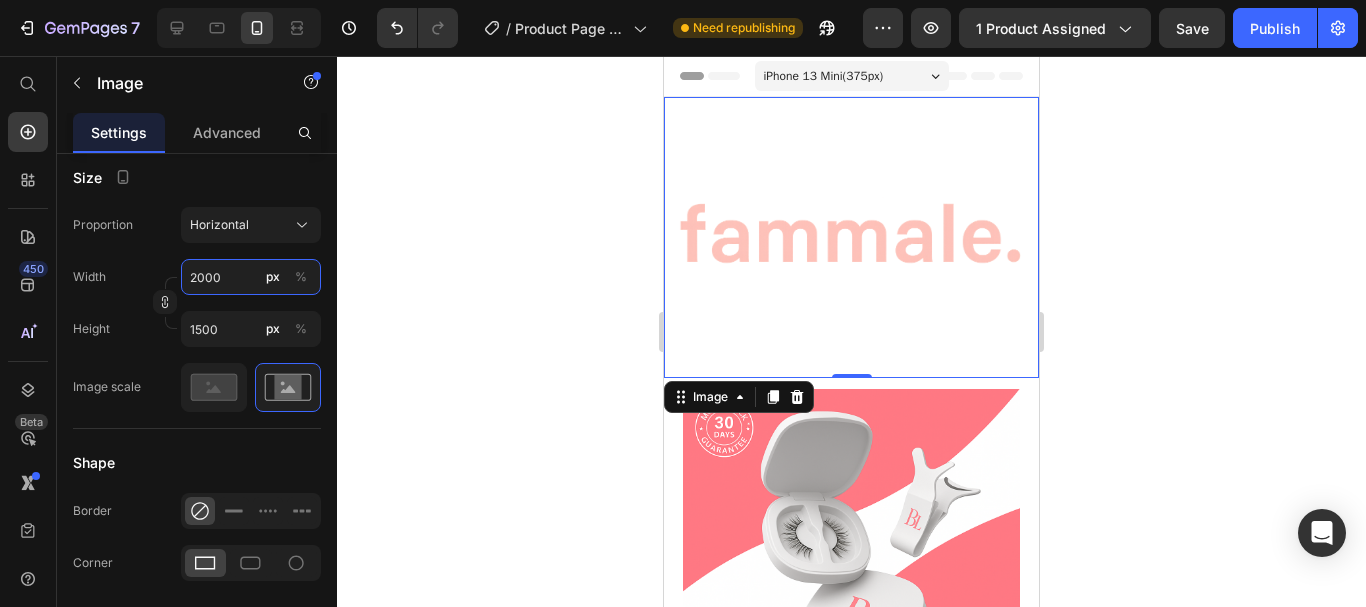 type on "200" 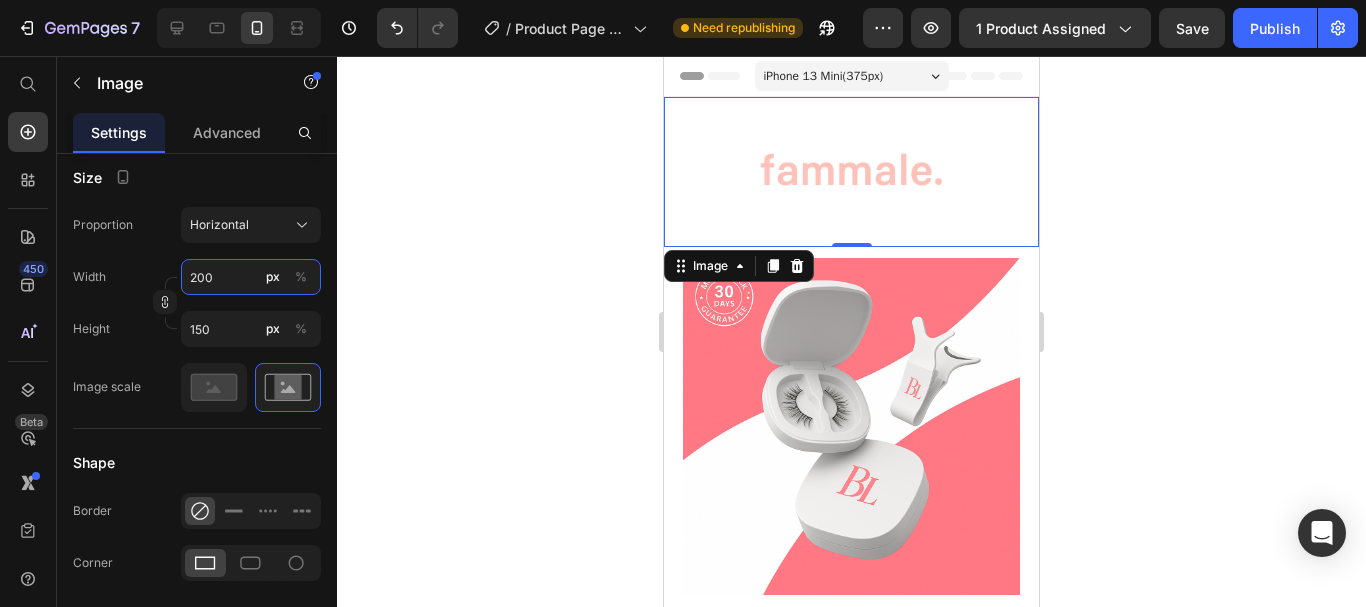 type on "20" 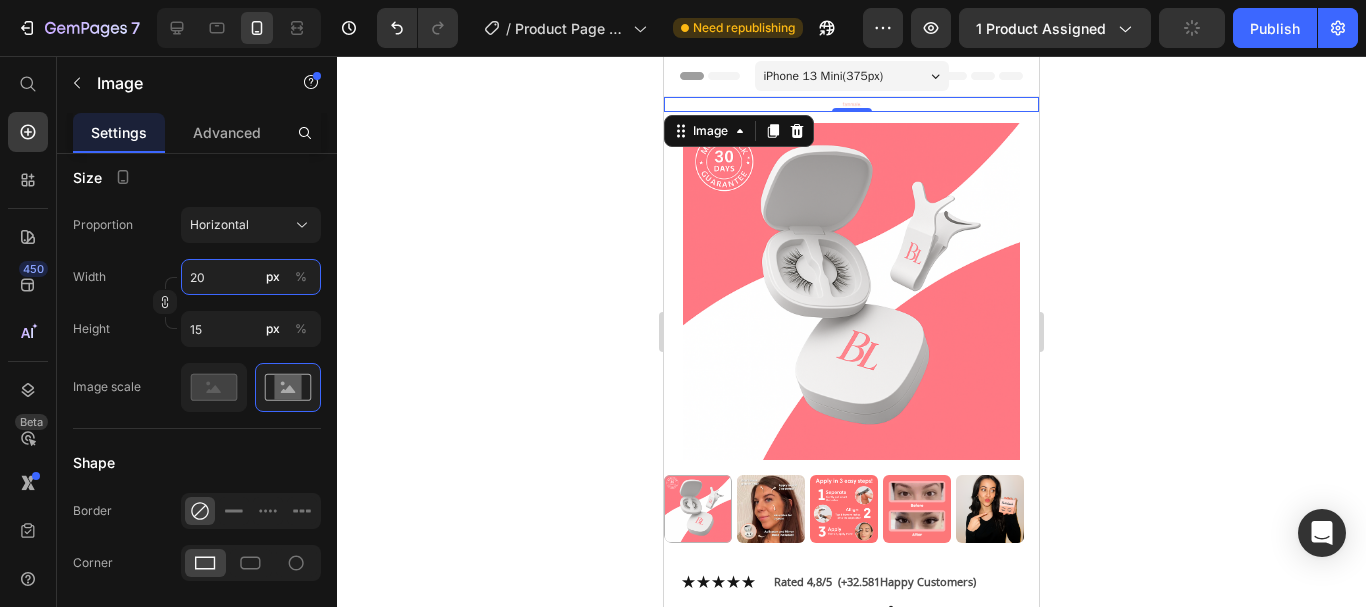 type on "200" 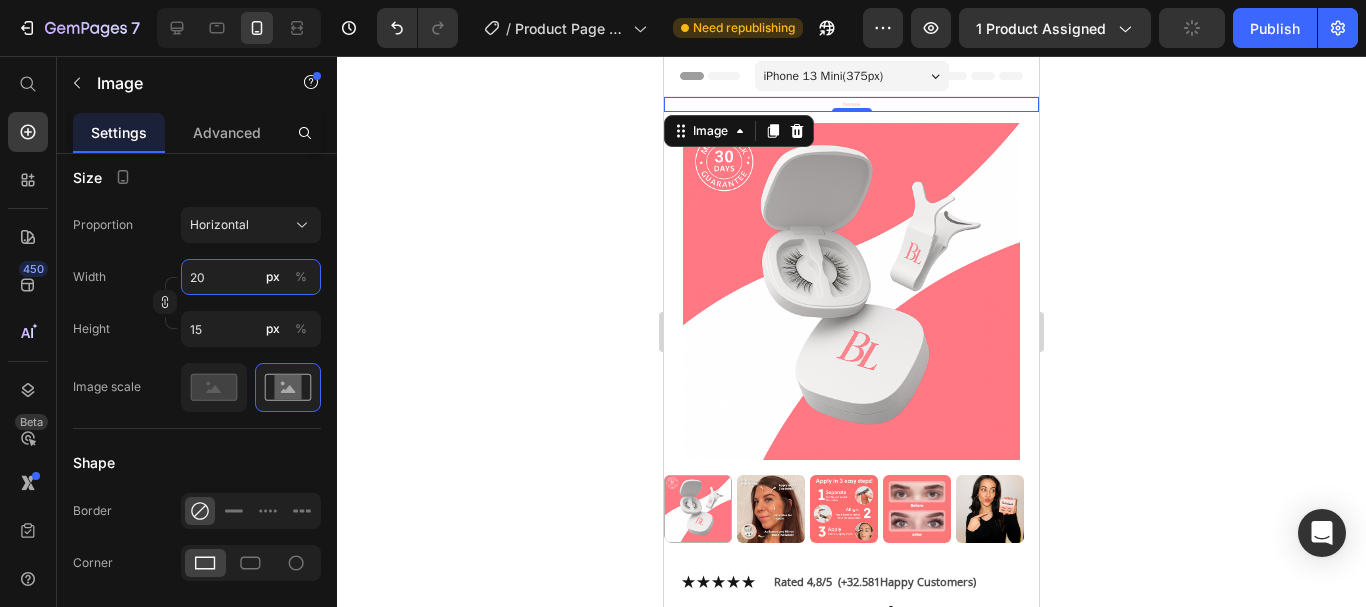 type on "150" 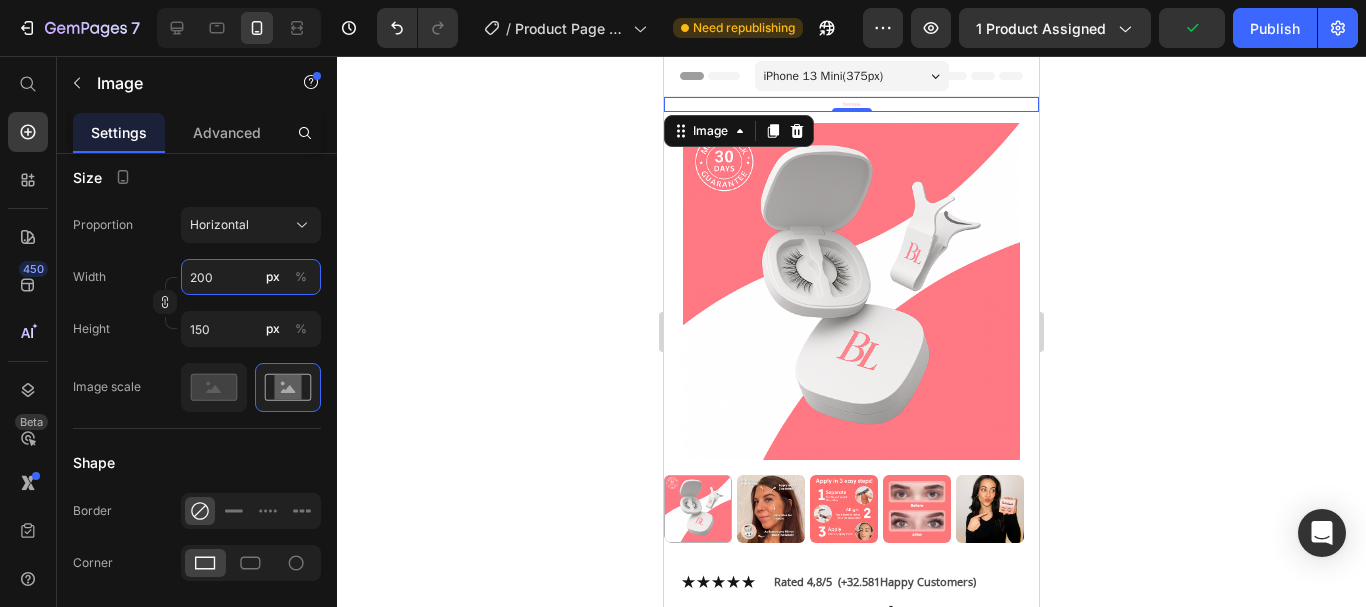type on "20" 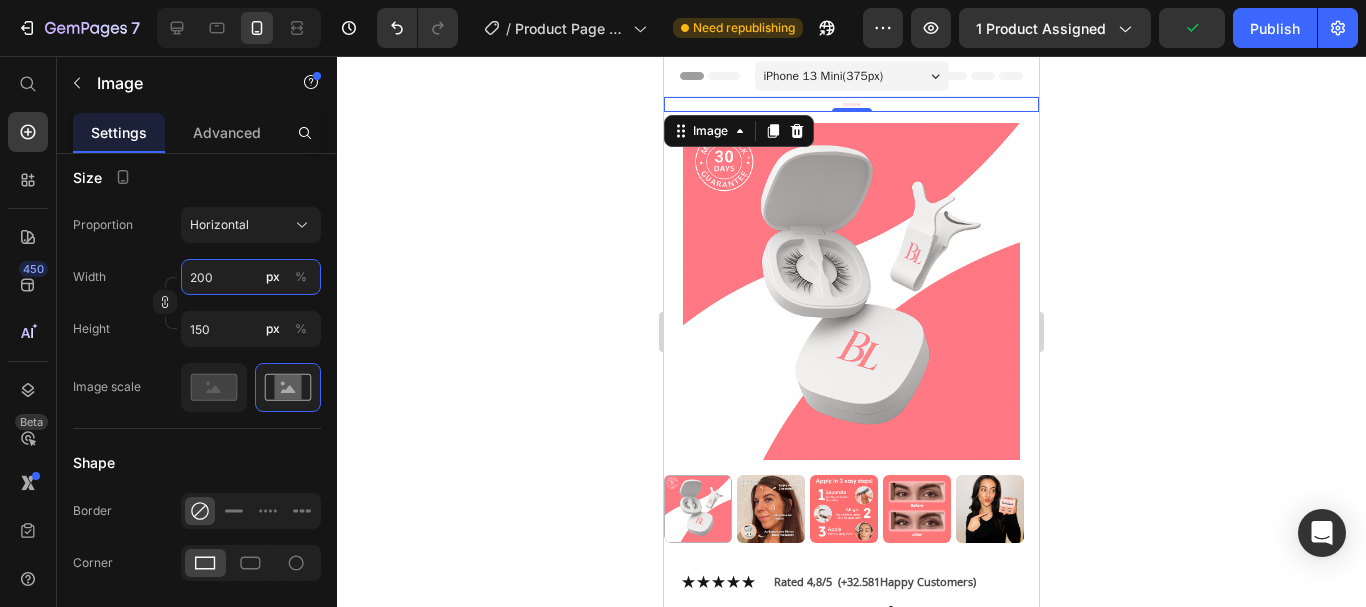 type on "15" 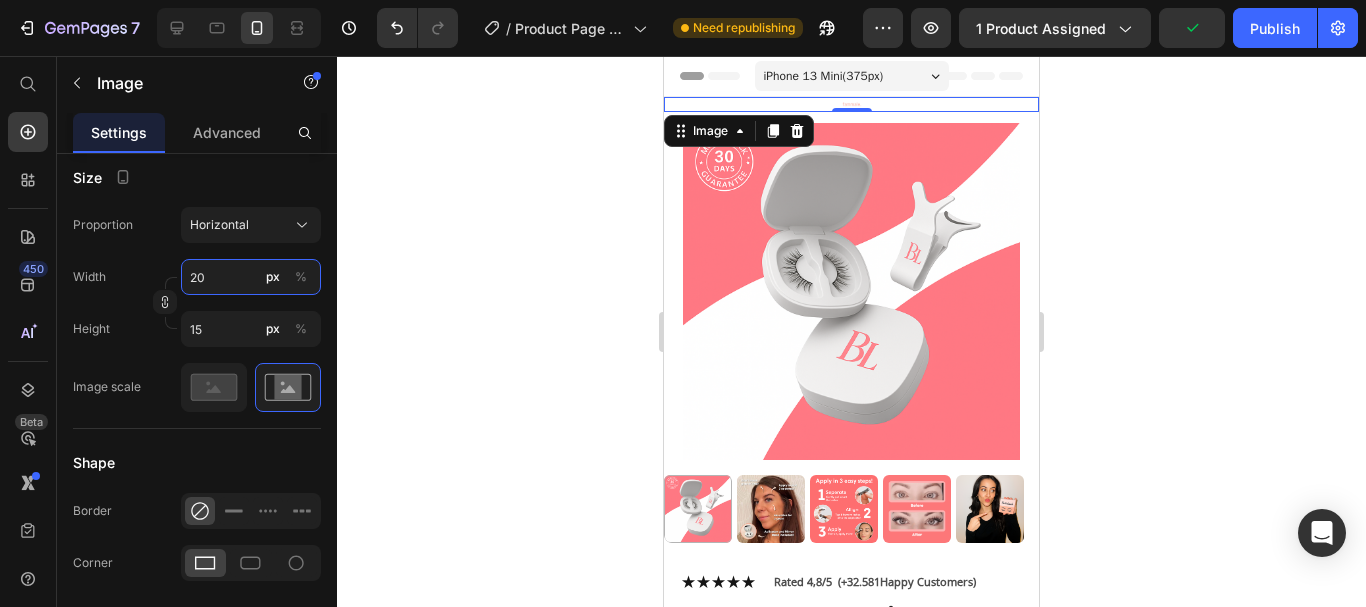type on "2" 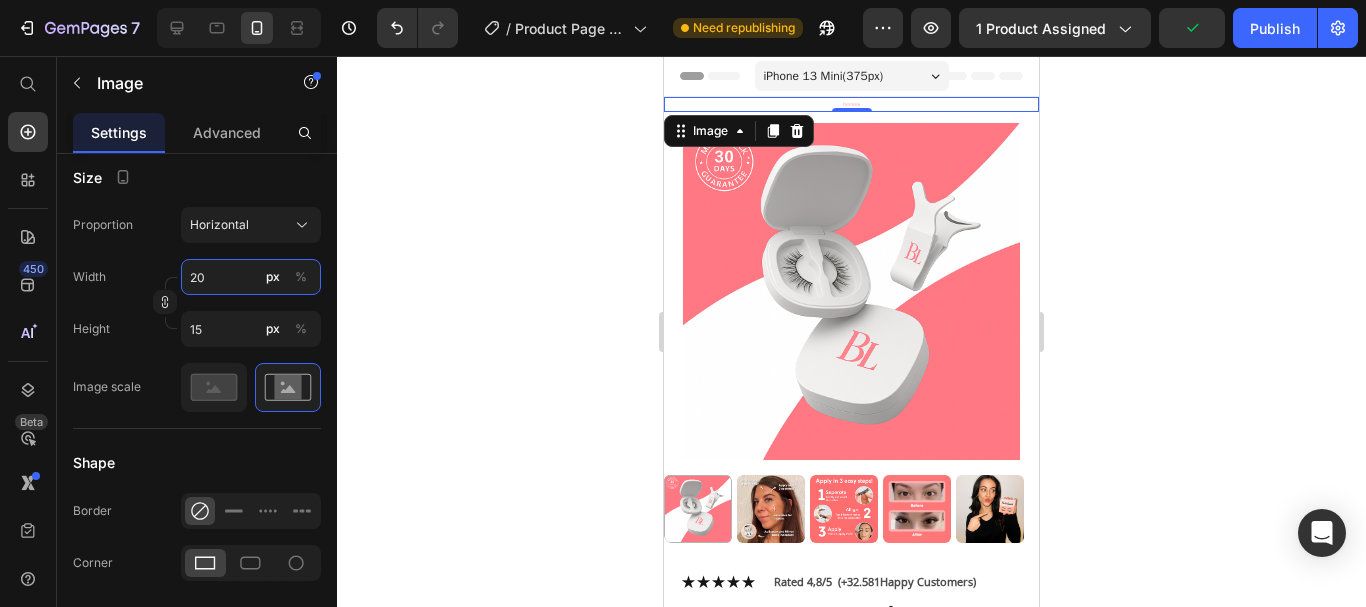 type on "2" 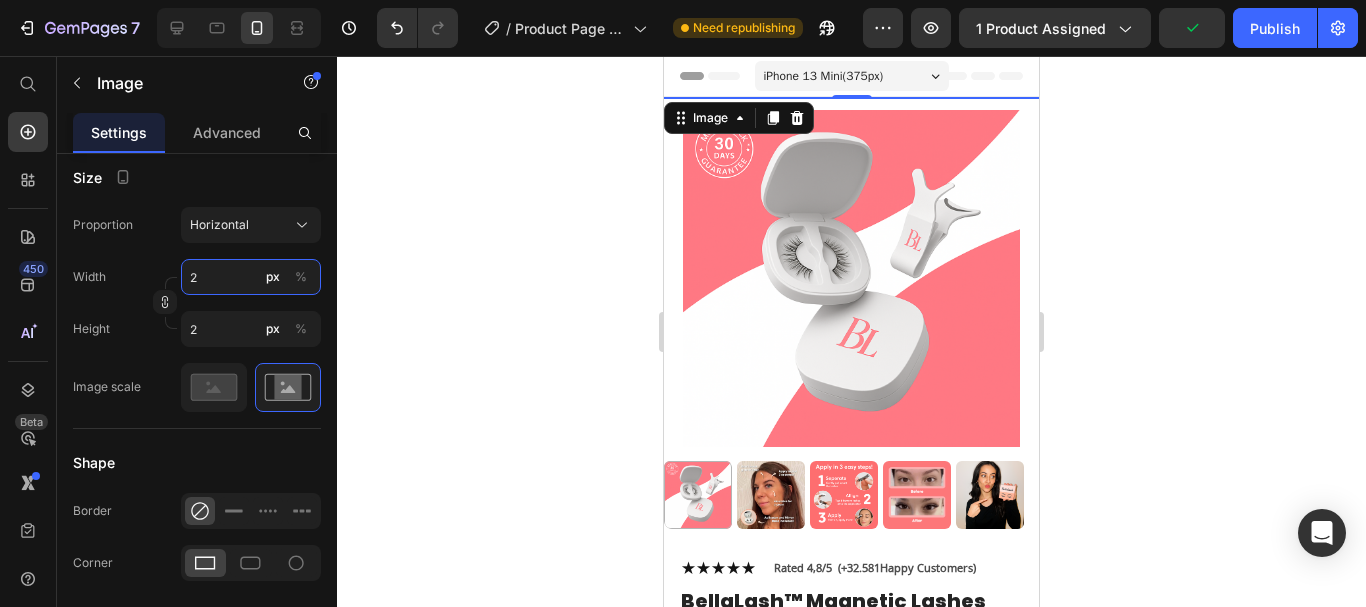 type 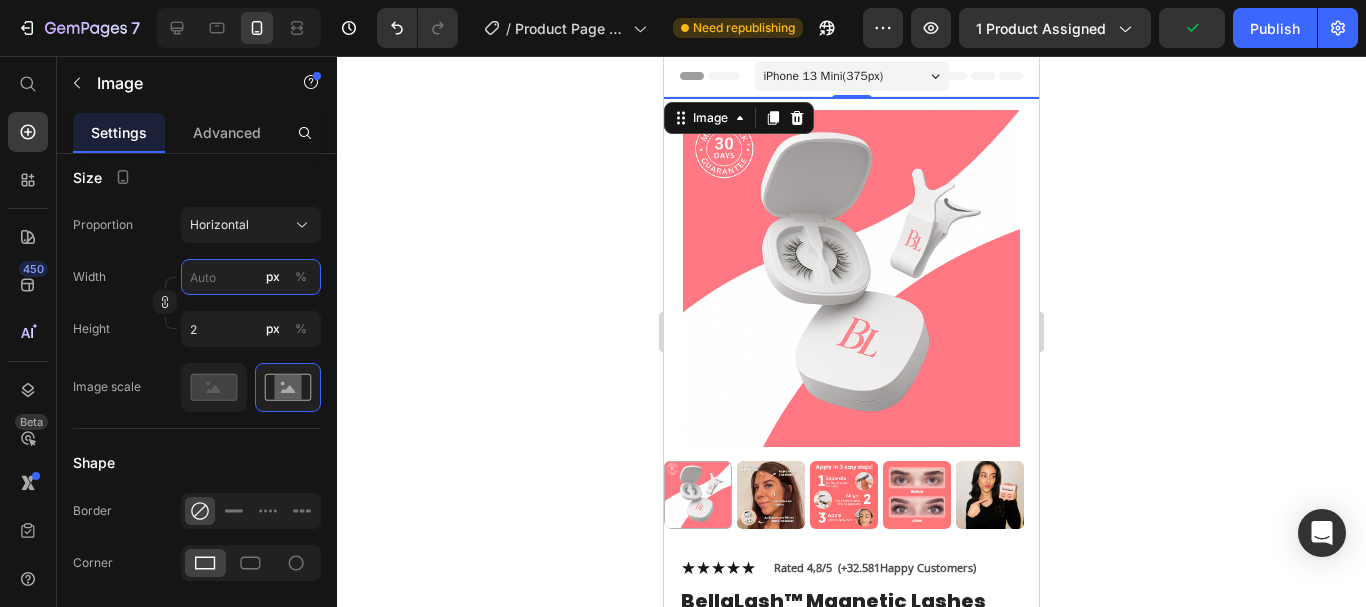type 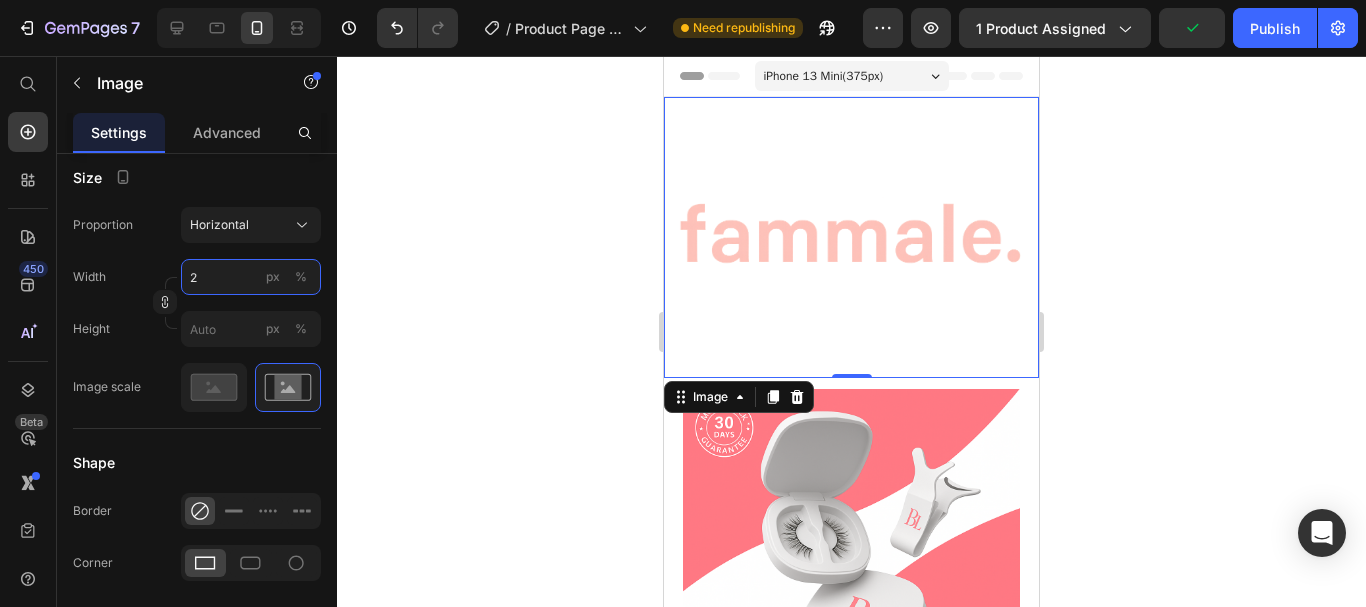 type on "21" 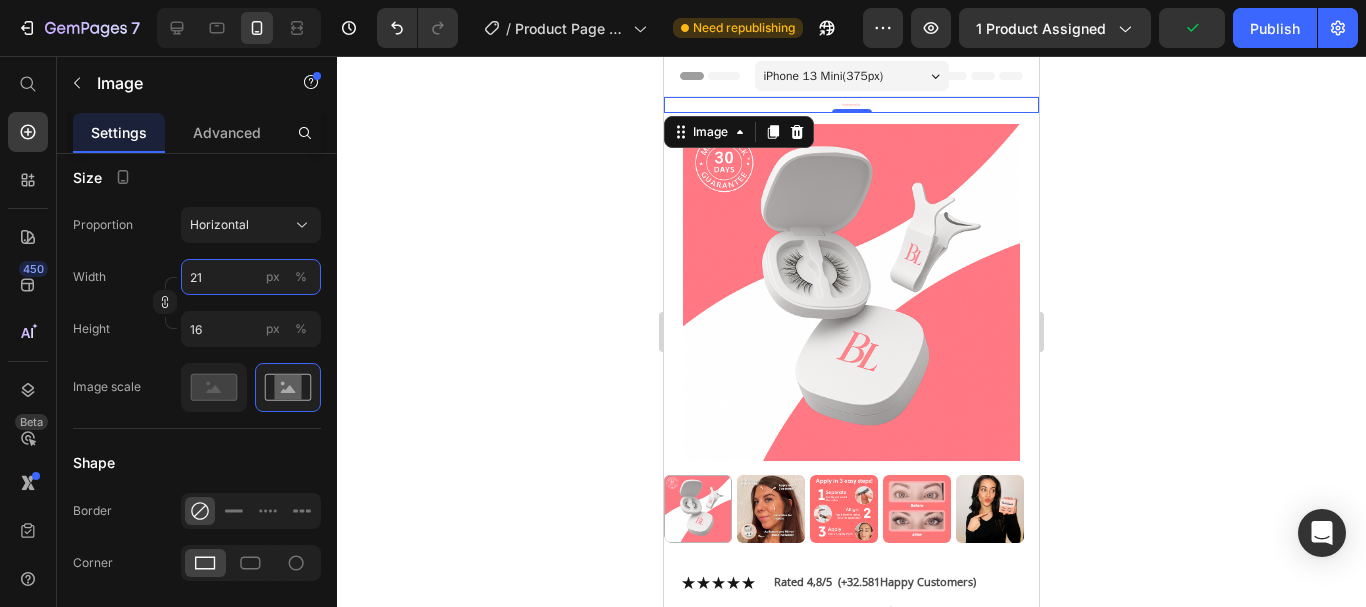type on "215" 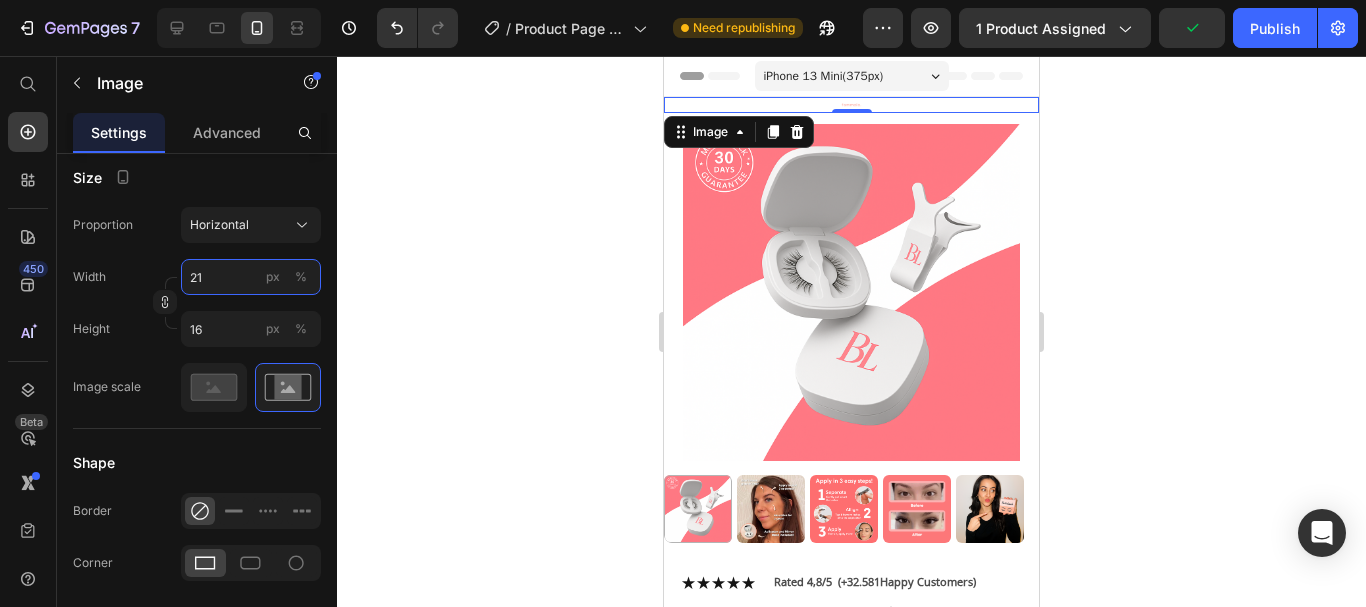 type on "161" 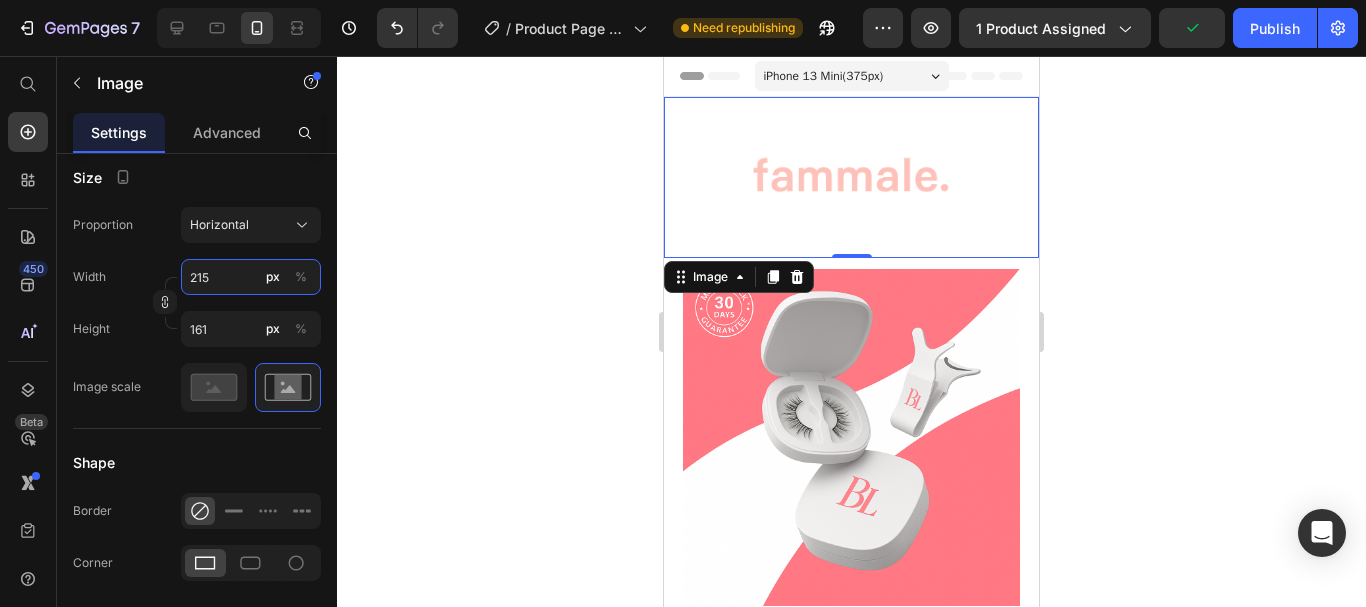type on "2150" 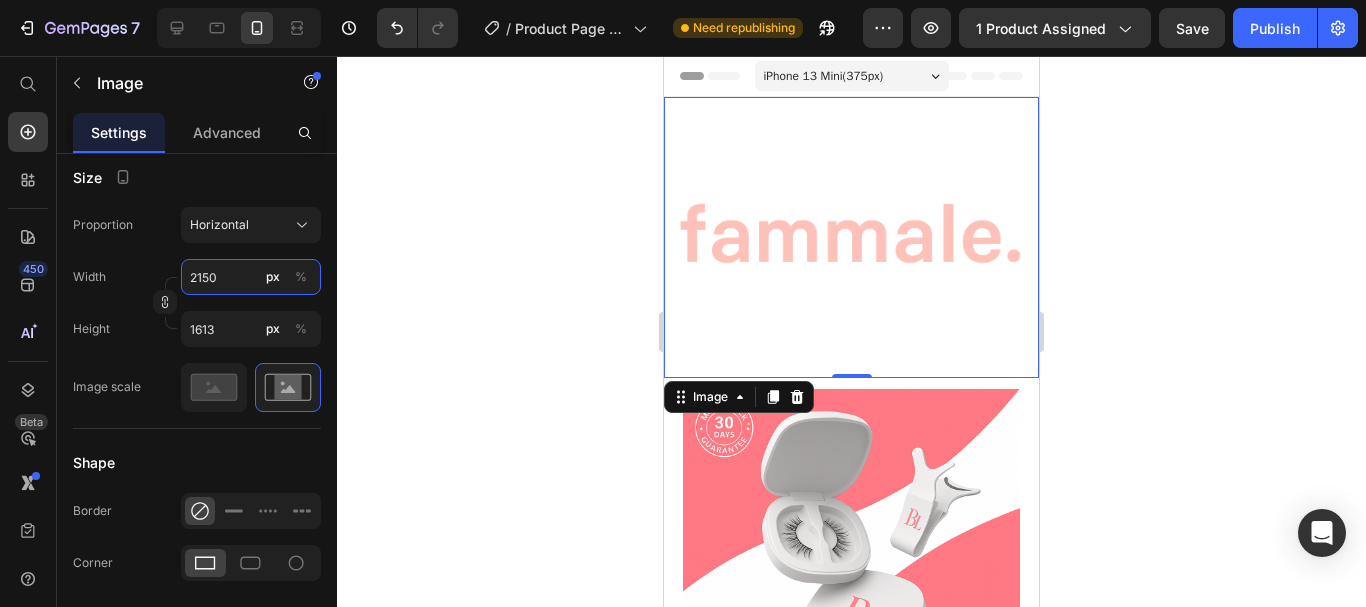 type on "215" 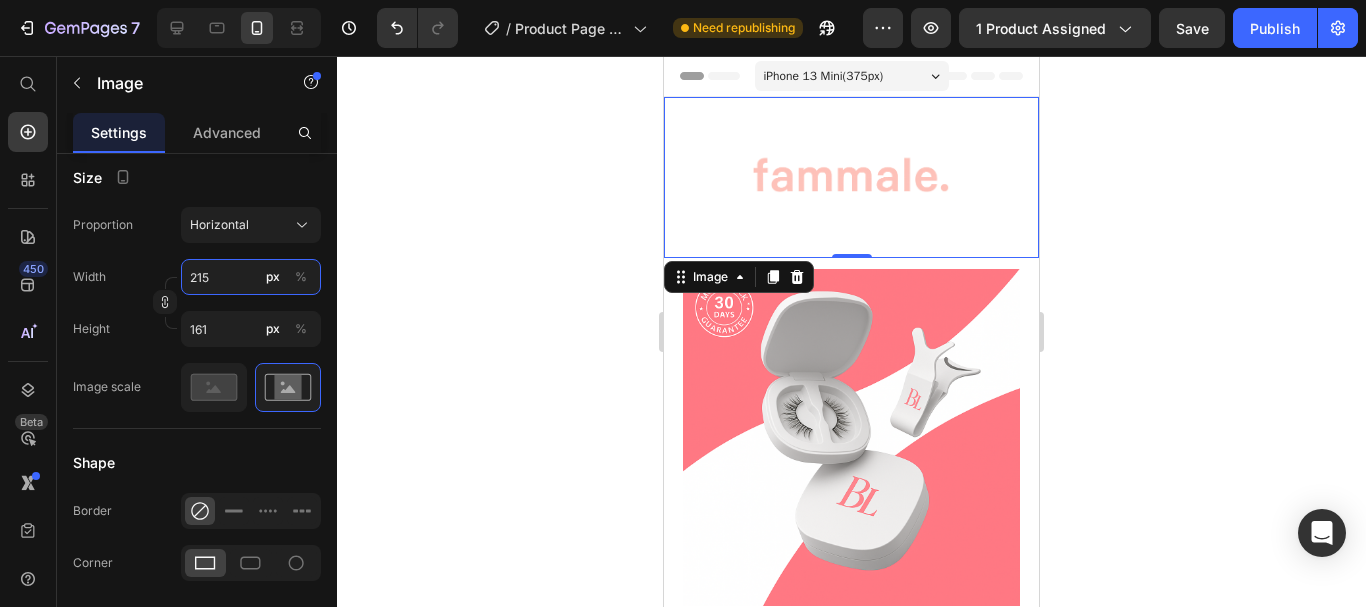 type on "21" 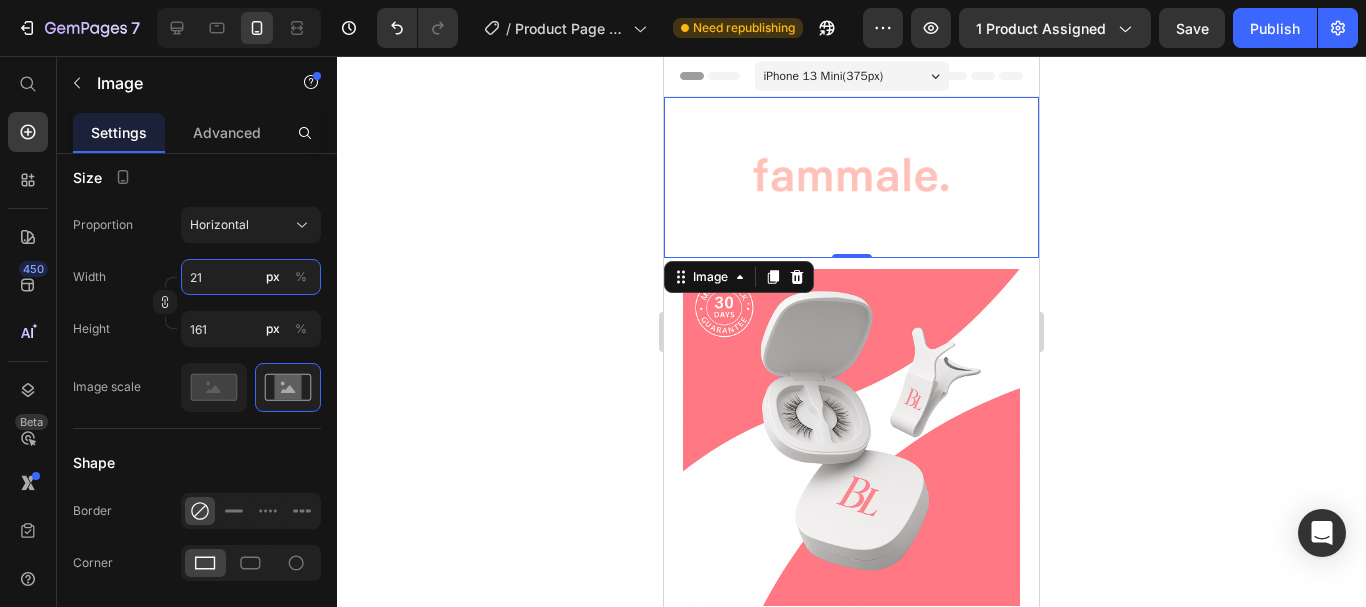 type on "16" 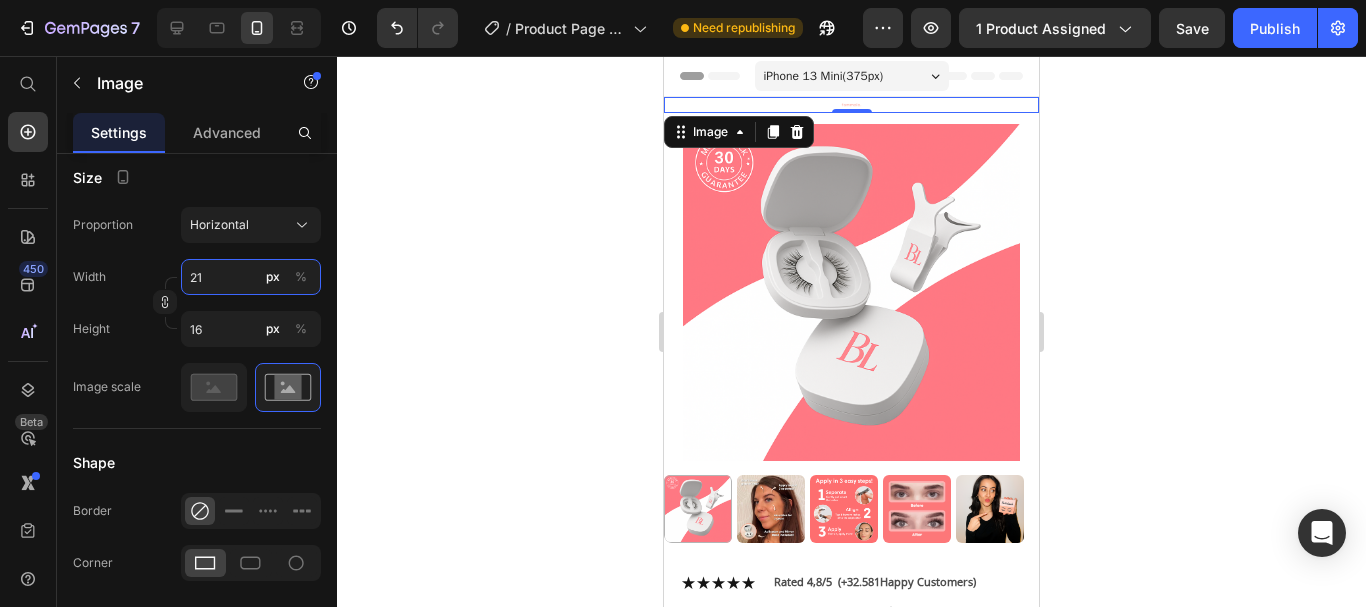 type on "2" 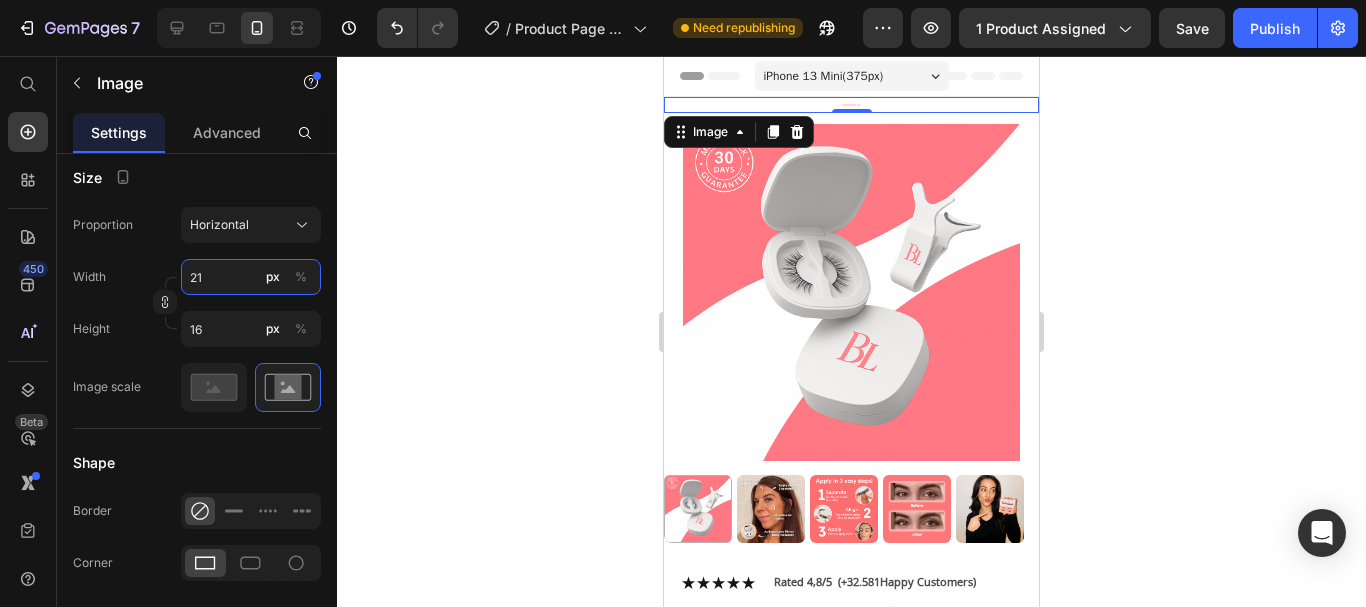 type on "2" 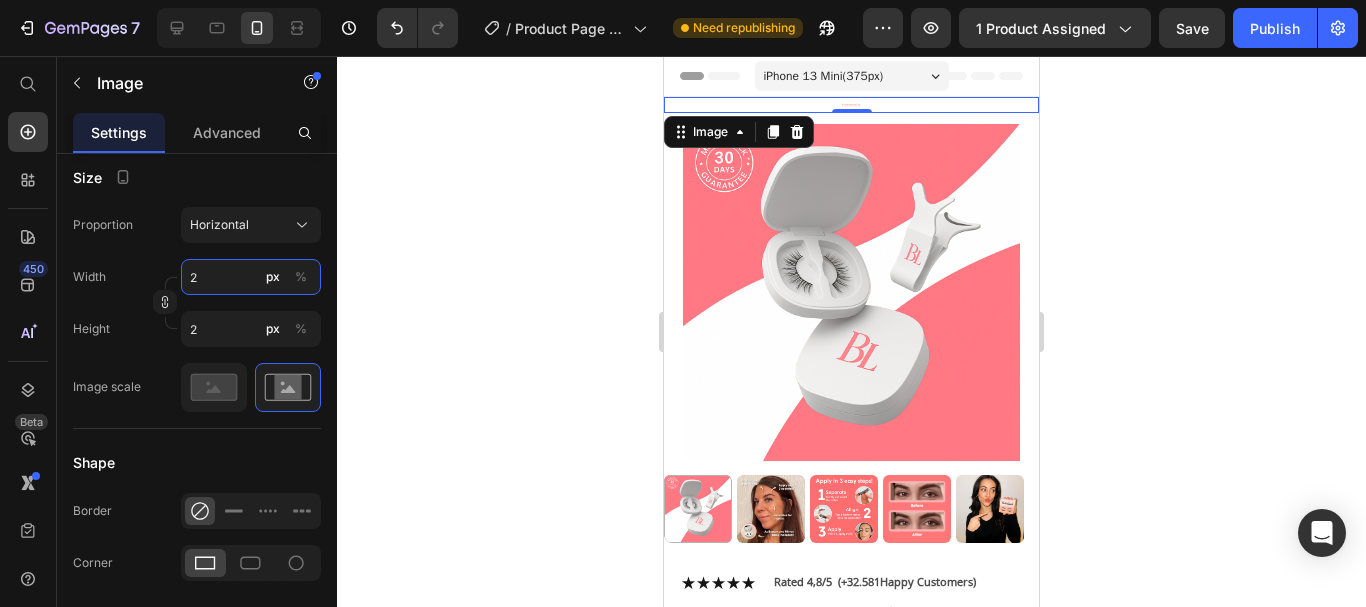 type 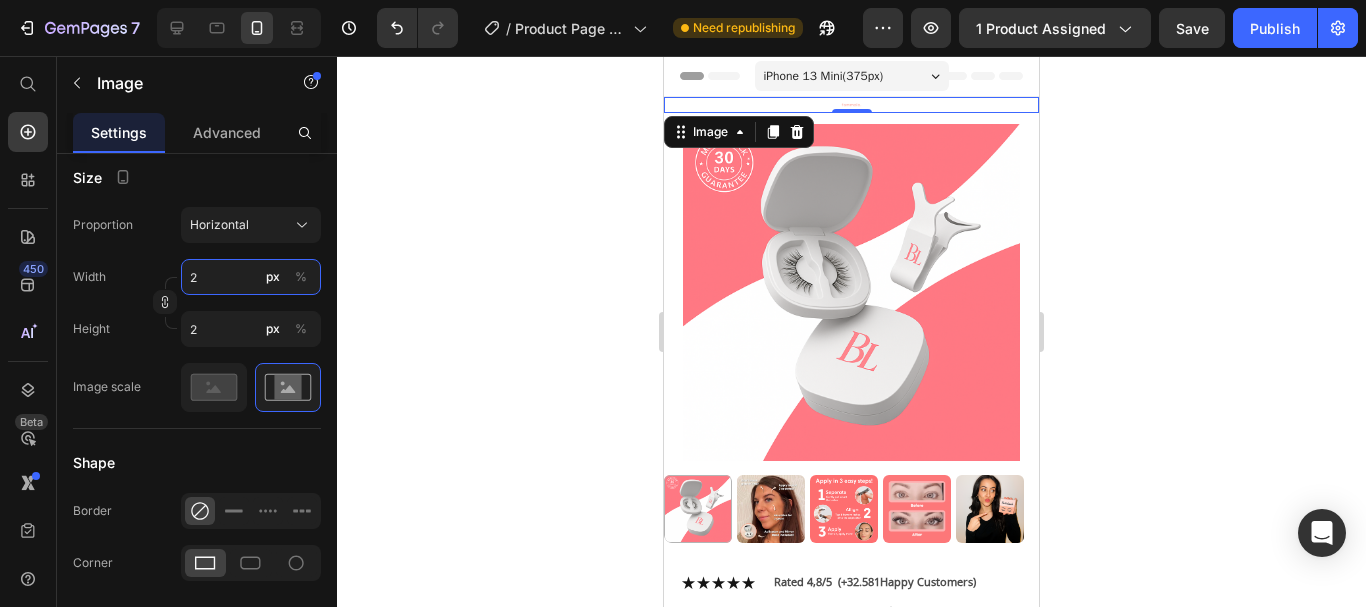 type 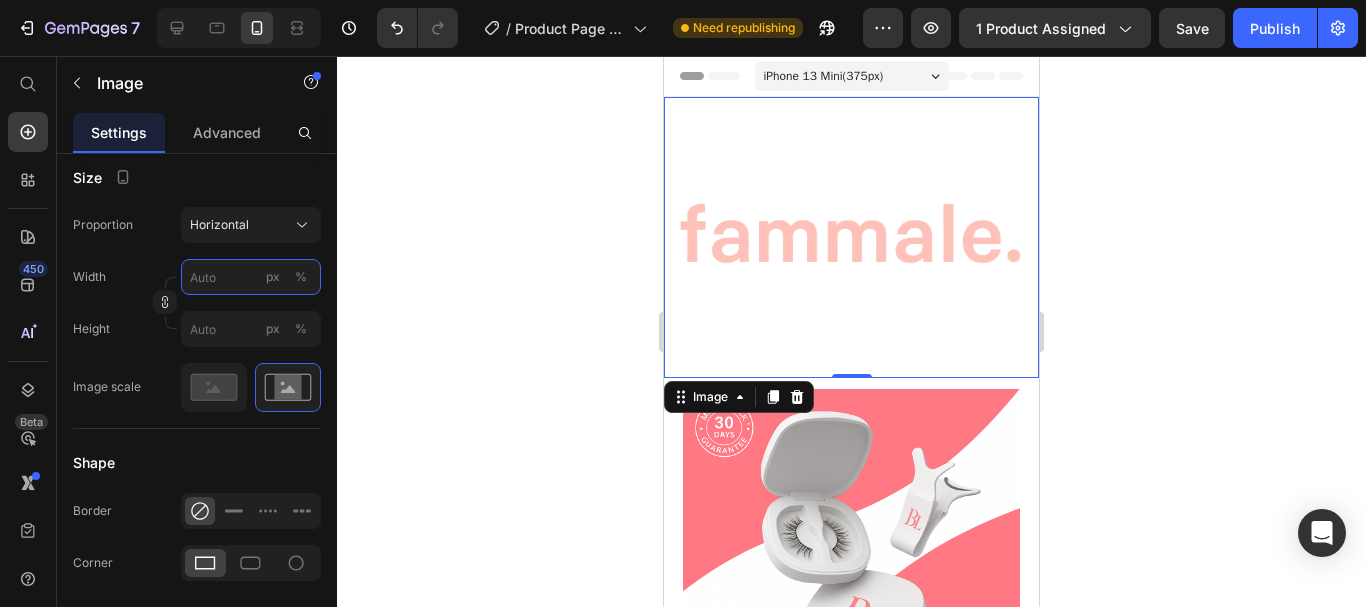type on "1" 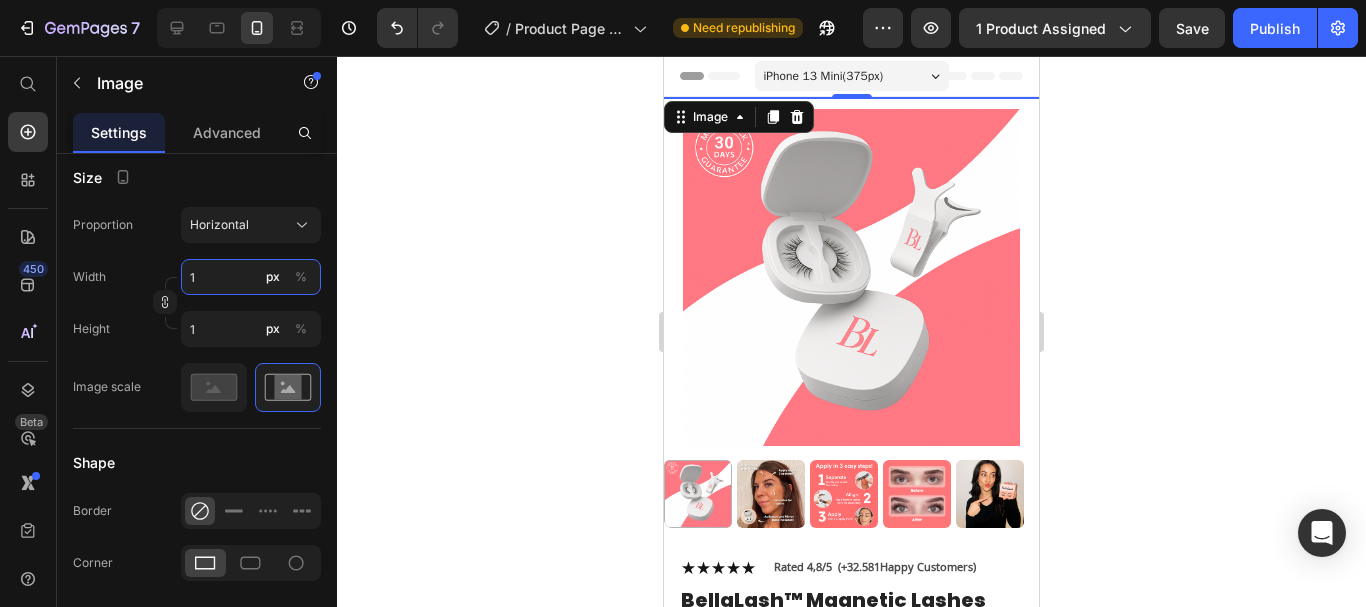 type on "15" 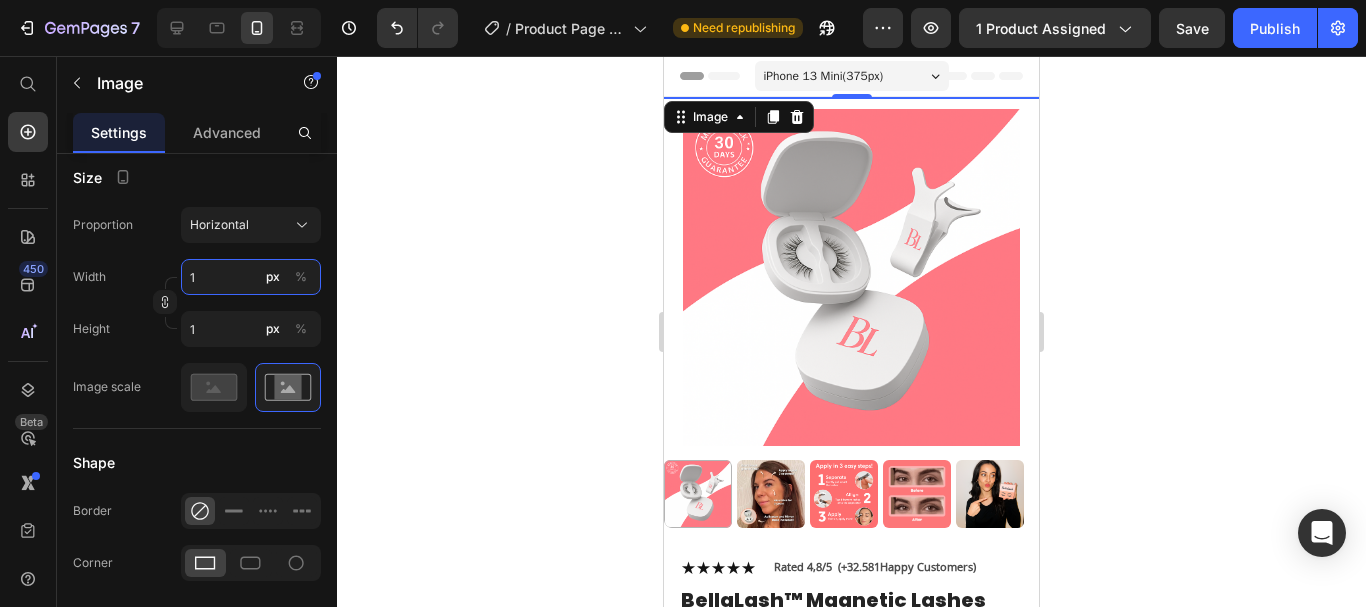 type on "11" 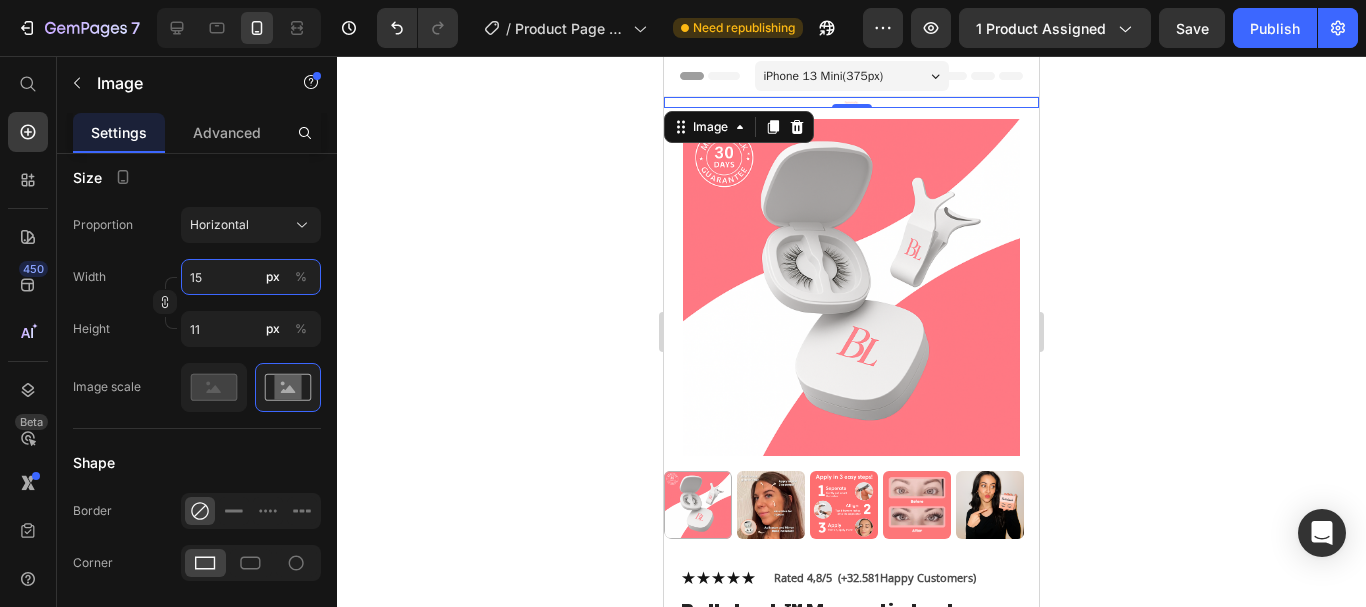 type on "150" 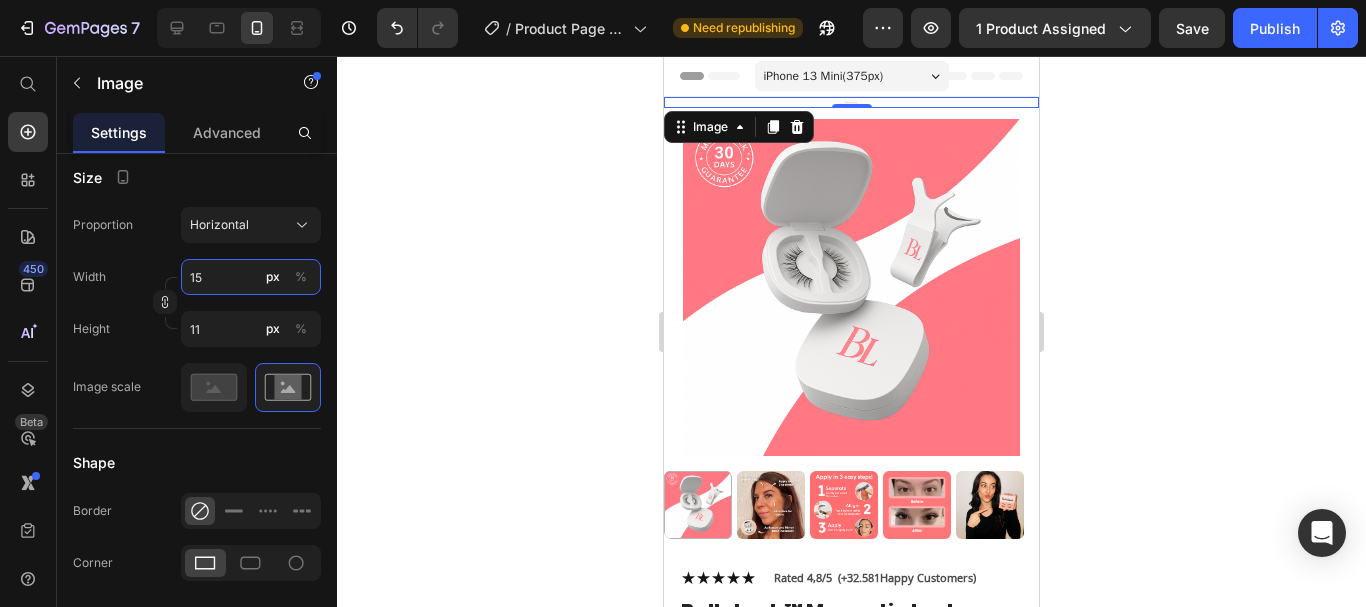 type on "113" 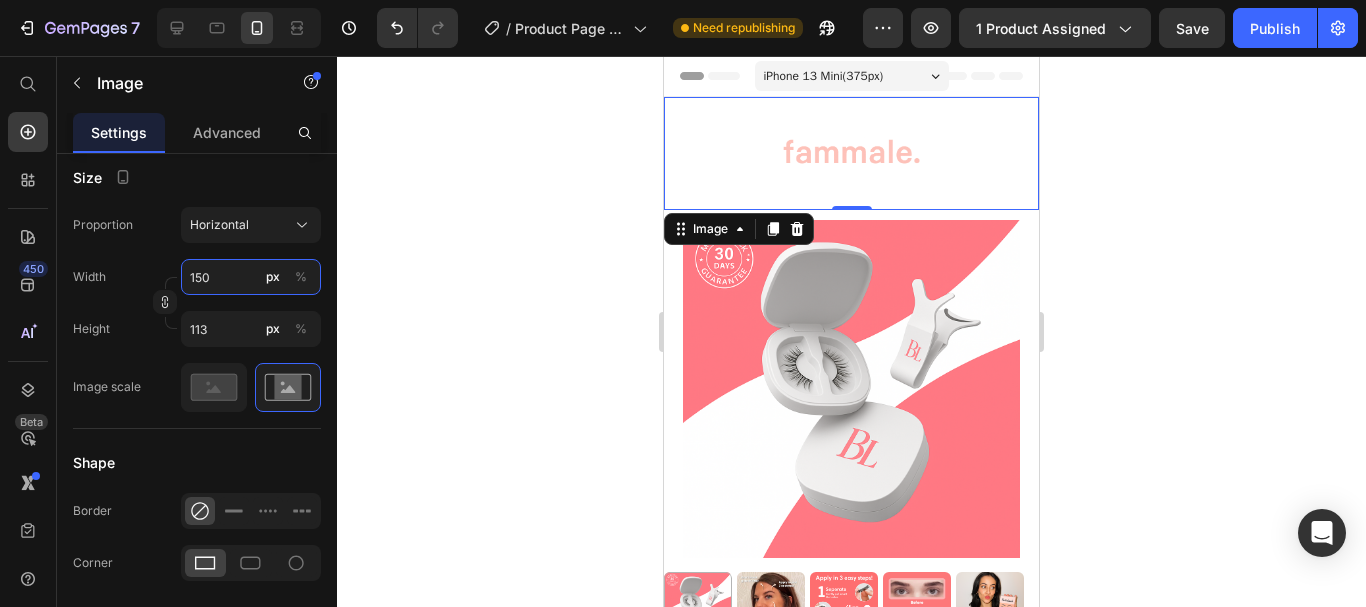 type on "150" 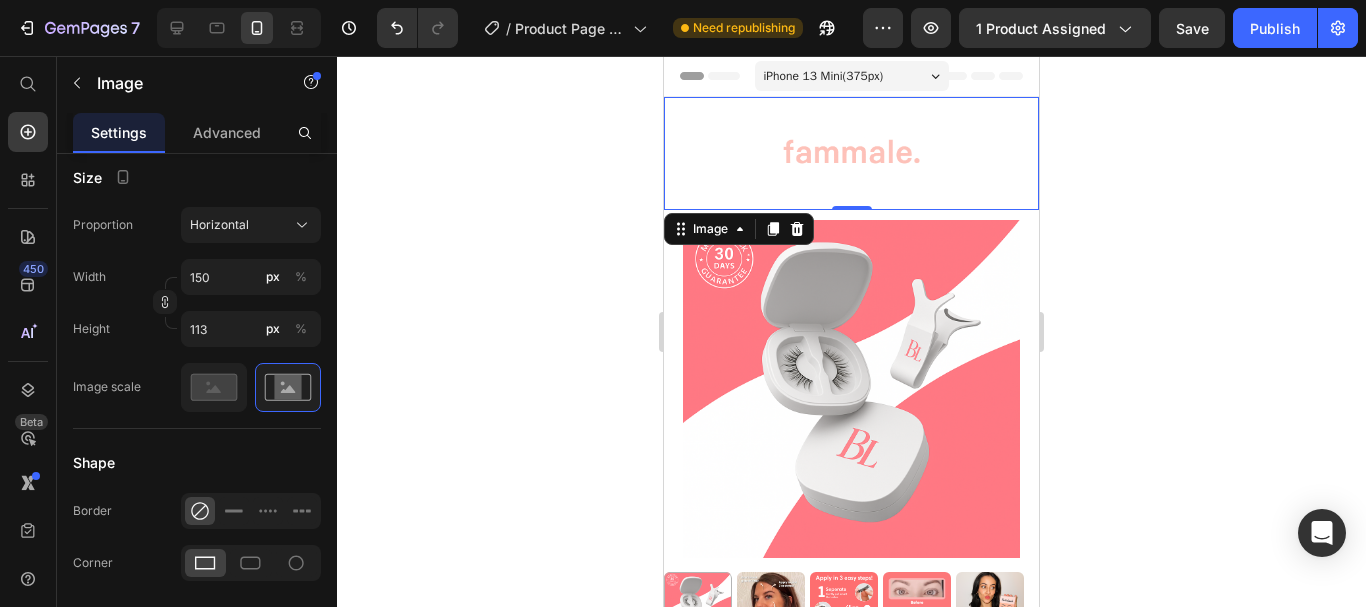 click 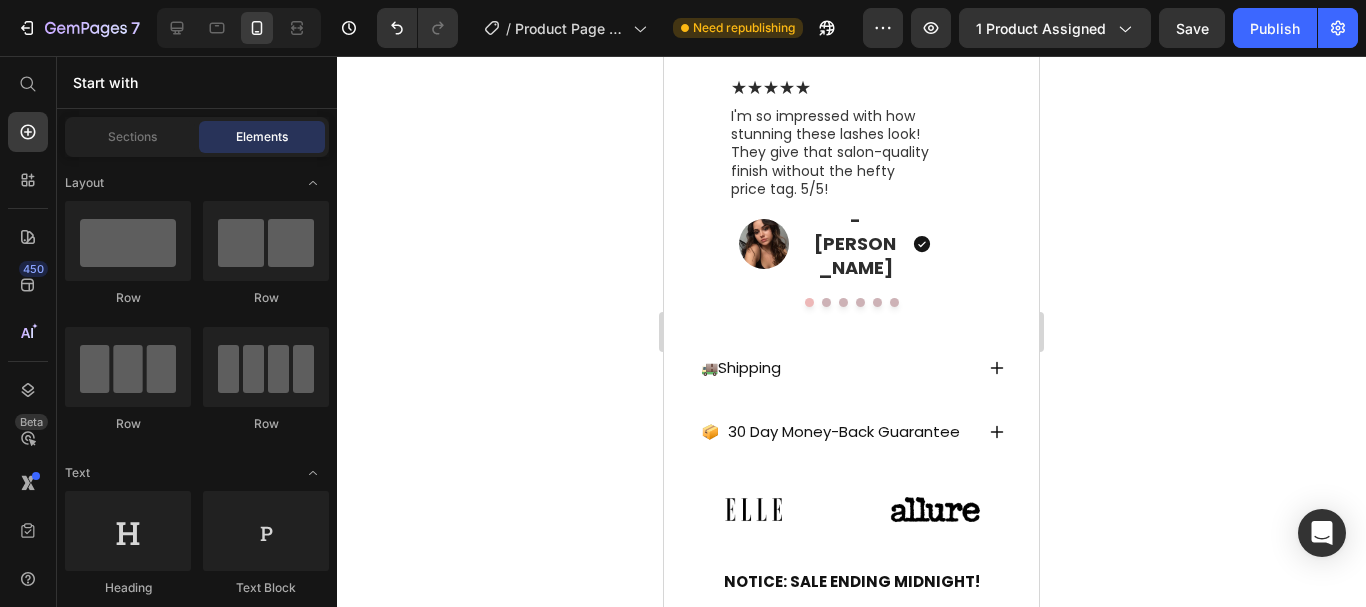 scroll, scrollTop: 1241, scrollLeft: 0, axis: vertical 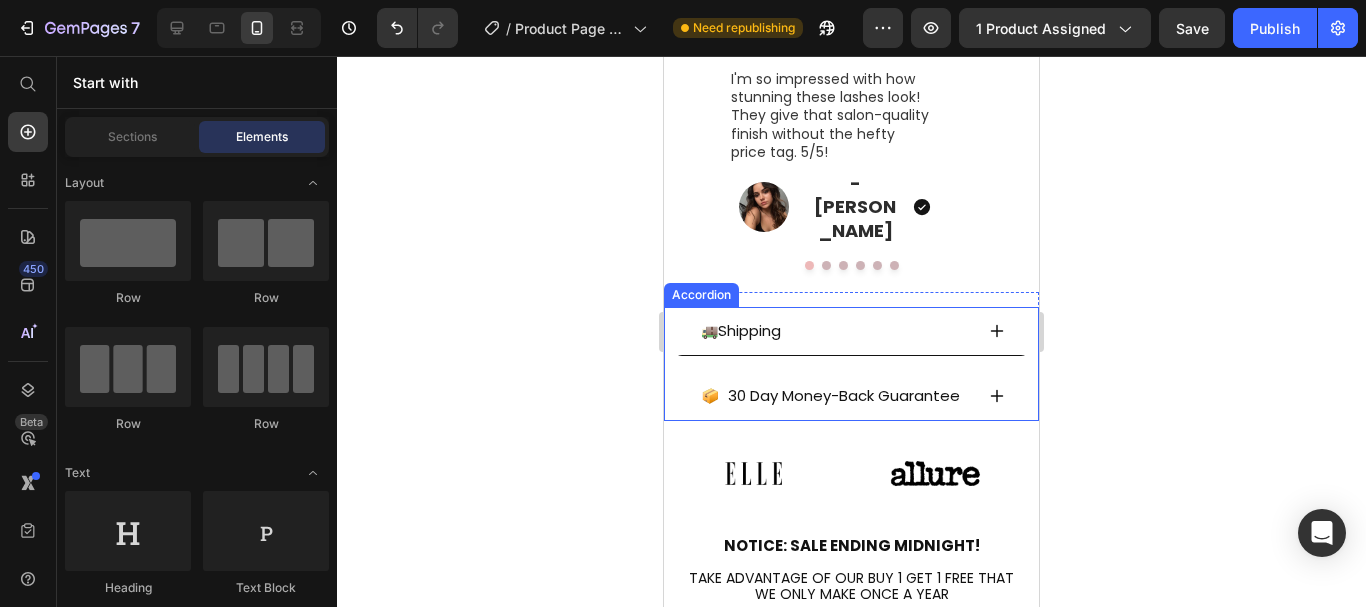 click on "🚚   Shipping" at bounding box center [835, 331] 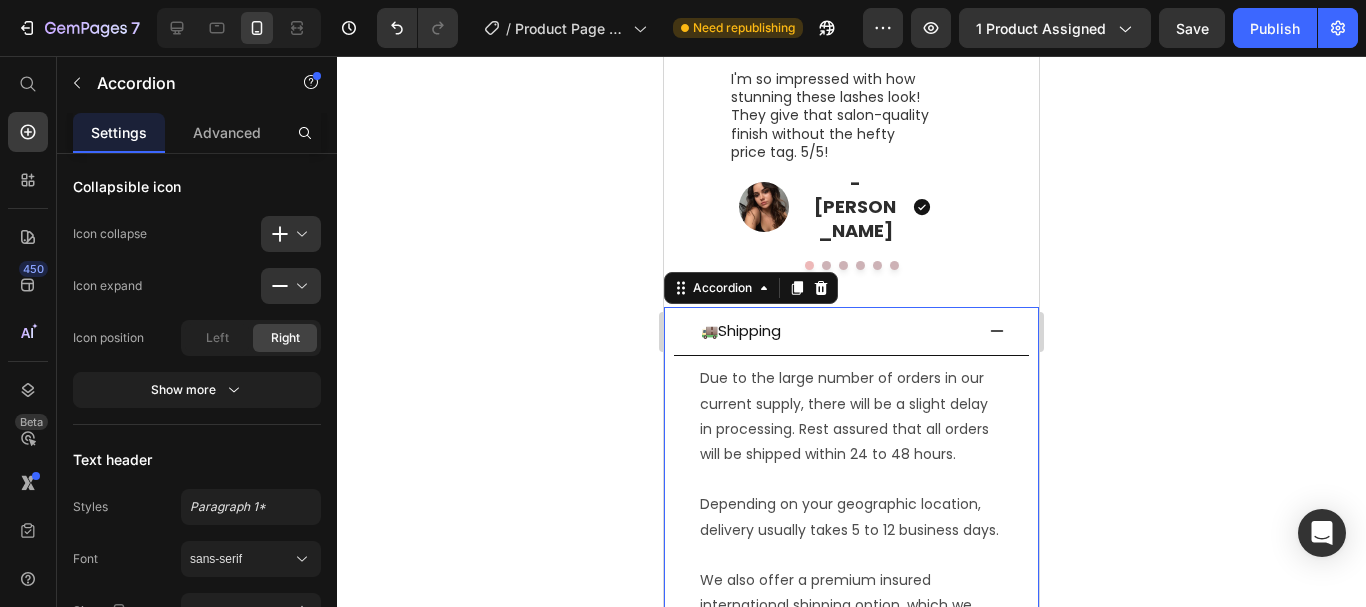 scroll, scrollTop: 0, scrollLeft: 0, axis: both 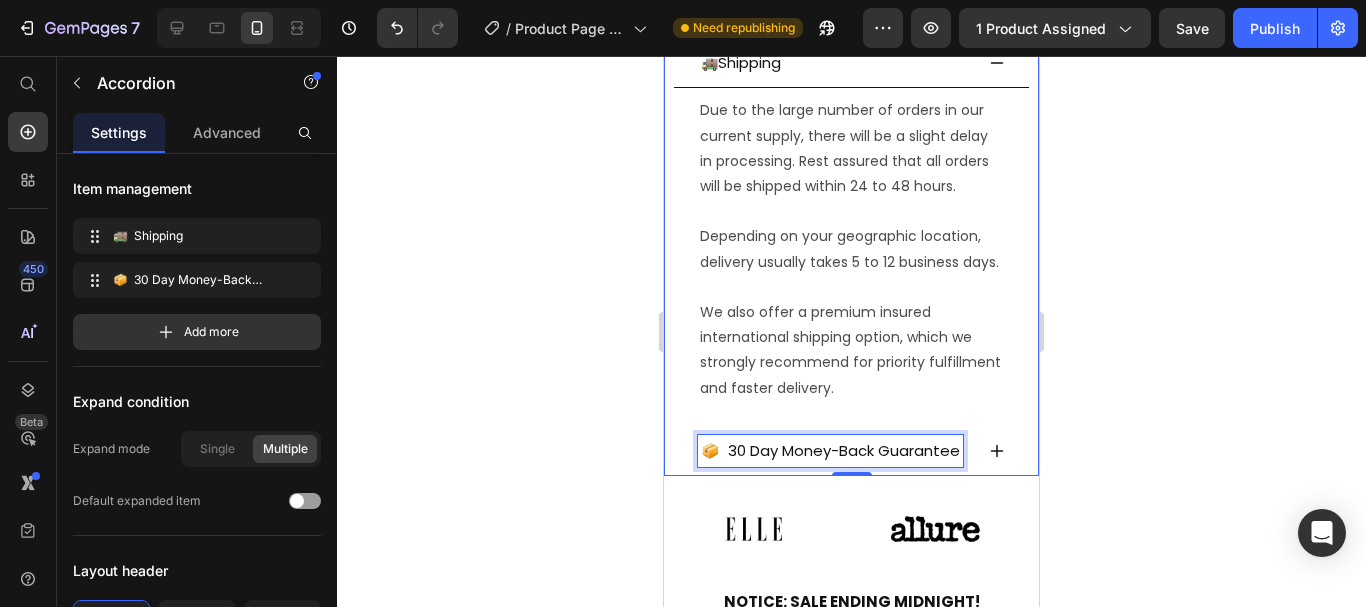 click on "📦  30 Day Money-Back Guarantee" at bounding box center (830, 450) 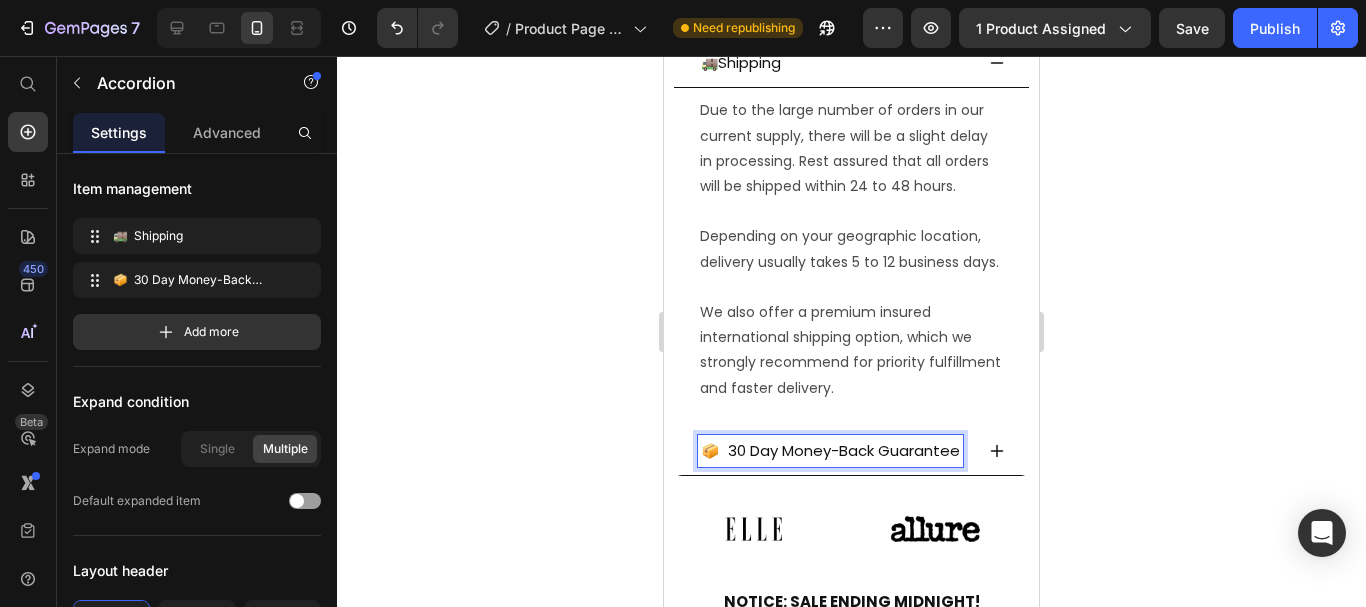 click on "📦  30 Day Money-Back Guarantee" at bounding box center [830, 450] 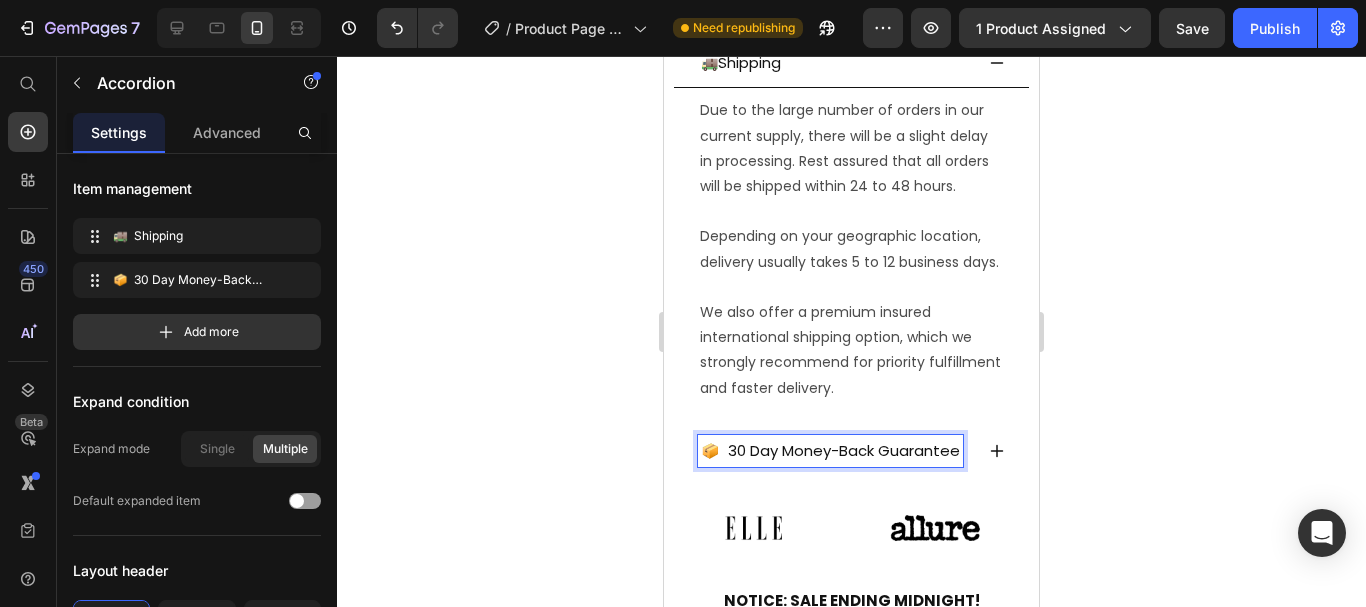 click 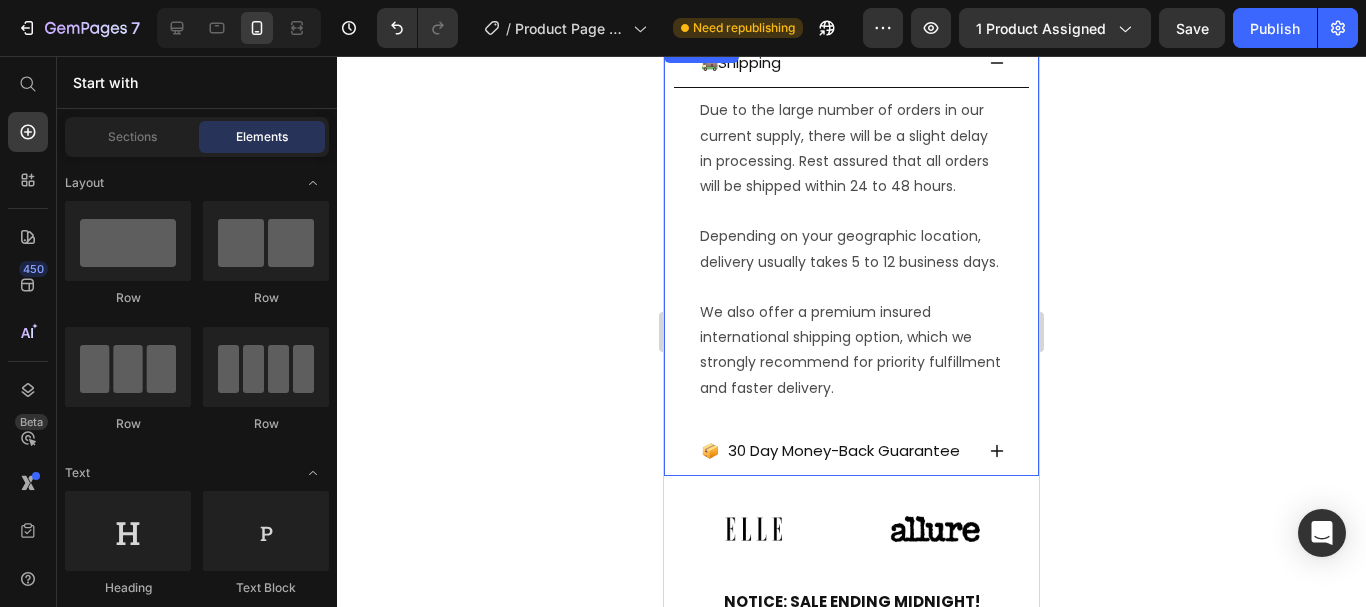 click on "📦  30 Day Money-Back Guarantee" at bounding box center [830, 451] 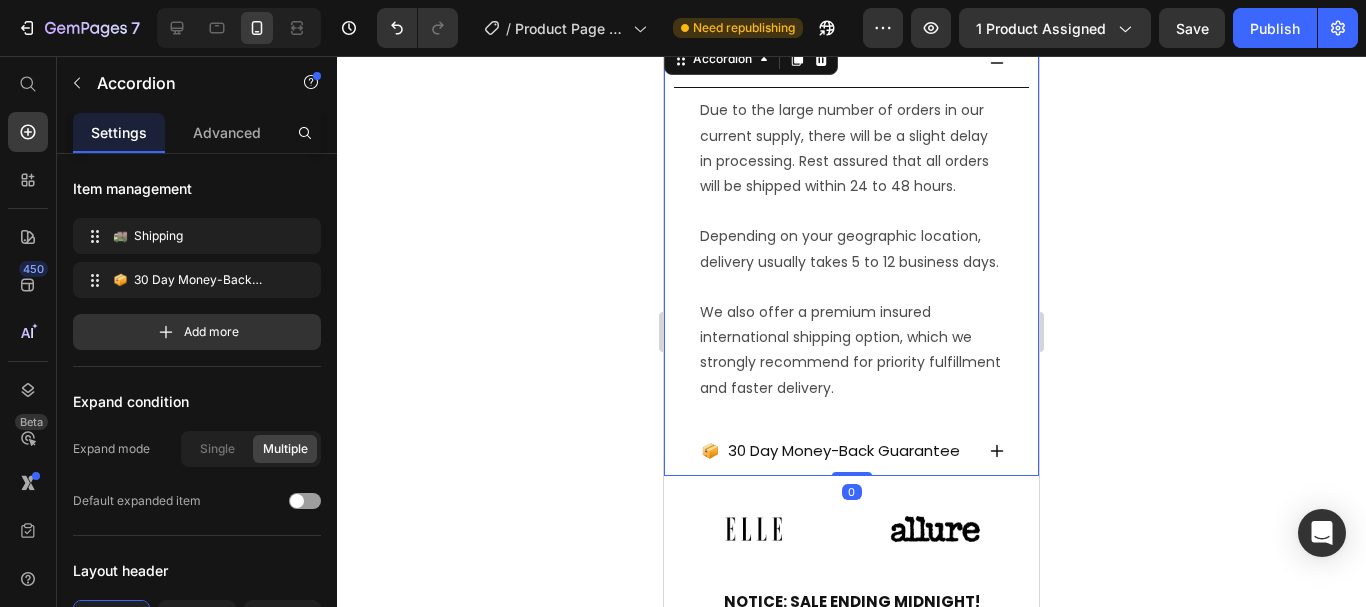 click 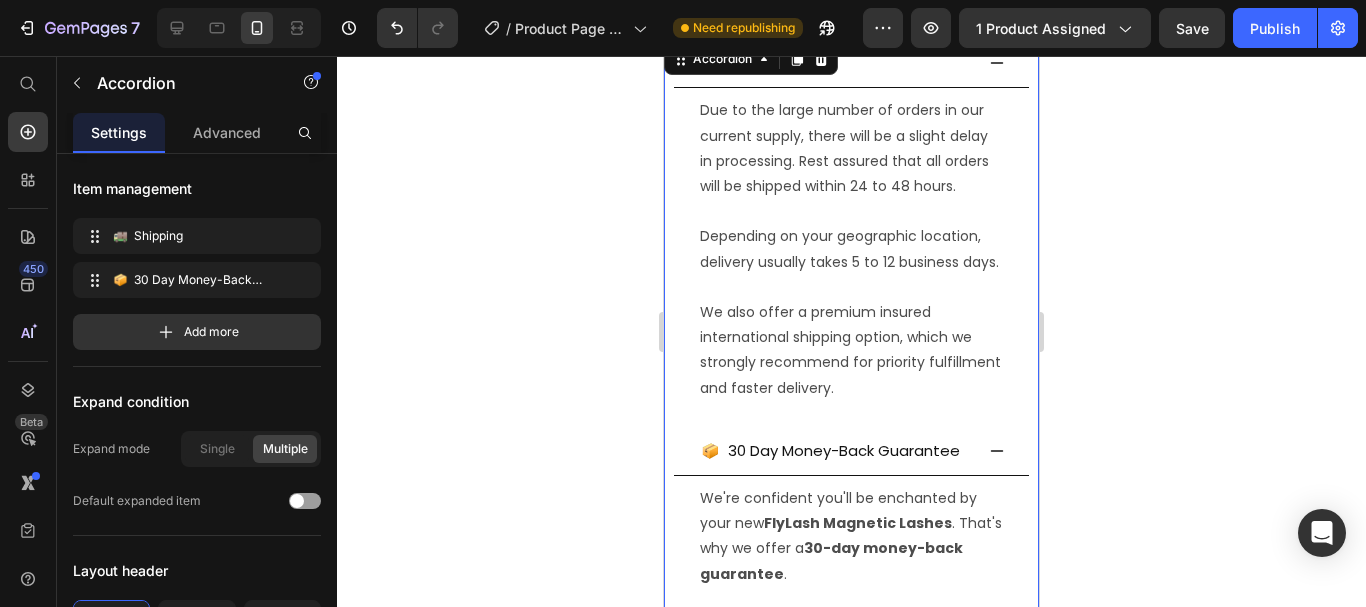 scroll, scrollTop: 1588, scrollLeft: 0, axis: vertical 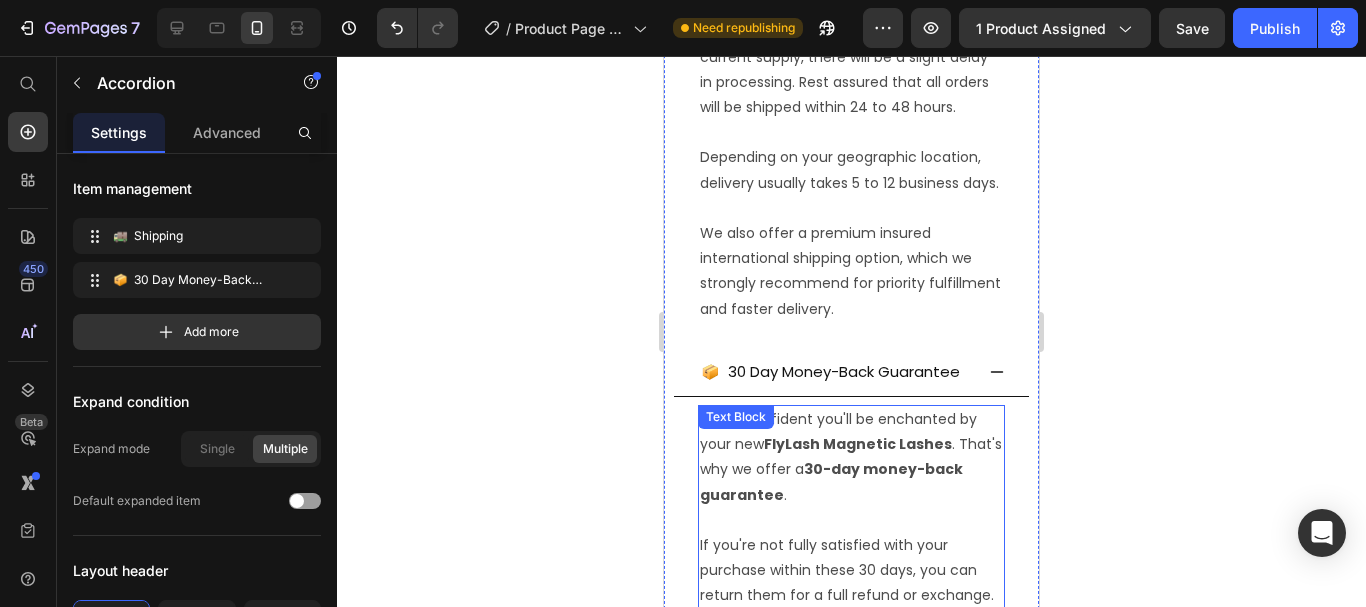 click on "FlyLash Magnetic Lashes" at bounding box center (858, 444) 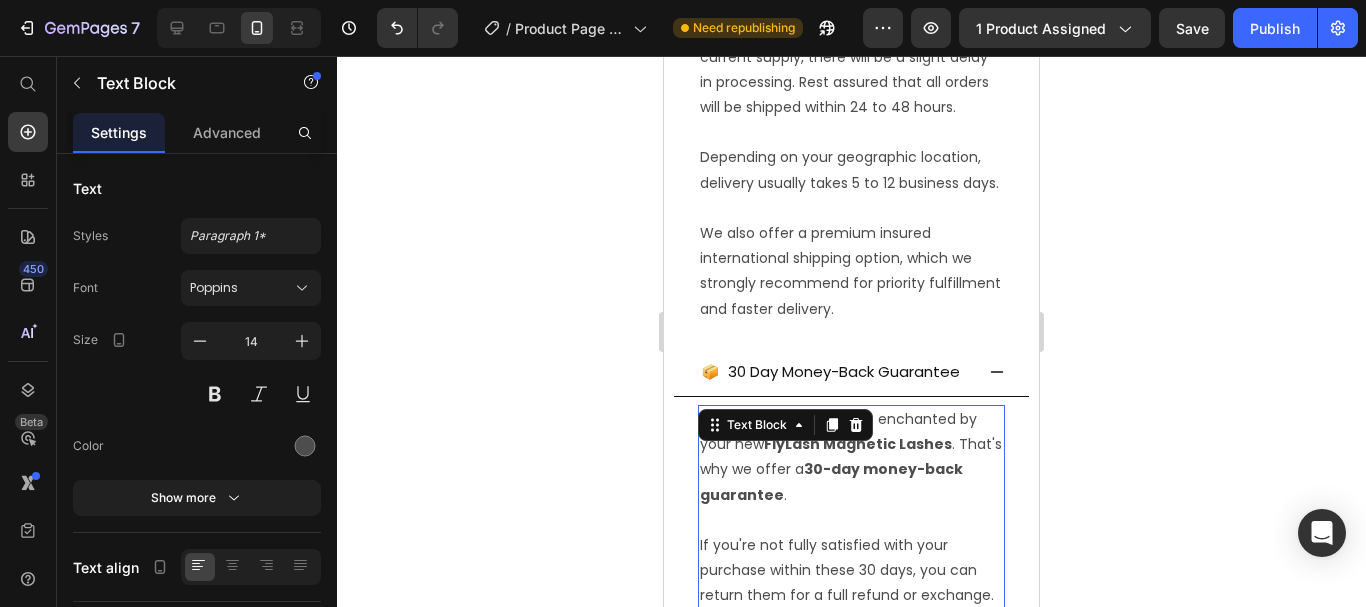 click on "FlyLash Magnetic Lashes" at bounding box center (858, 444) 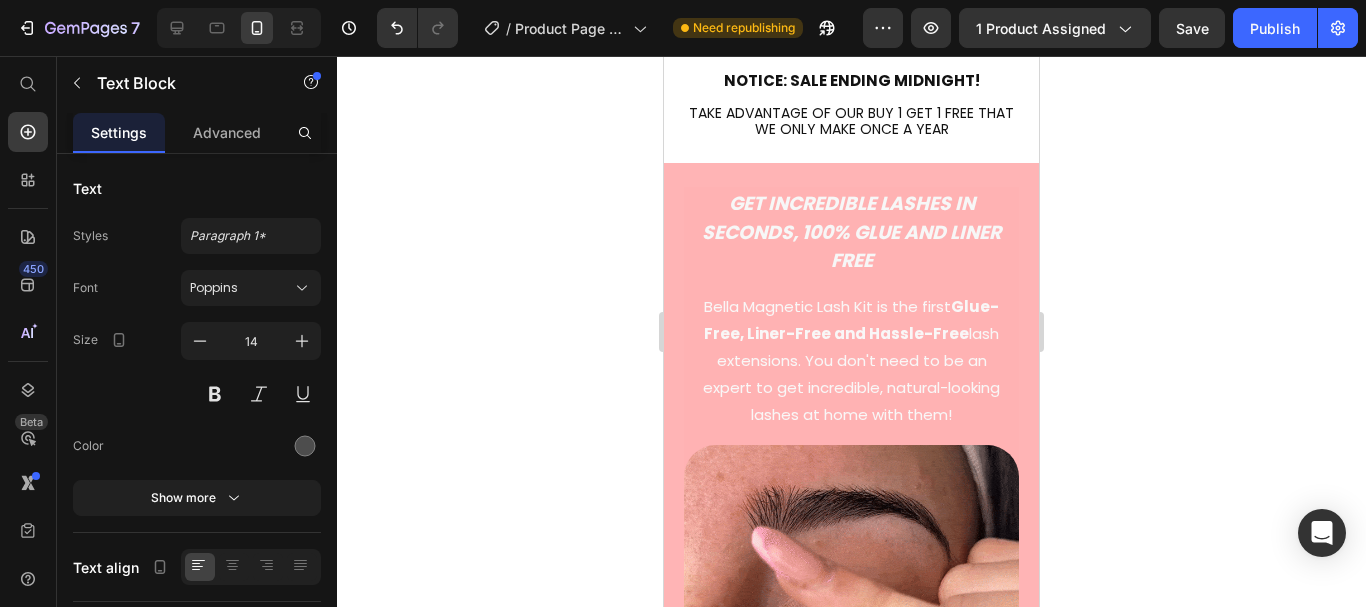 scroll, scrollTop: 2243, scrollLeft: 0, axis: vertical 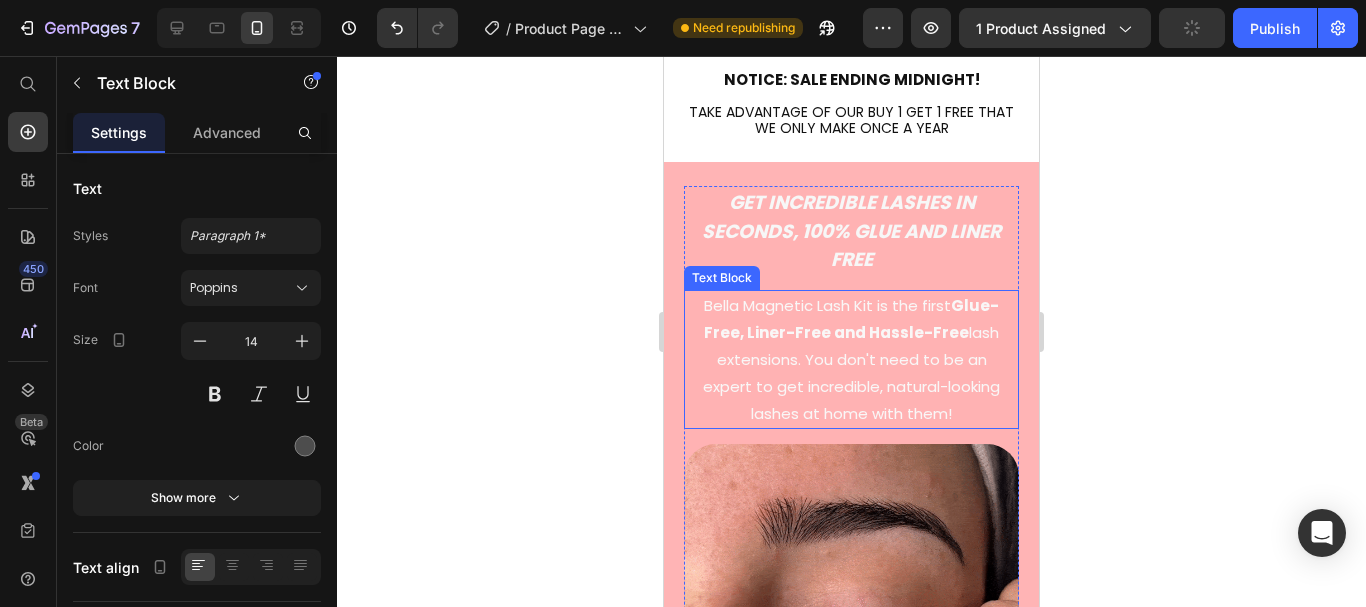 click on "Bella Magnetic Lash Kit is the first  Glue-" at bounding box center (851, 305) 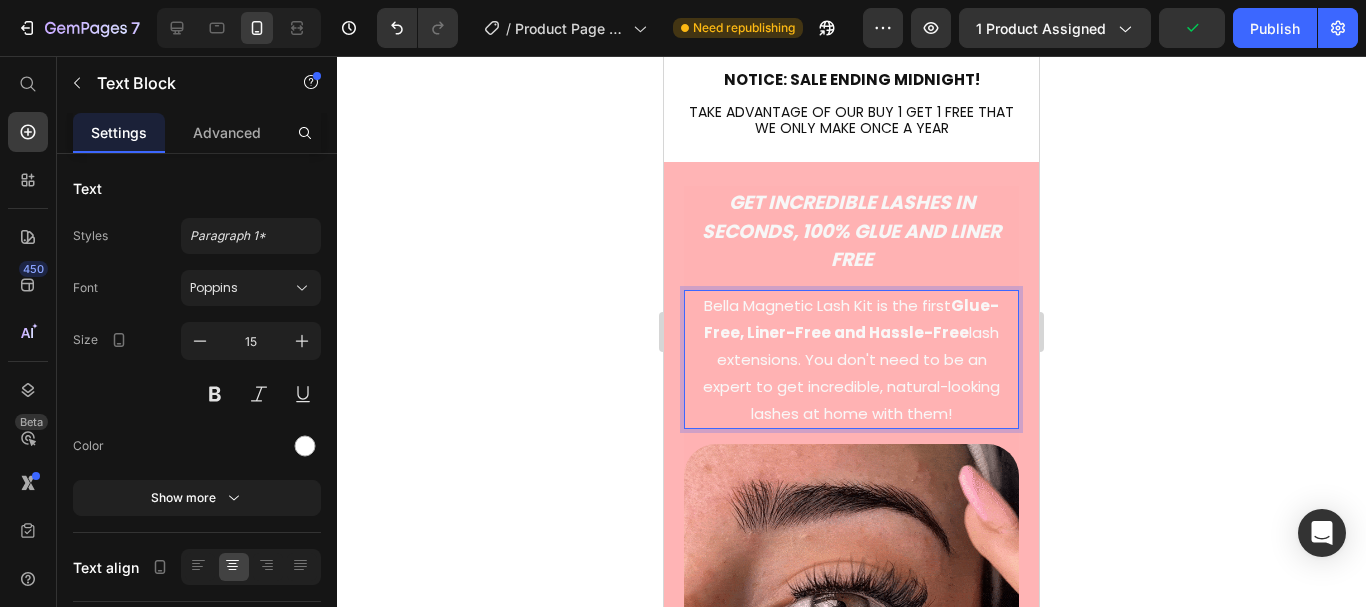 click on "Bella Magnetic Lash Kit is the first  Glue-" at bounding box center (851, 305) 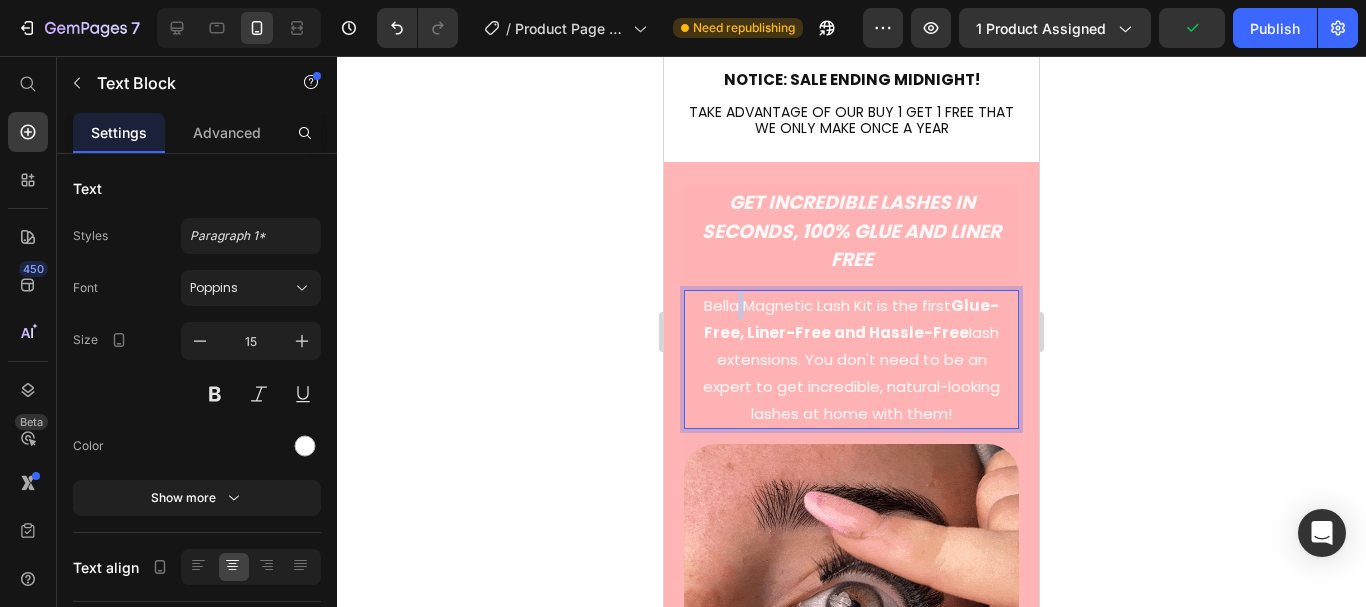 click on "Bella Magnetic Lash Kit is the first  Glue-" at bounding box center [851, 305] 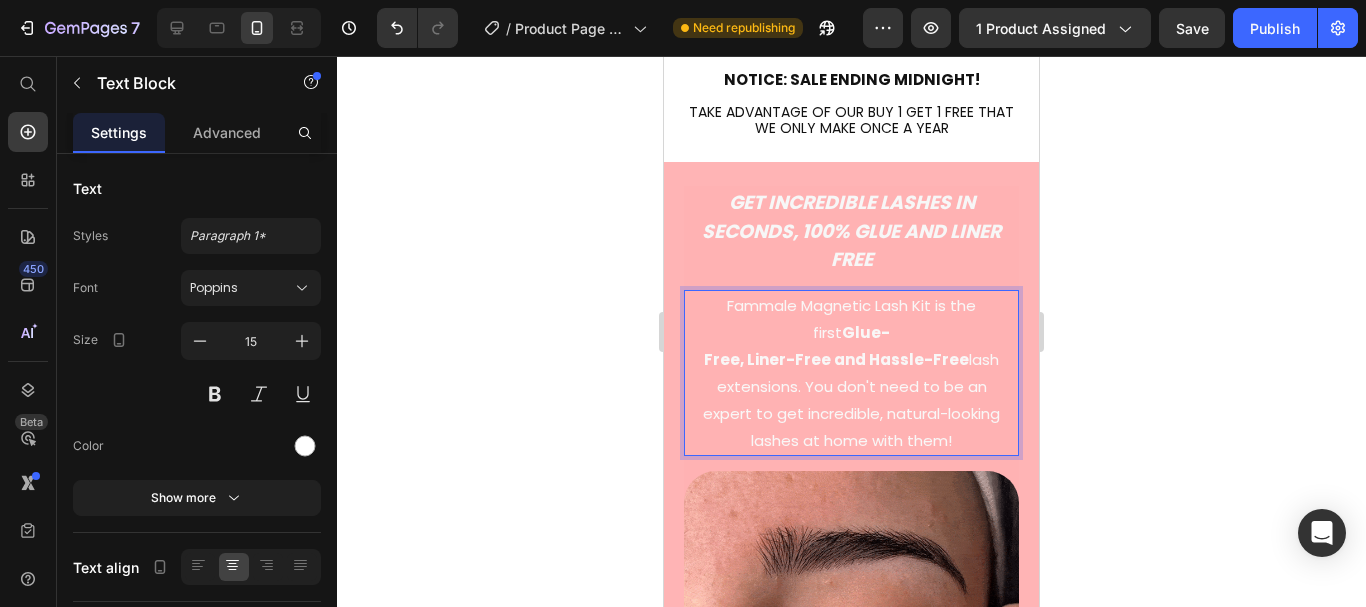 click on "Fammale Magnetic Lash Kit is the first  Glue-" at bounding box center [851, 319] 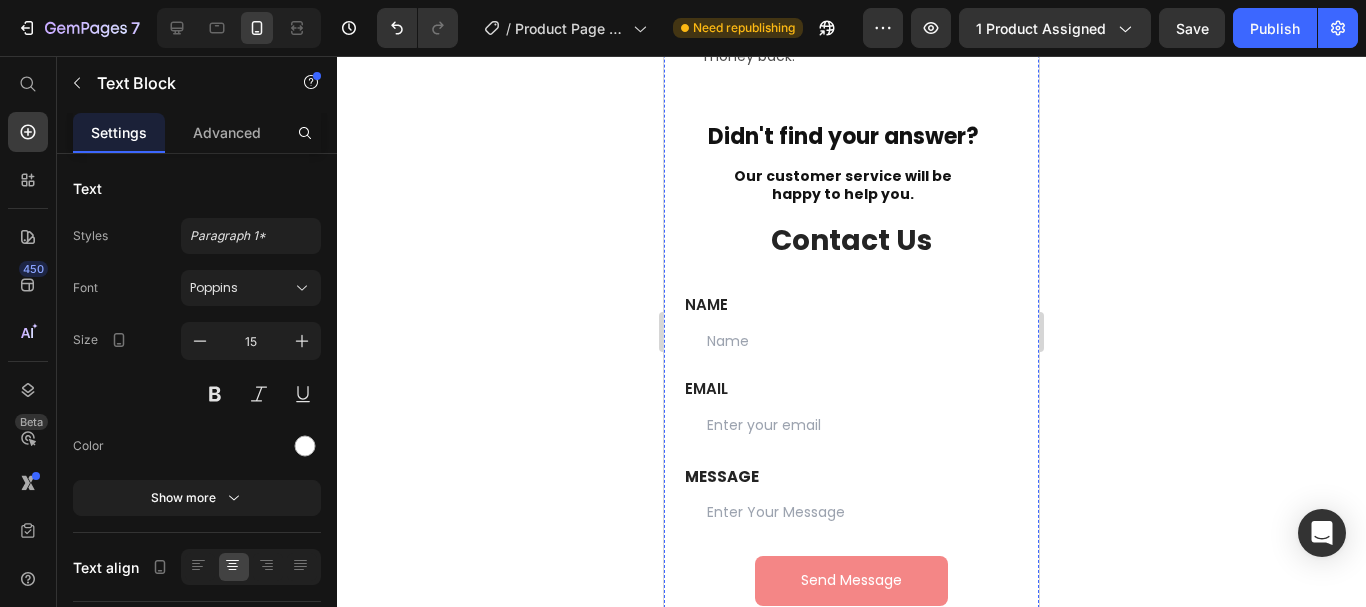 scroll, scrollTop: 6978, scrollLeft: 0, axis: vertical 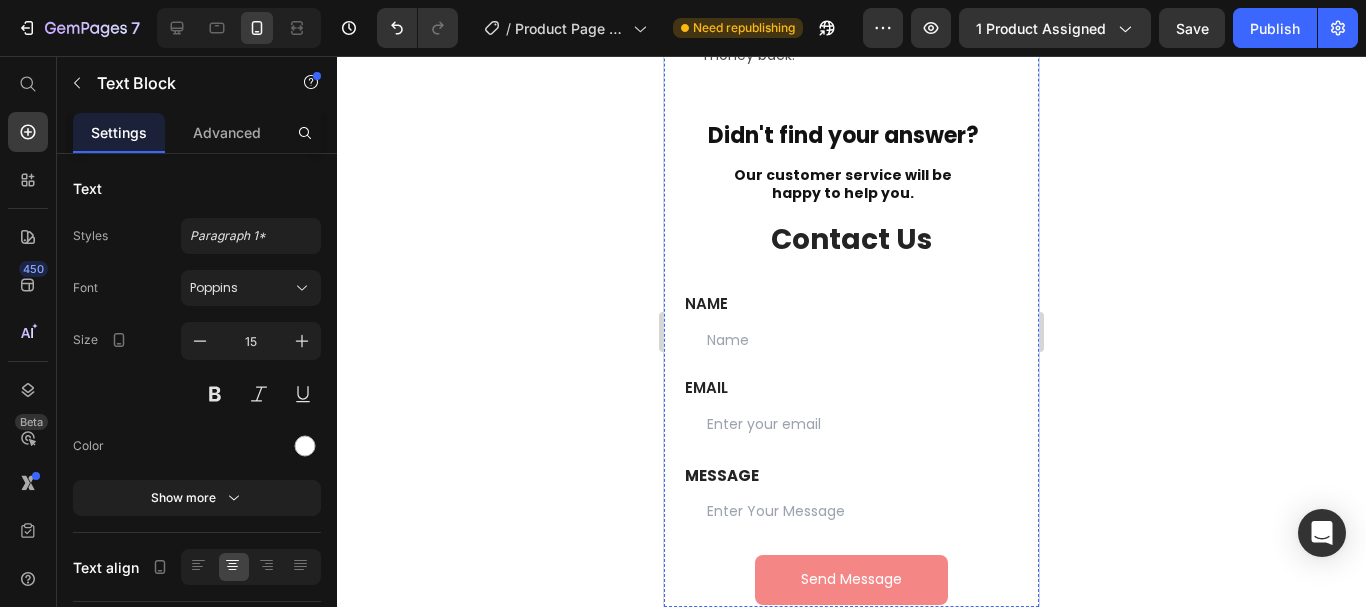 click at bounding box center (851, -673) 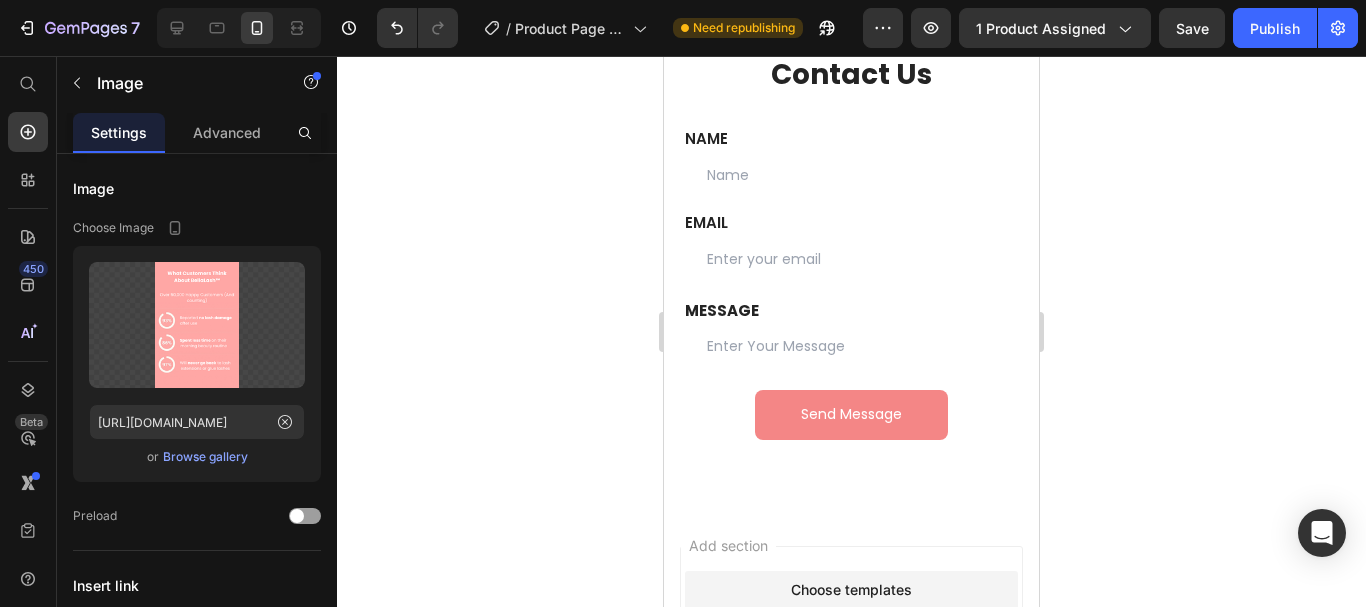 scroll, scrollTop: 7289, scrollLeft: 0, axis: vertical 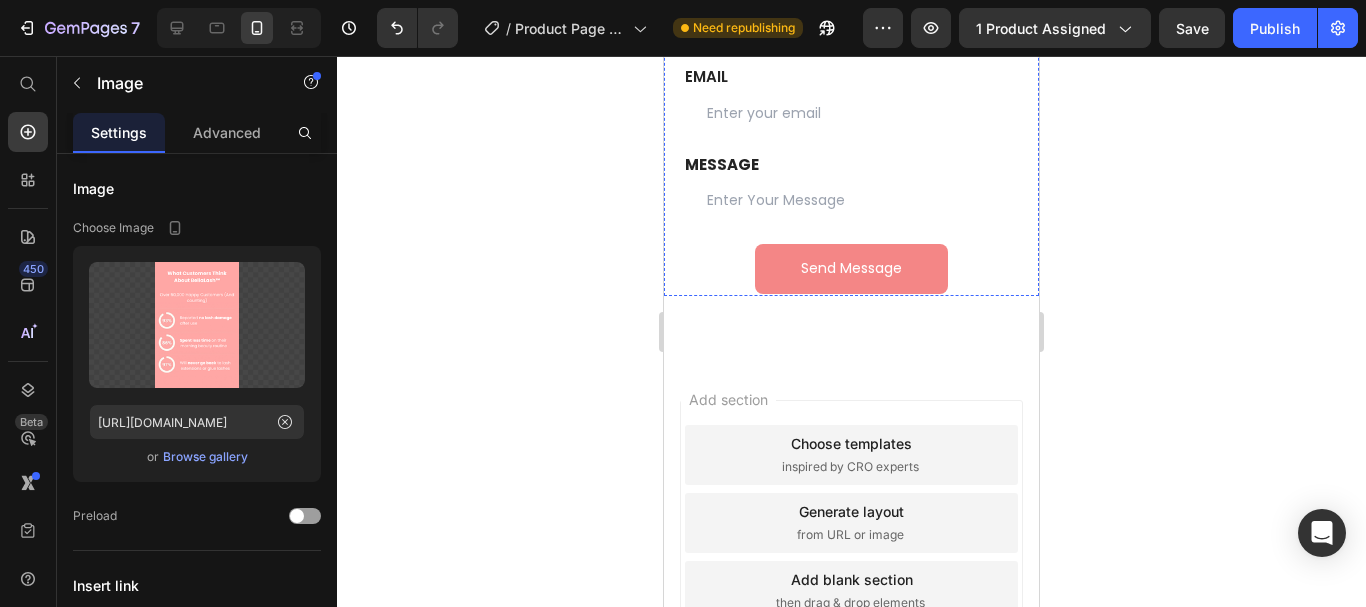 click on "If they are so easy to apply, won't they just fall off?" at bounding box center [835, -878] 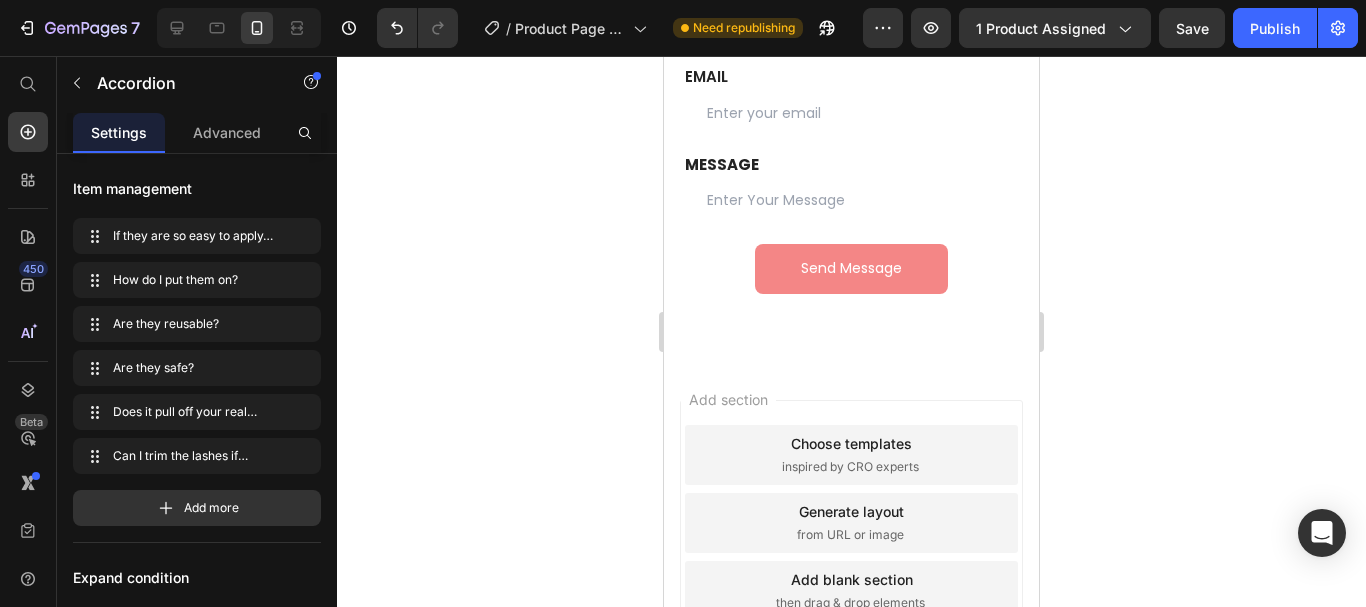 click 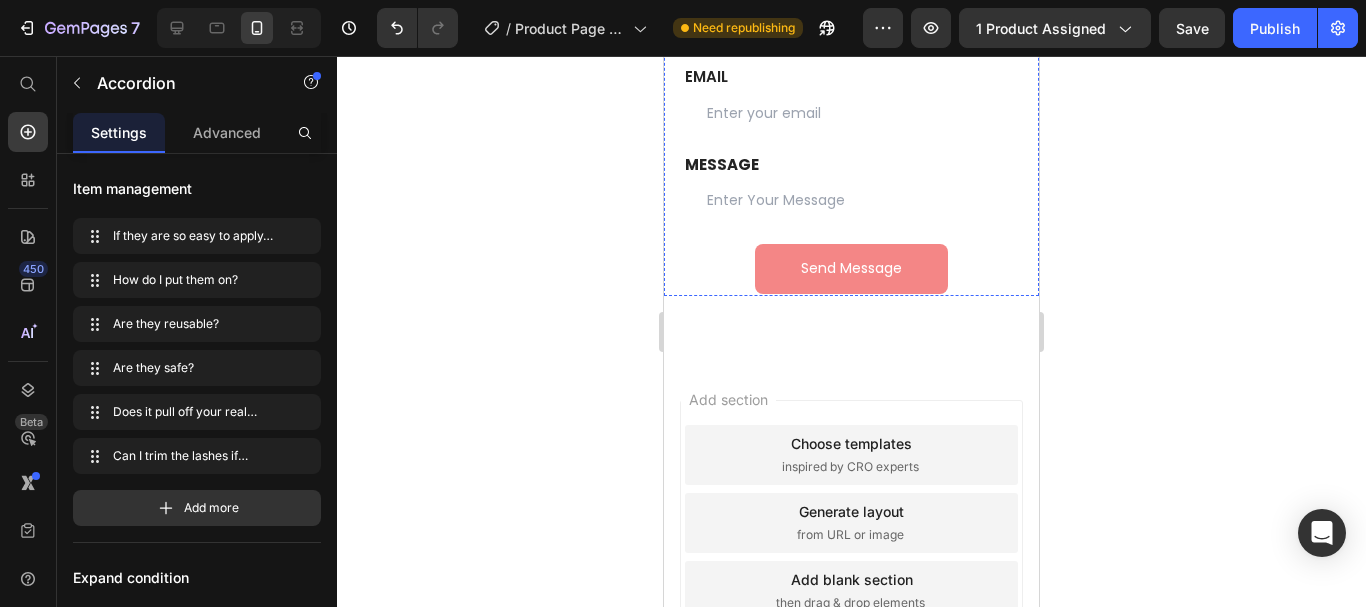 click 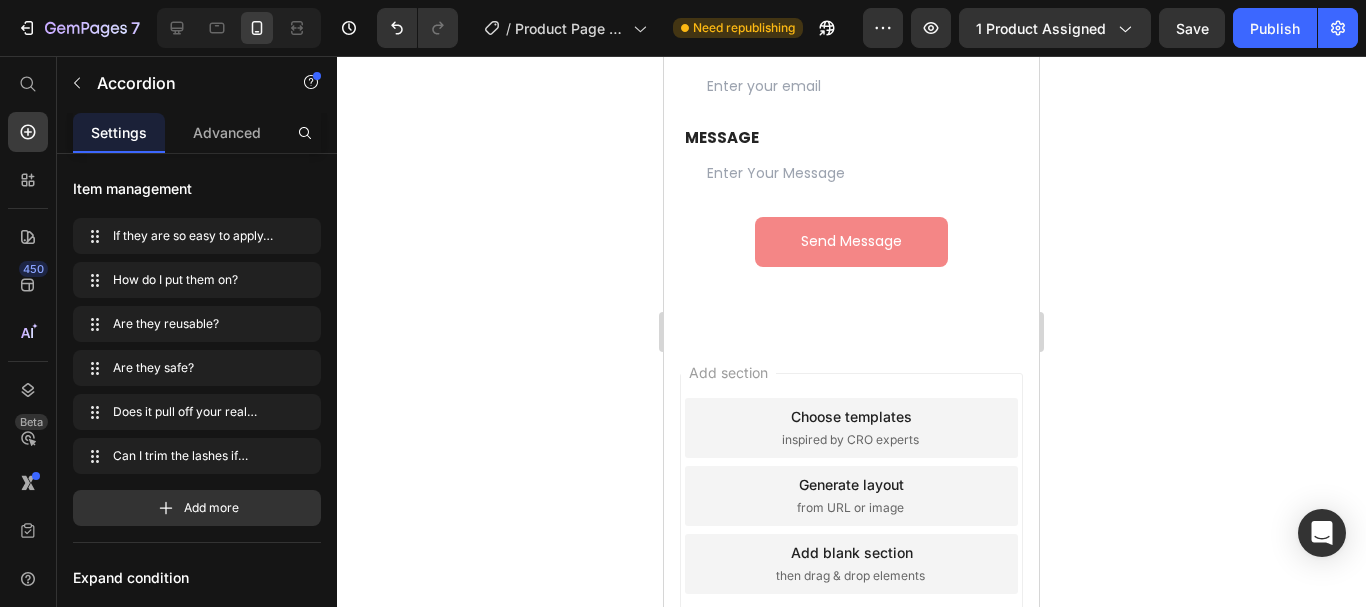 scroll, scrollTop: 7471, scrollLeft: 0, axis: vertical 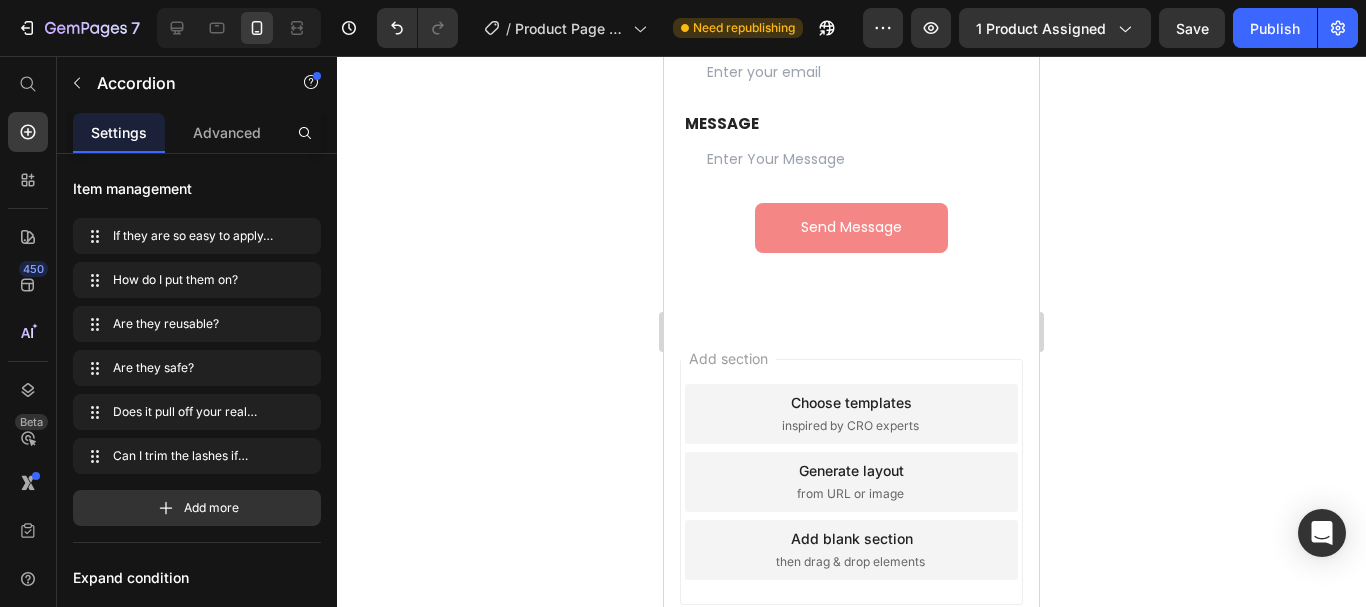 click 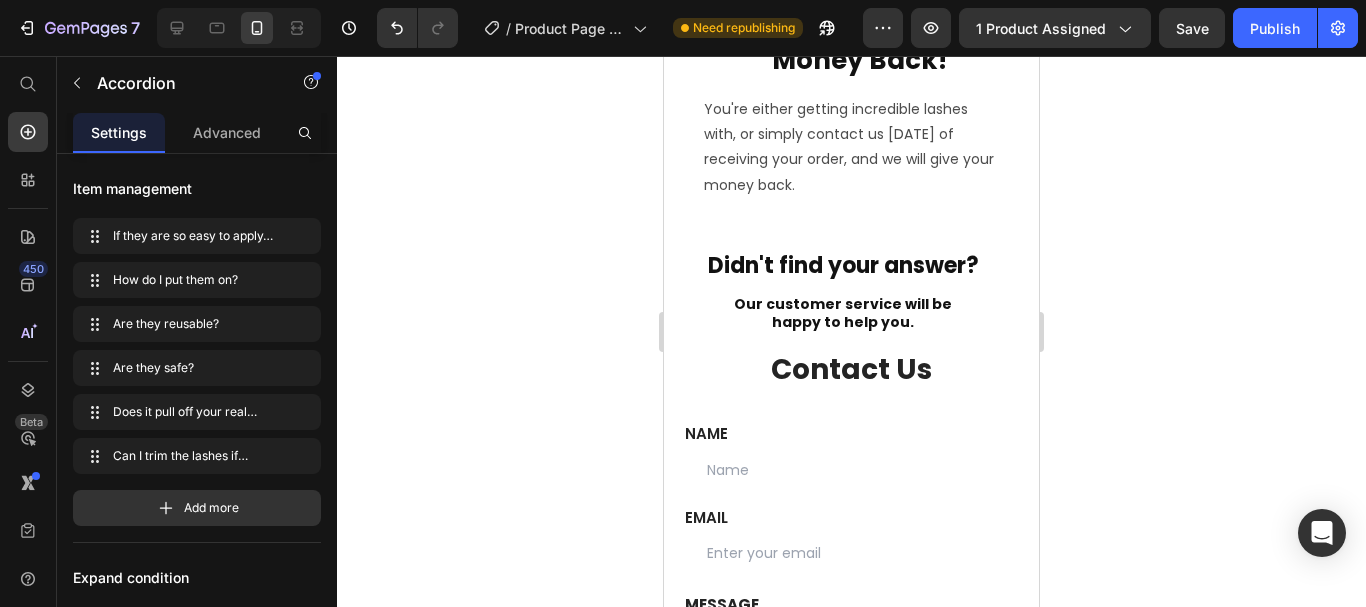 click 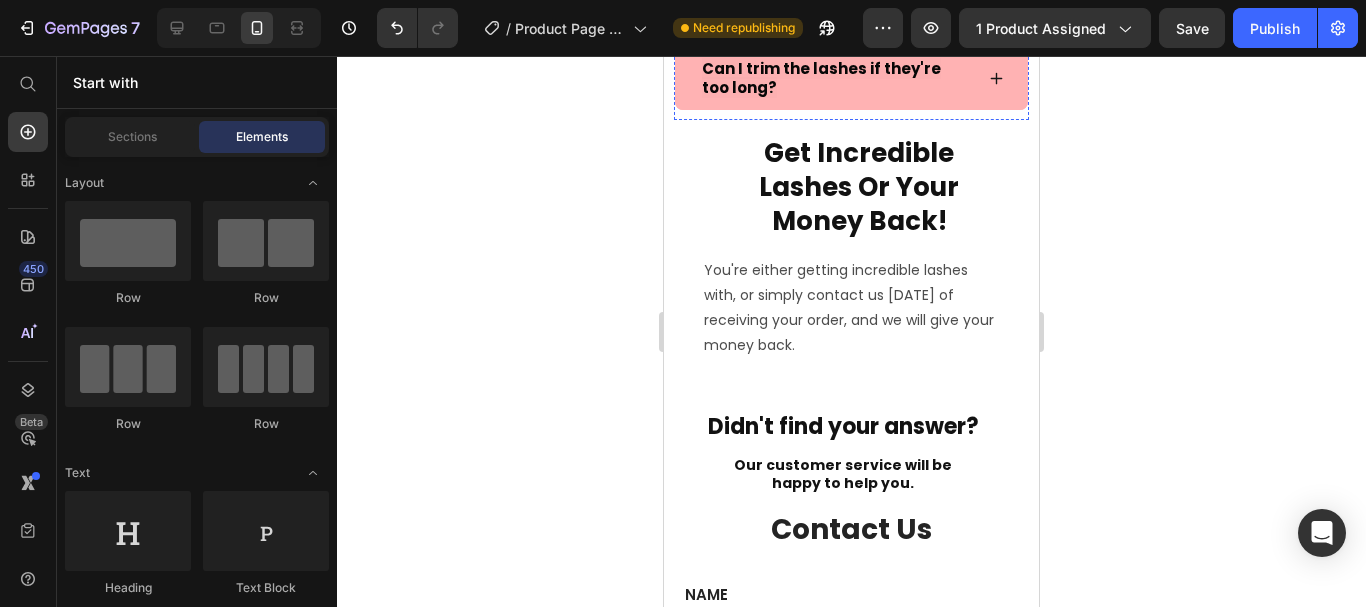 scroll, scrollTop: 8085, scrollLeft: 0, axis: vertical 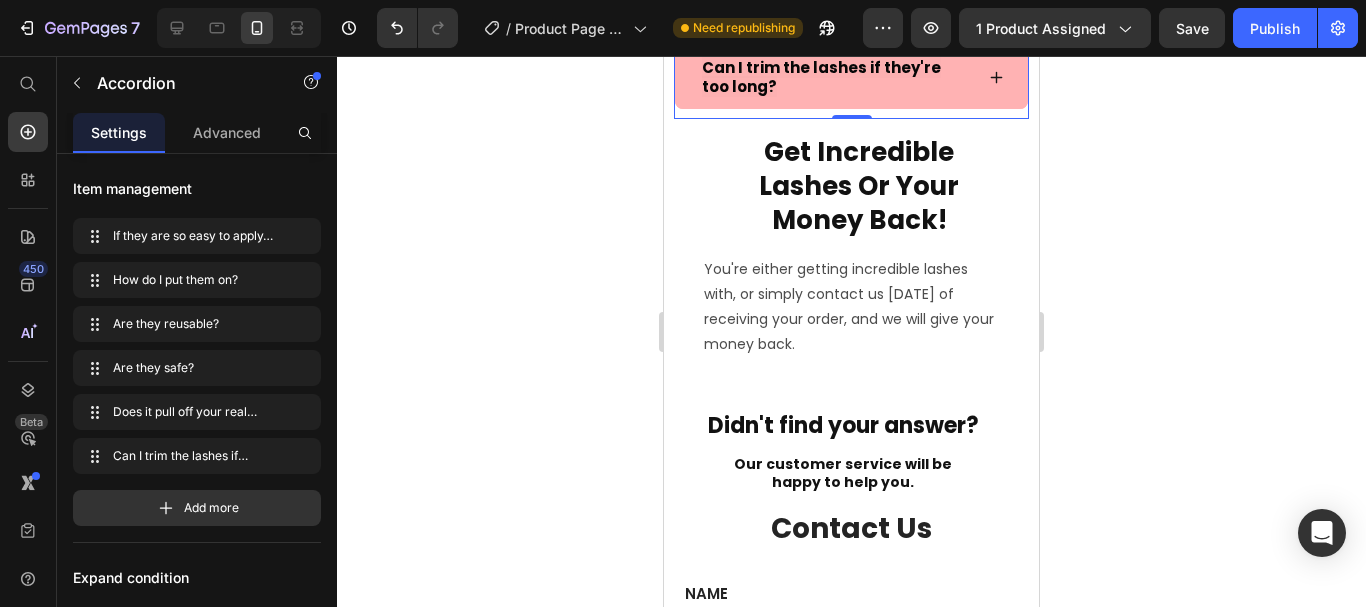 drag, startPoint x: 1119, startPoint y: 345, endPoint x: 1126, endPoint y: 359, distance: 15.652476 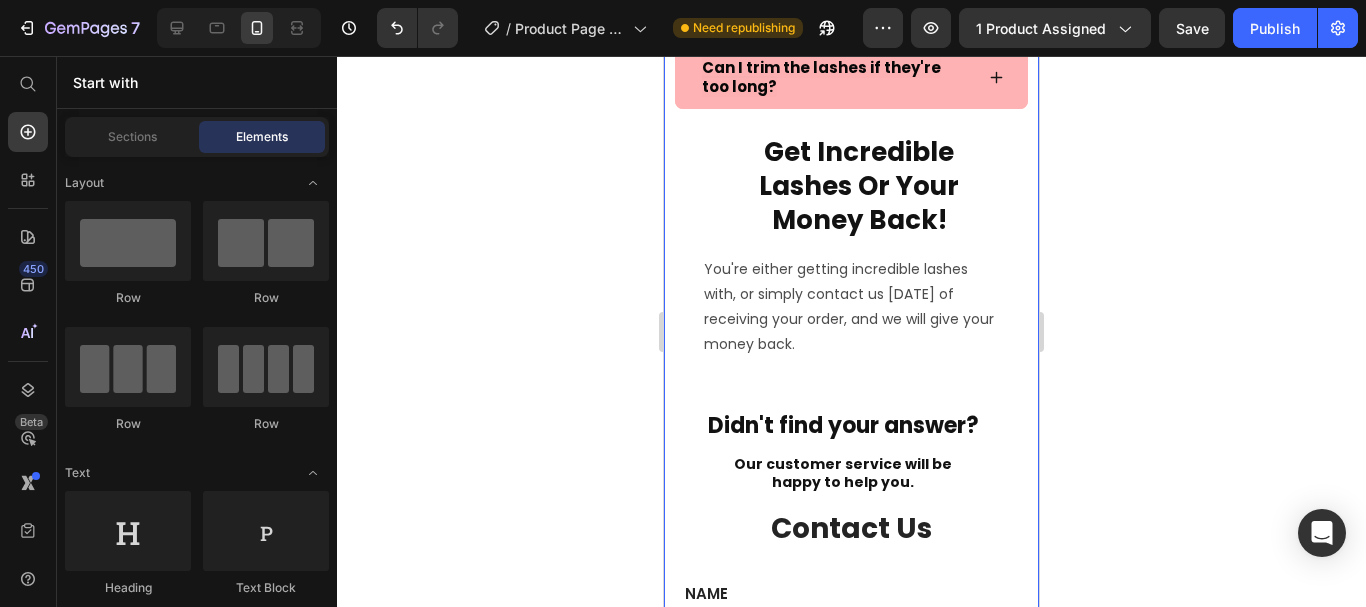 click 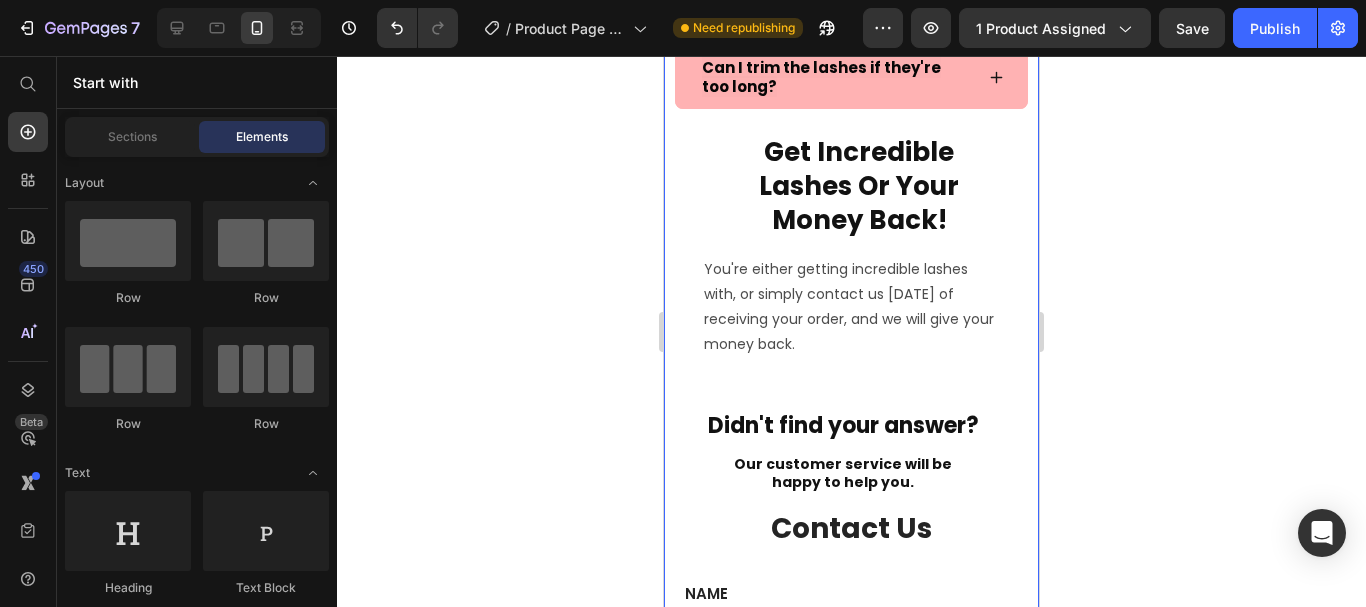 click 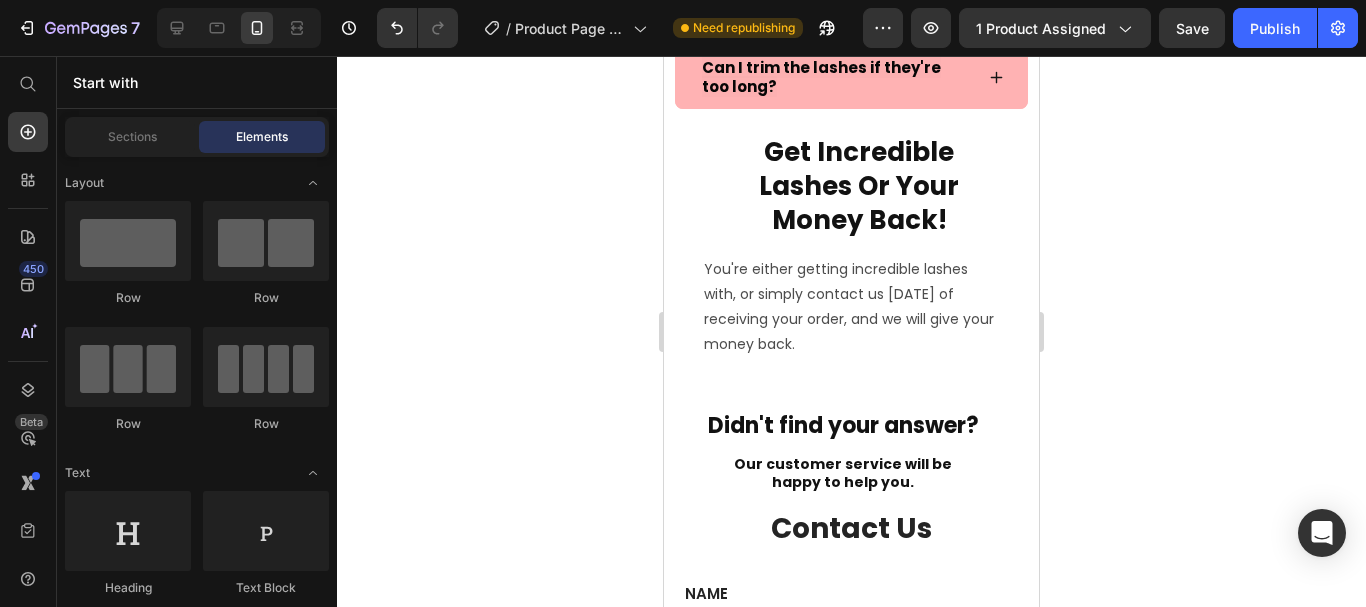 click 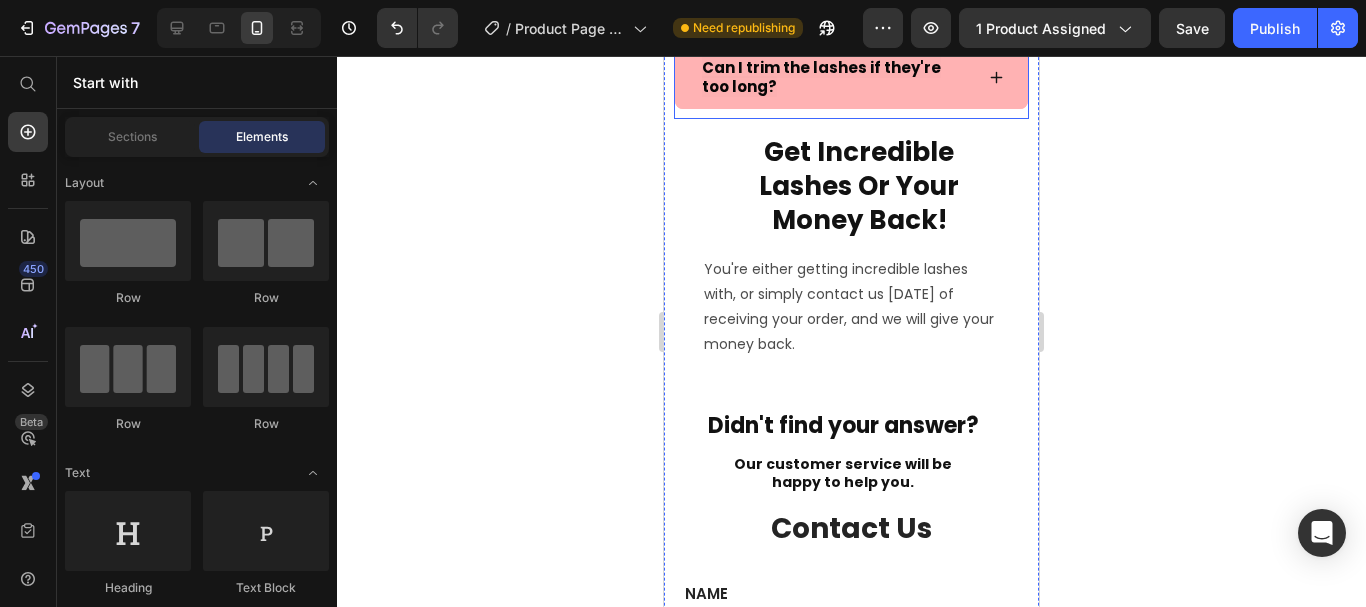 click 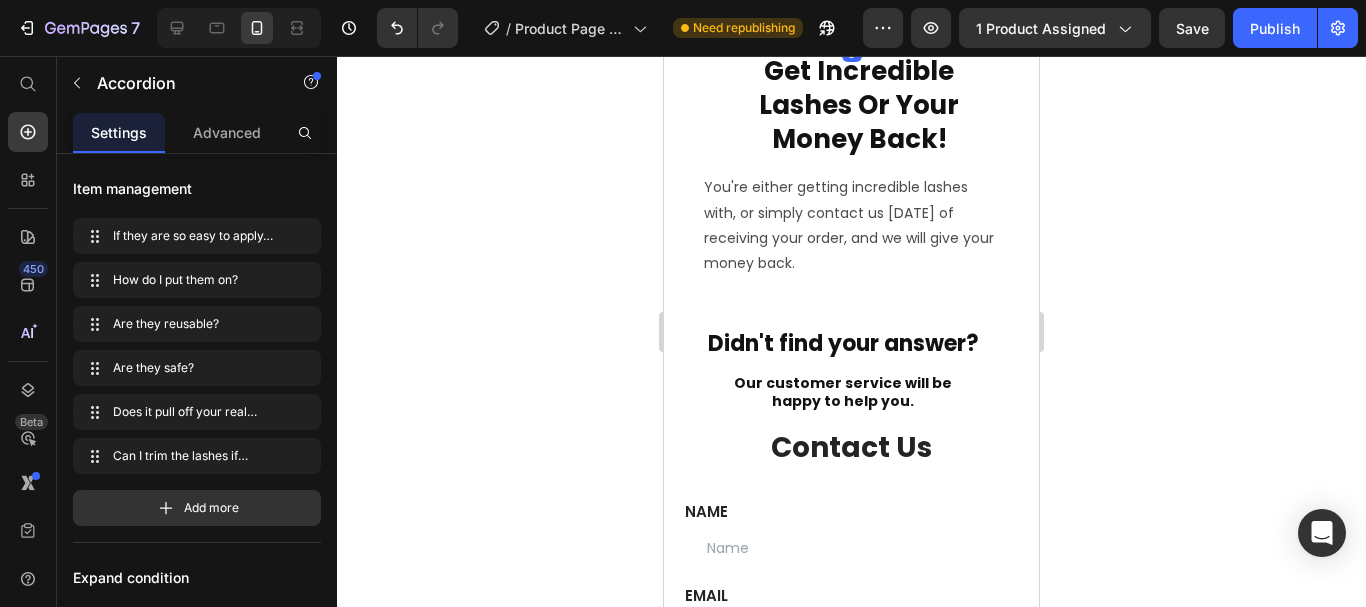 scroll, scrollTop: 8274, scrollLeft: 0, axis: vertical 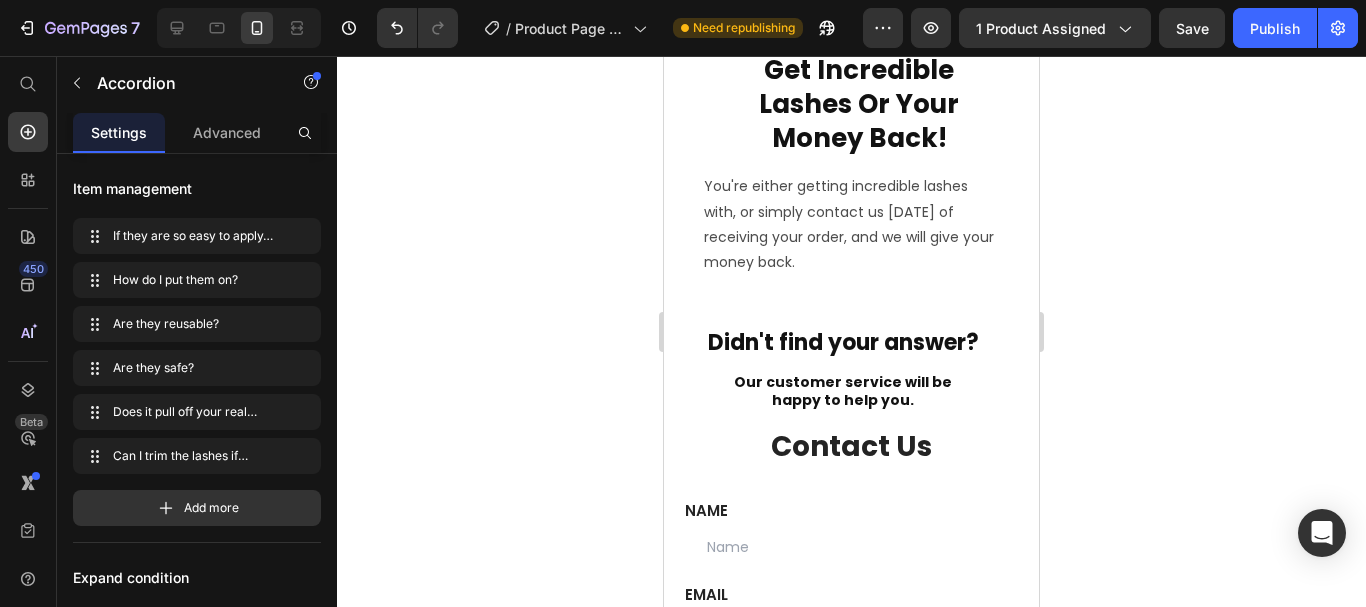 click 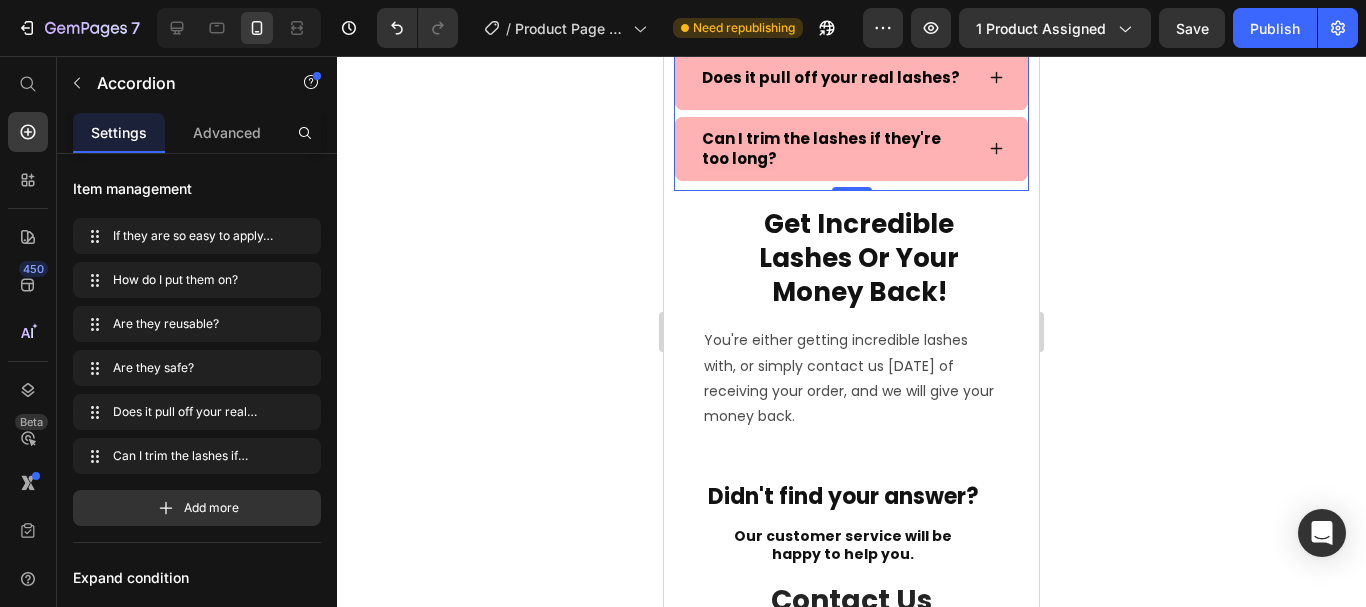 scroll, scrollTop: 8447, scrollLeft: 0, axis: vertical 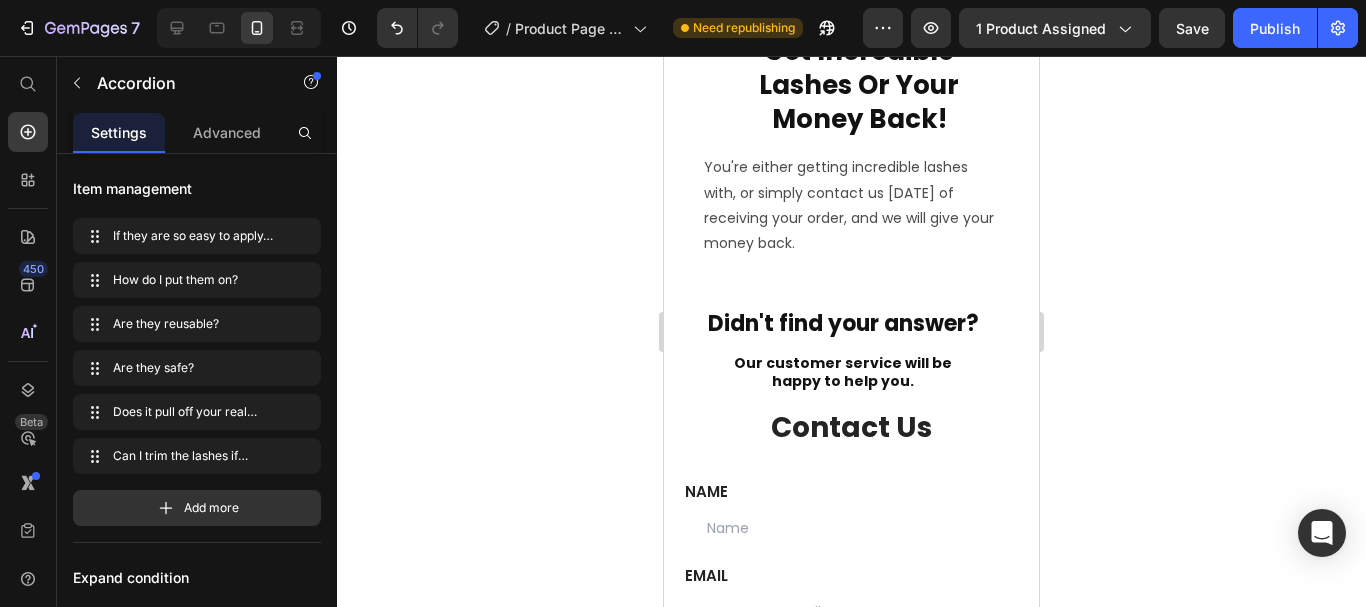 click 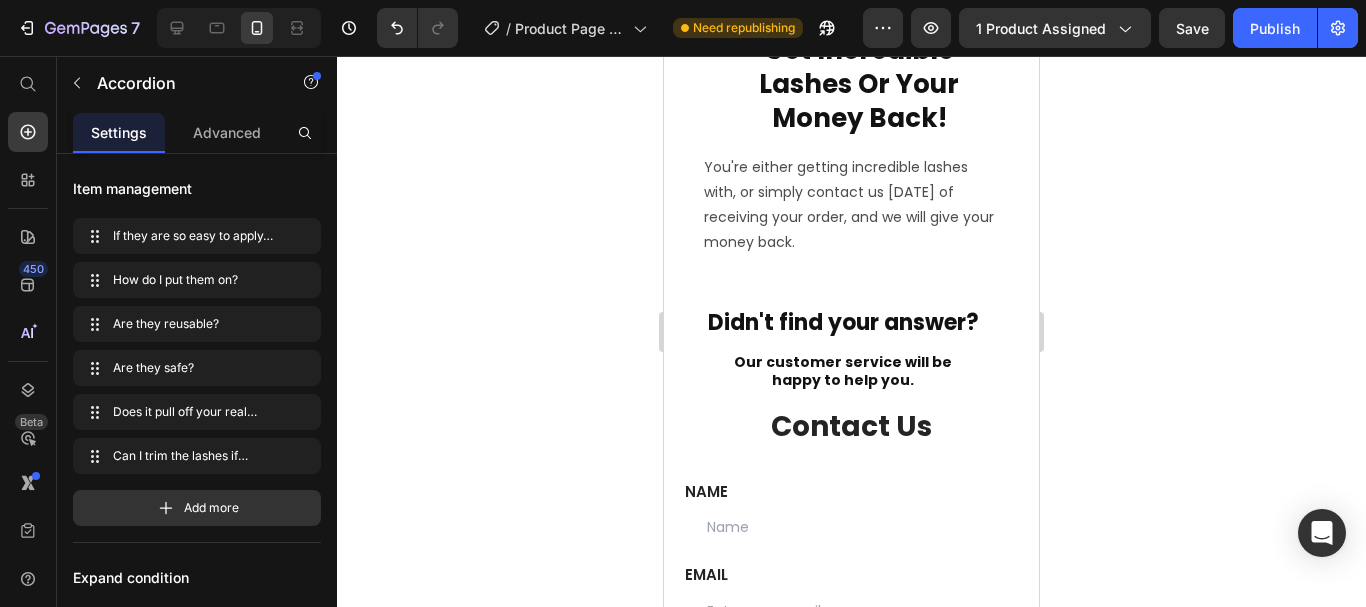 scroll, scrollTop: 8628, scrollLeft: 0, axis: vertical 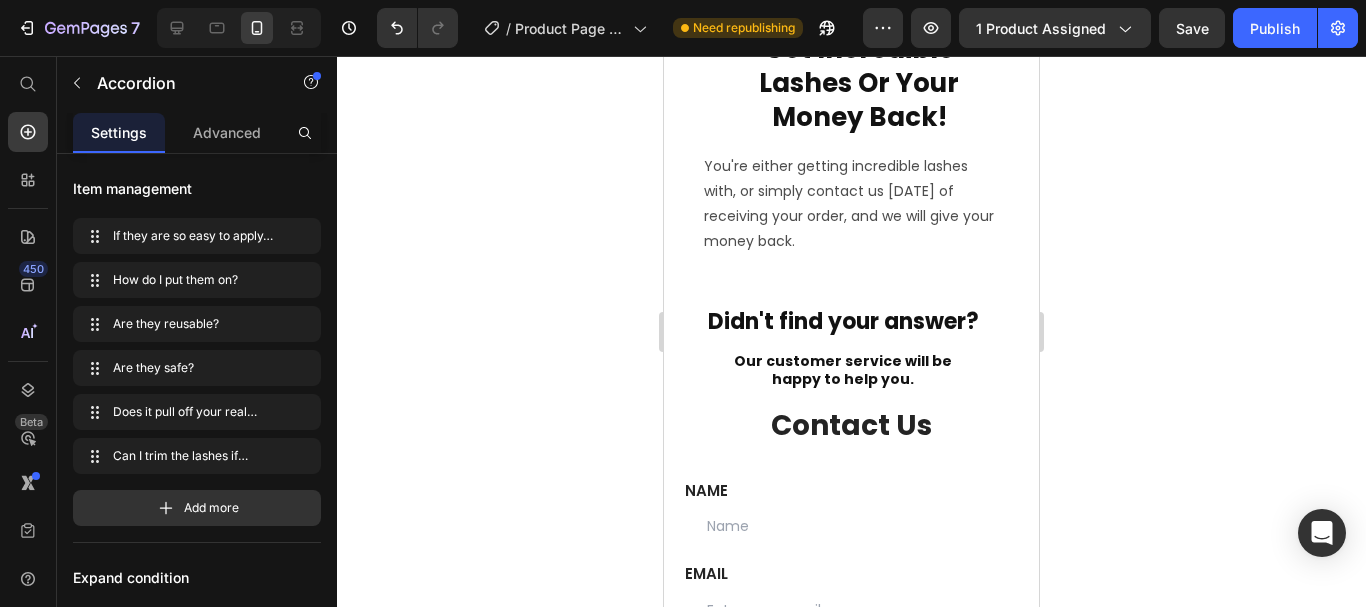 click 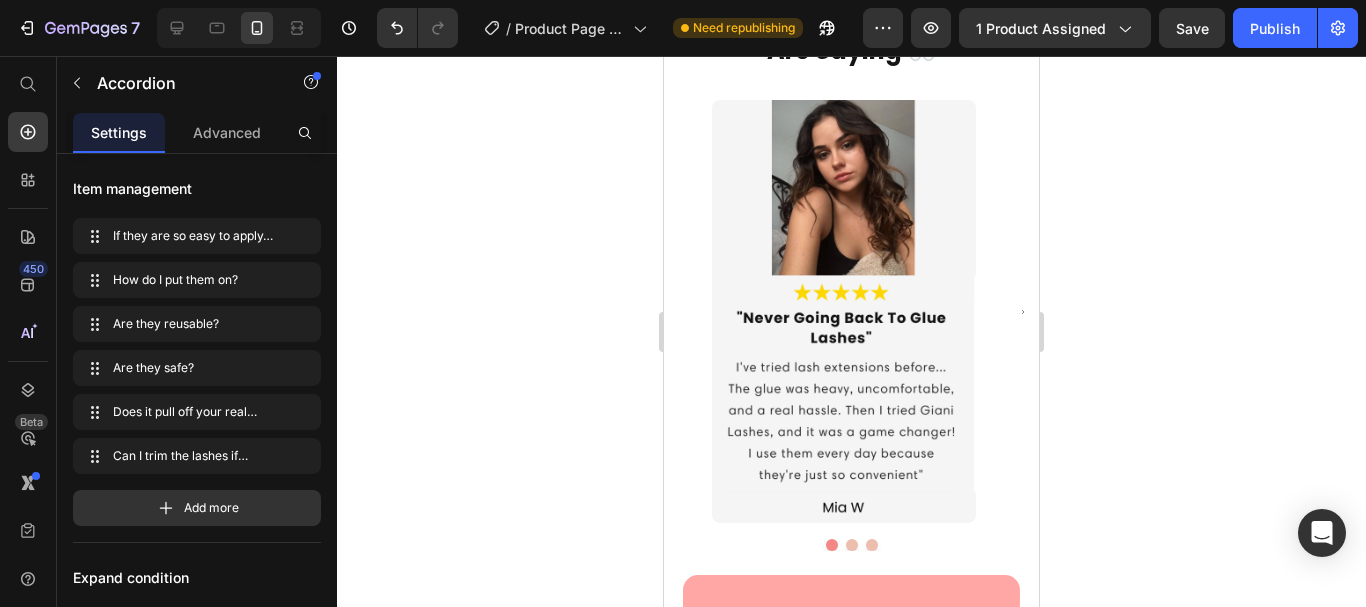 scroll, scrollTop: 6014, scrollLeft: 0, axis: vertical 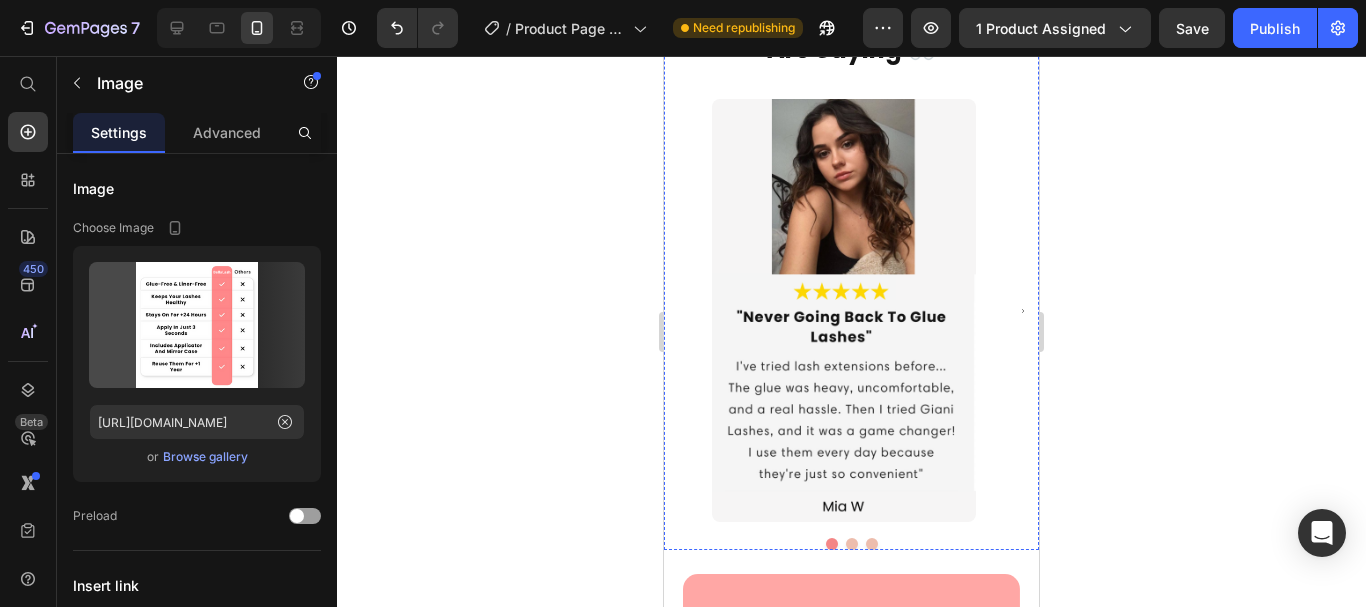 click at bounding box center (851, -215) 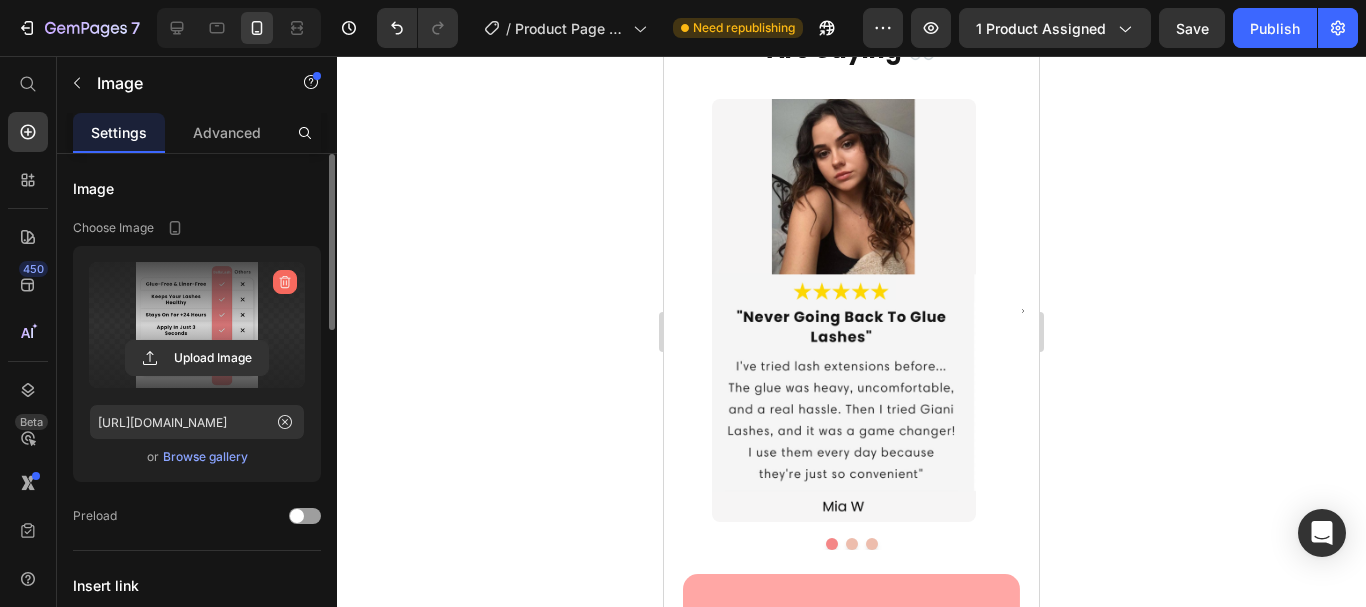 click 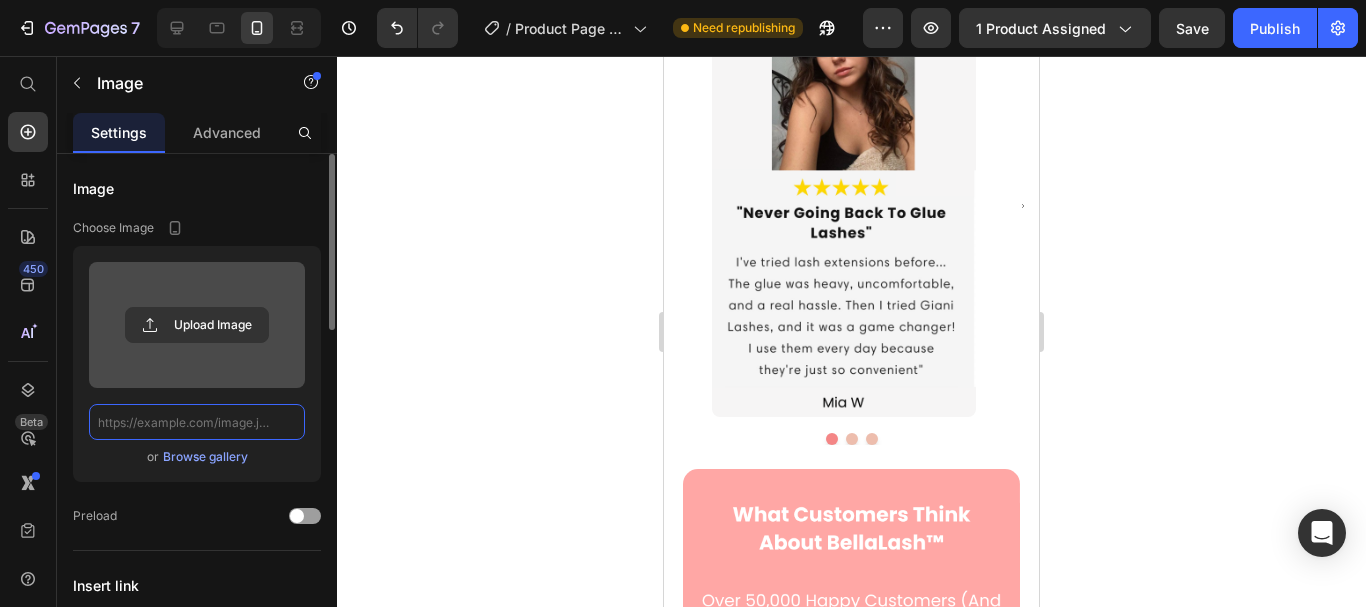scroll, scrollTop: 0, scrollLeft: 0, axis: both 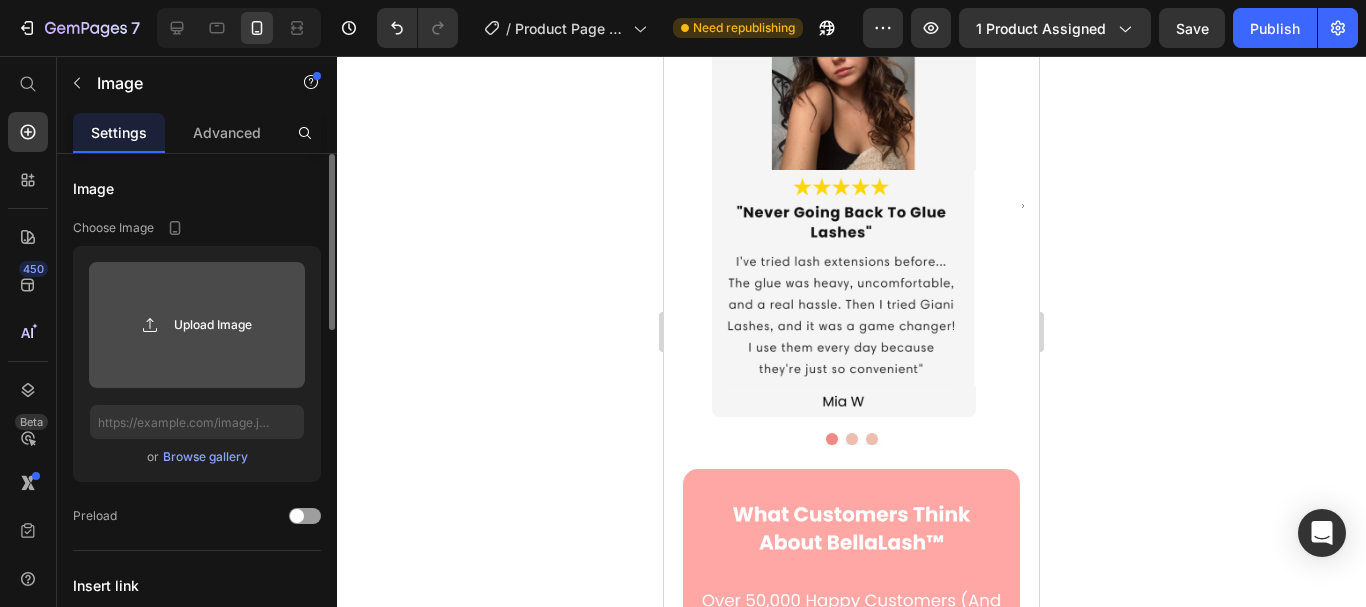 click 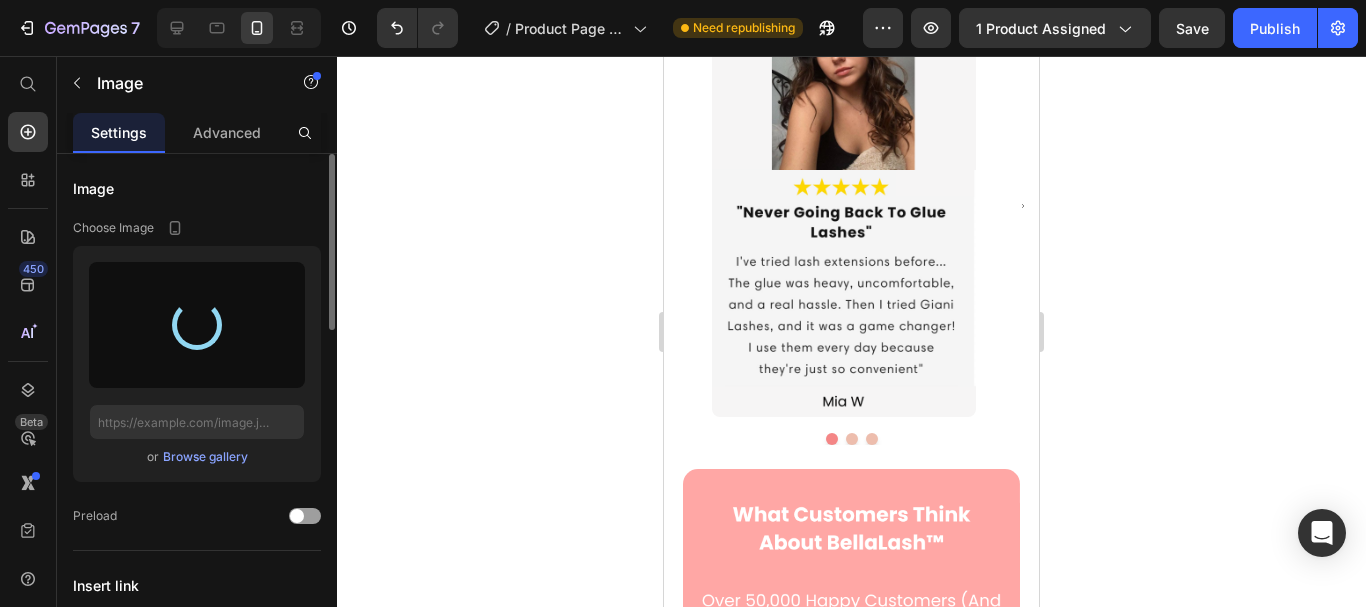 type on "[URL][DOMAIN_NAME]" 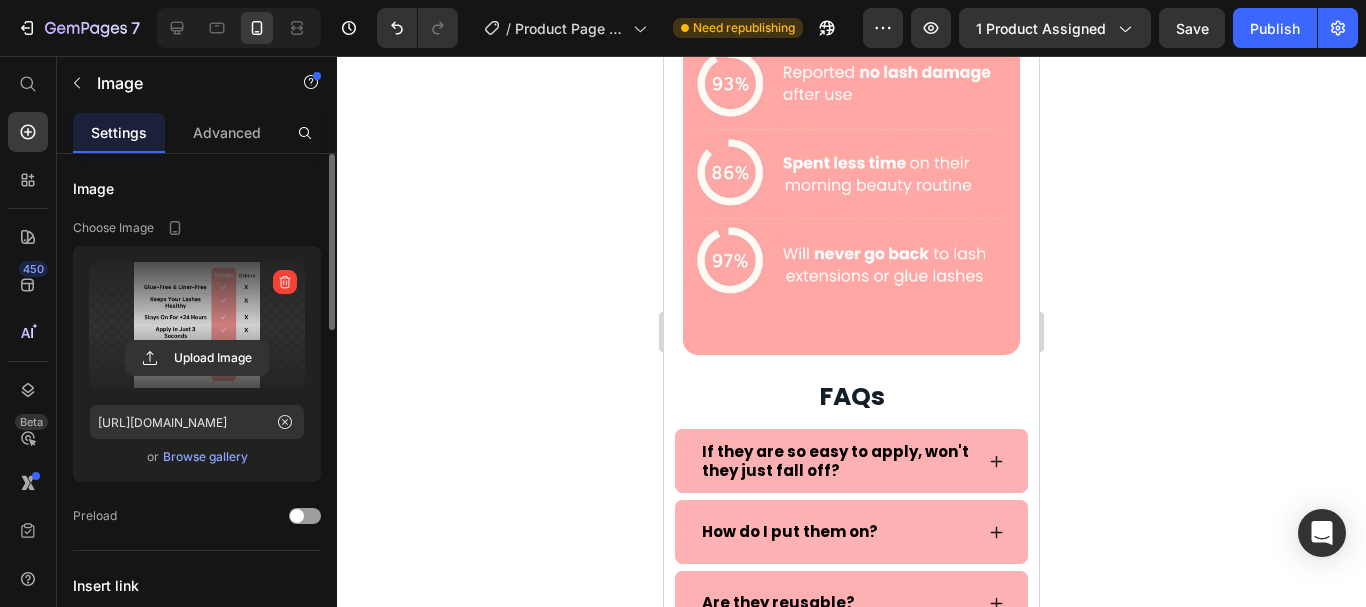 scroll, scrollTop: 6251, scrollLeft: 0, axis: vertical 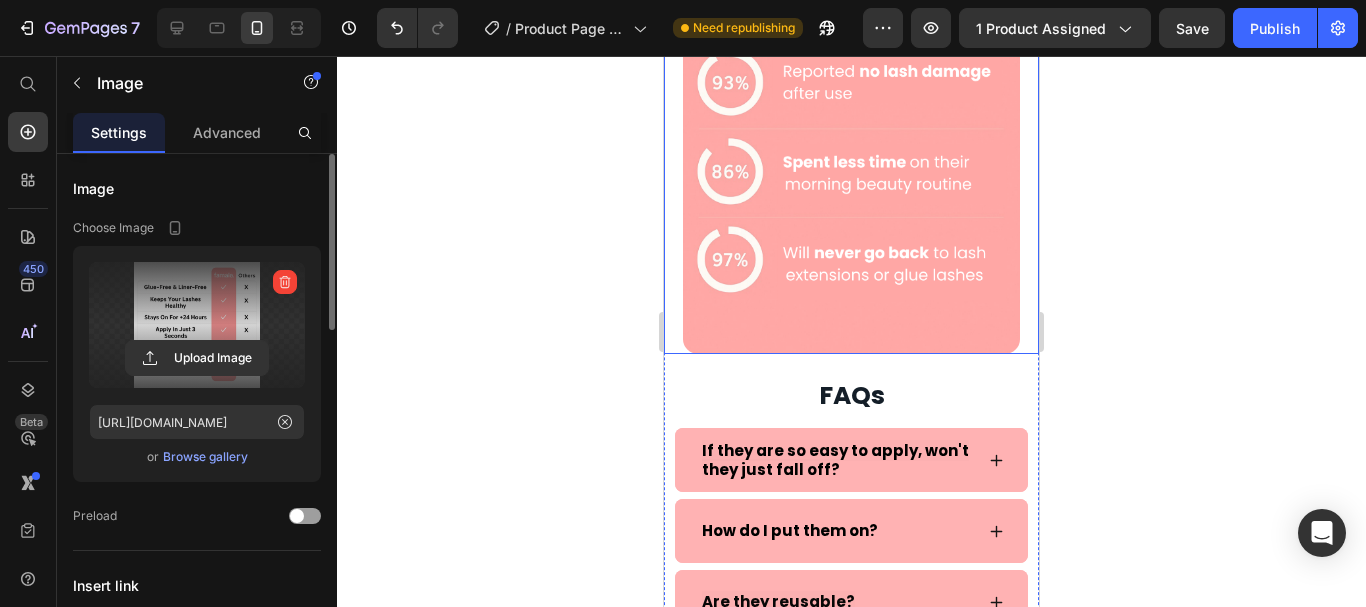 click at bounding box center (851, 100) 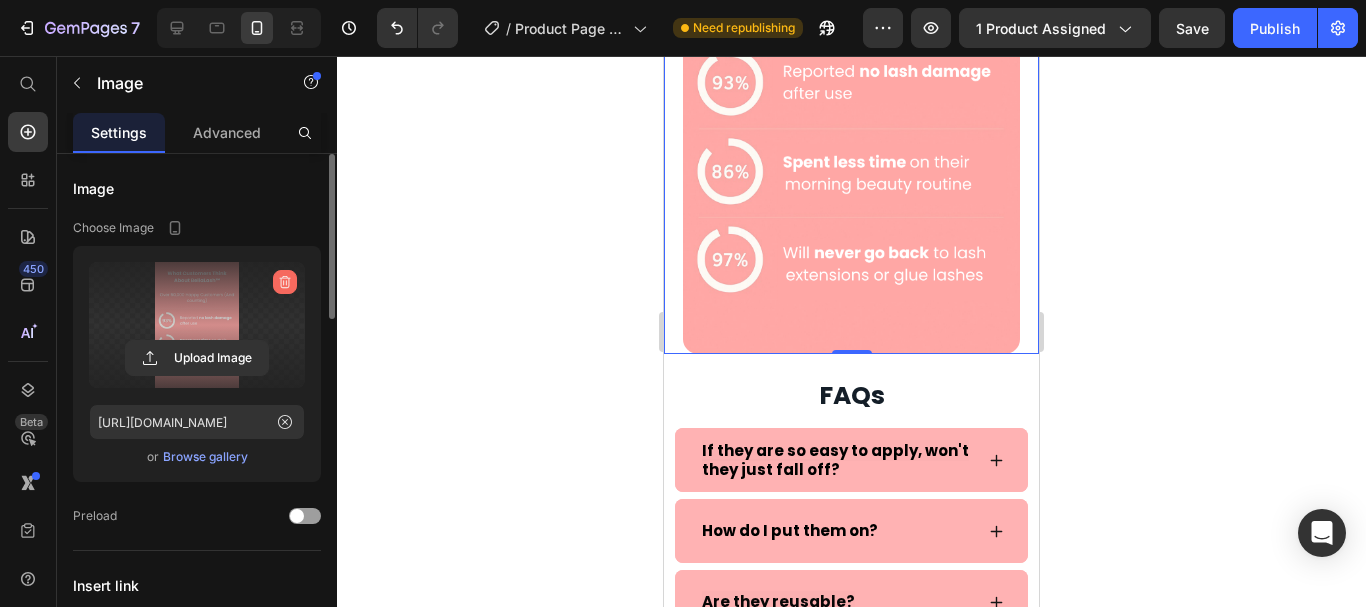 click at bounding box center (285, 282) 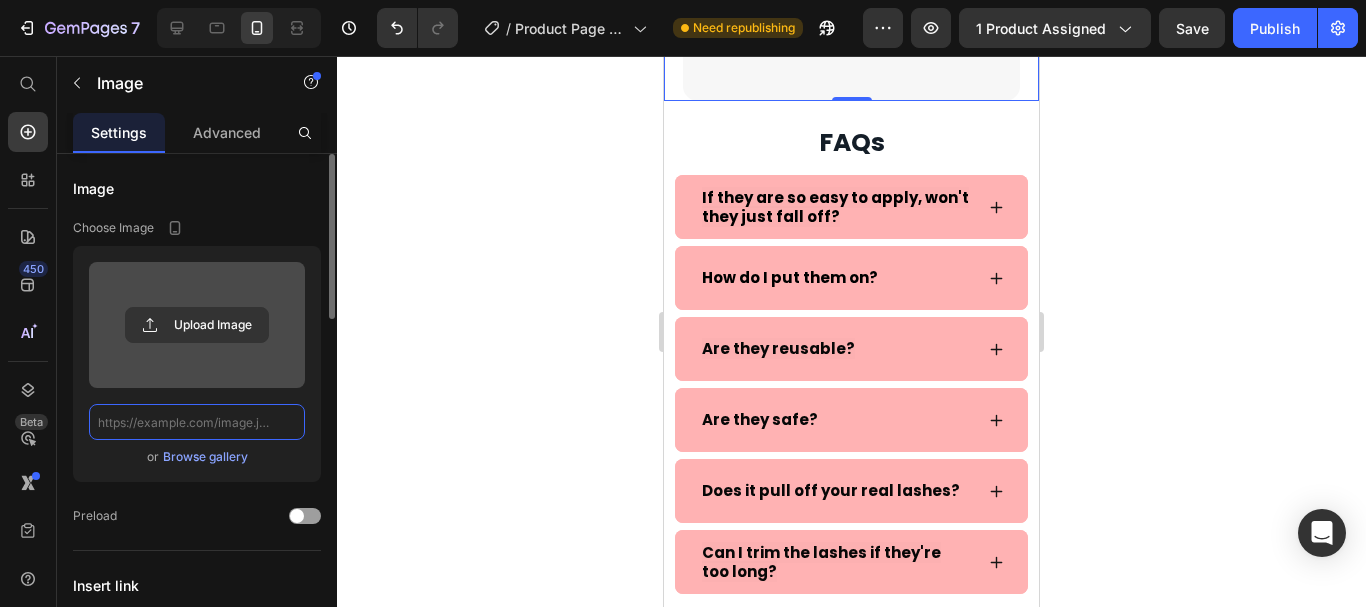 scroll, scrollTop: 0, scrollLeft: 0, axis: both 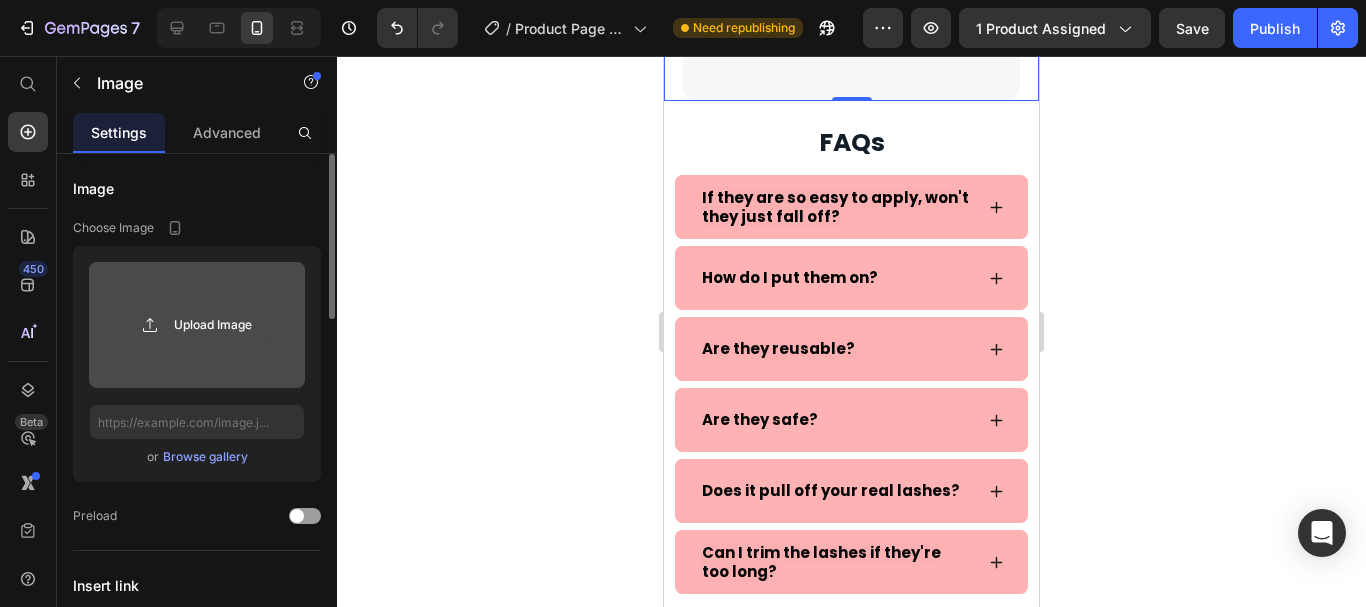 click 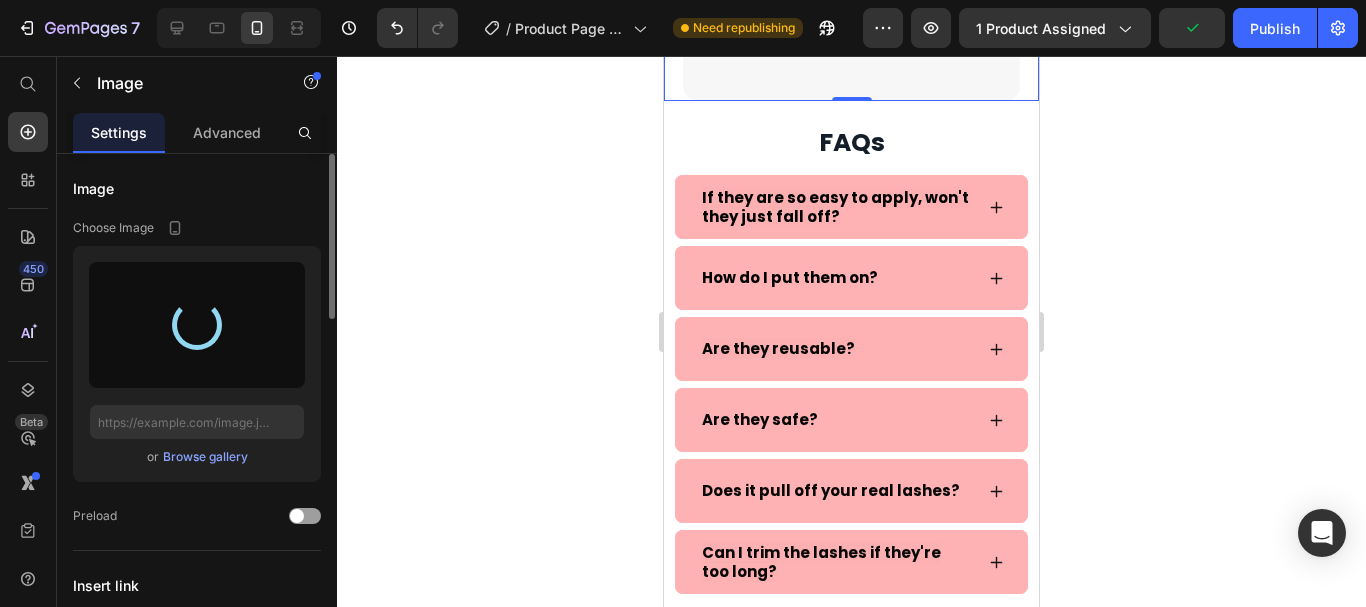 type on "[URL][DOMAIN_NAME]" 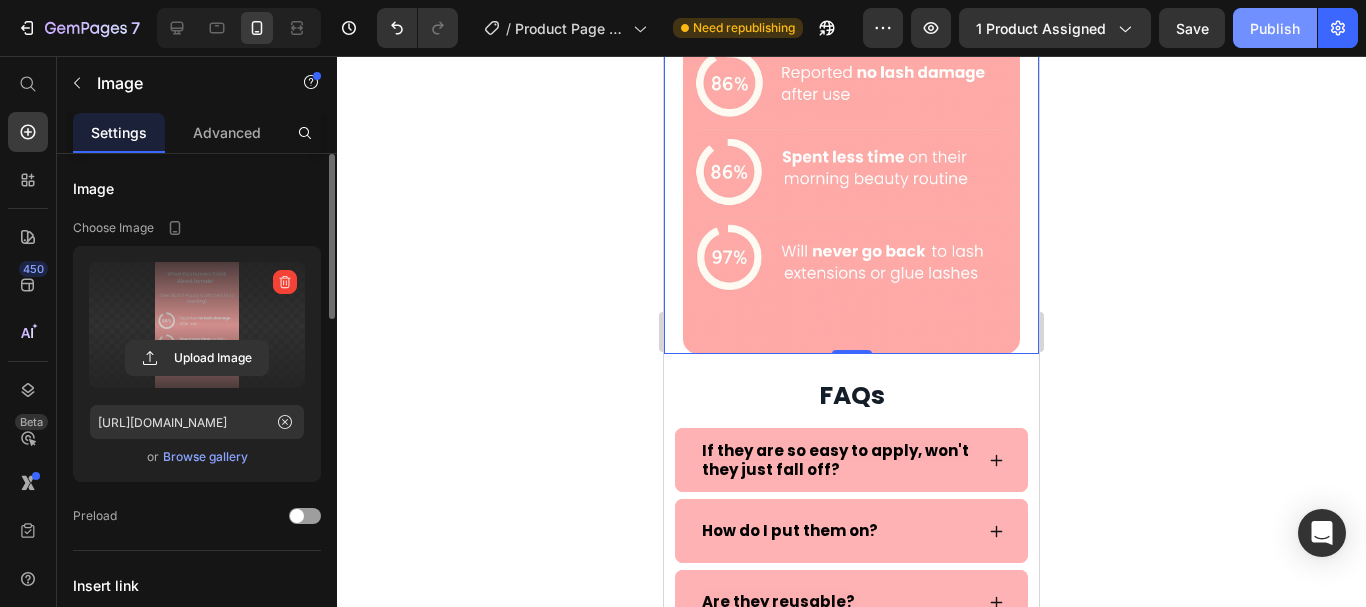 click on "Publish" at bounding box center (1275, 28) 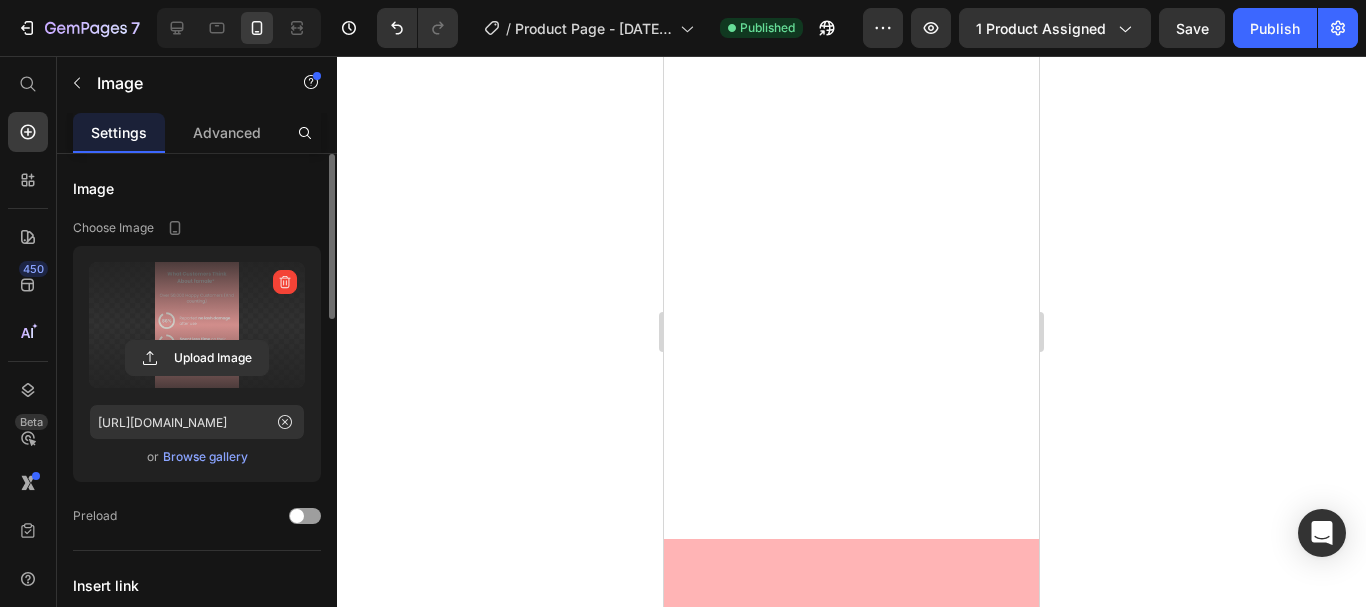 scroll, scrollTop: 0, scrollLeft: 0, axis: both 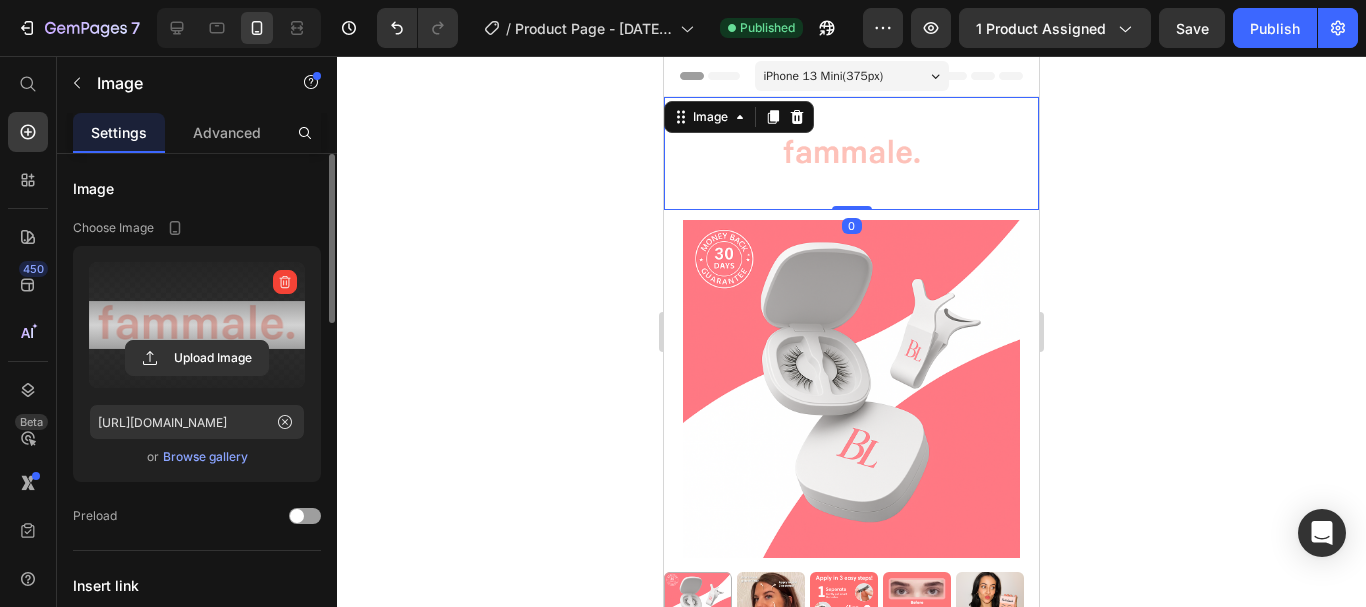 click at bounding box center (285, 282) 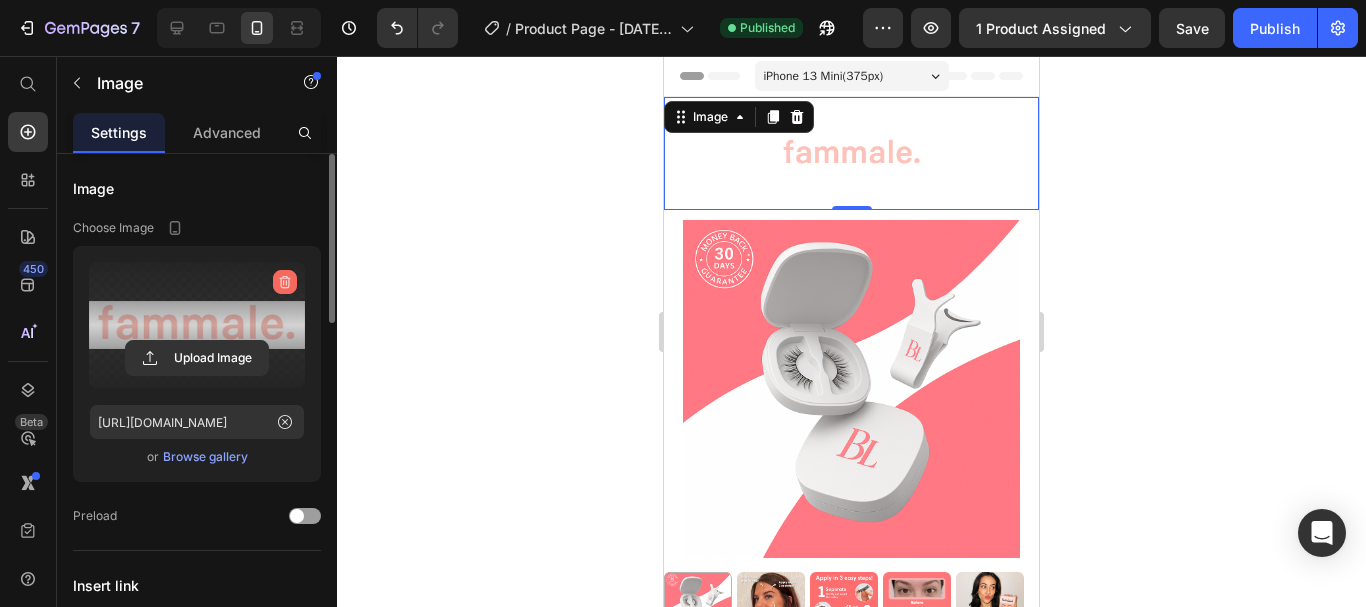 click 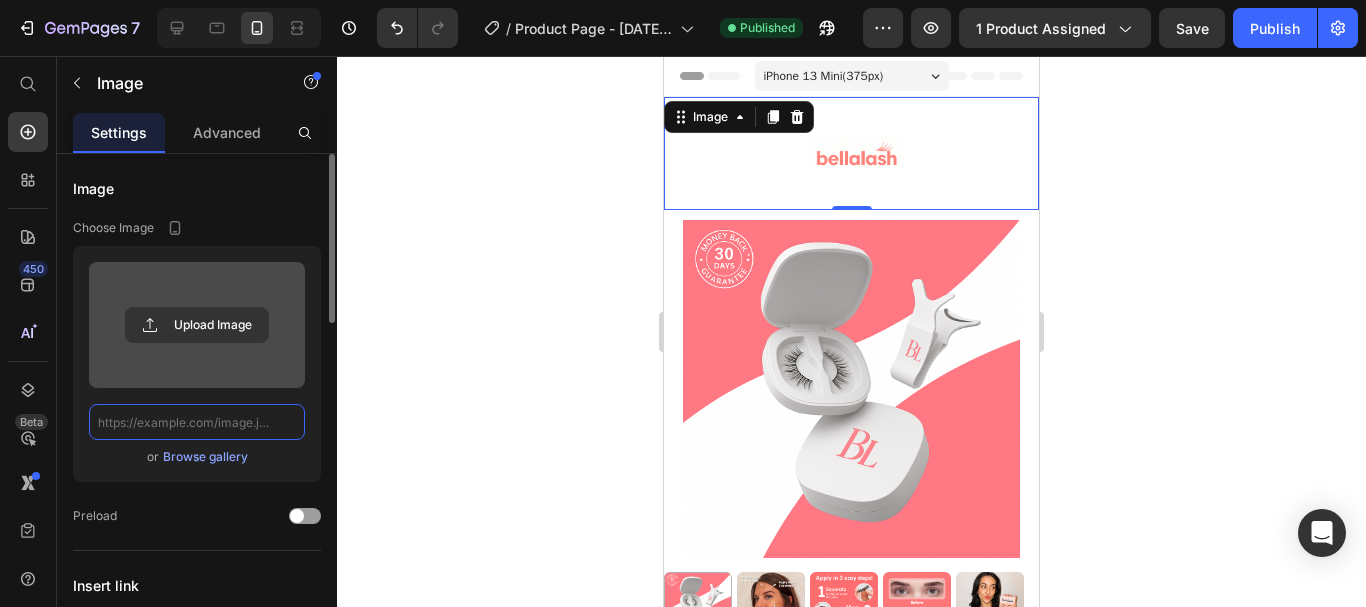scroll, scrollTop: 0, scrollLeft: 0, axis: both 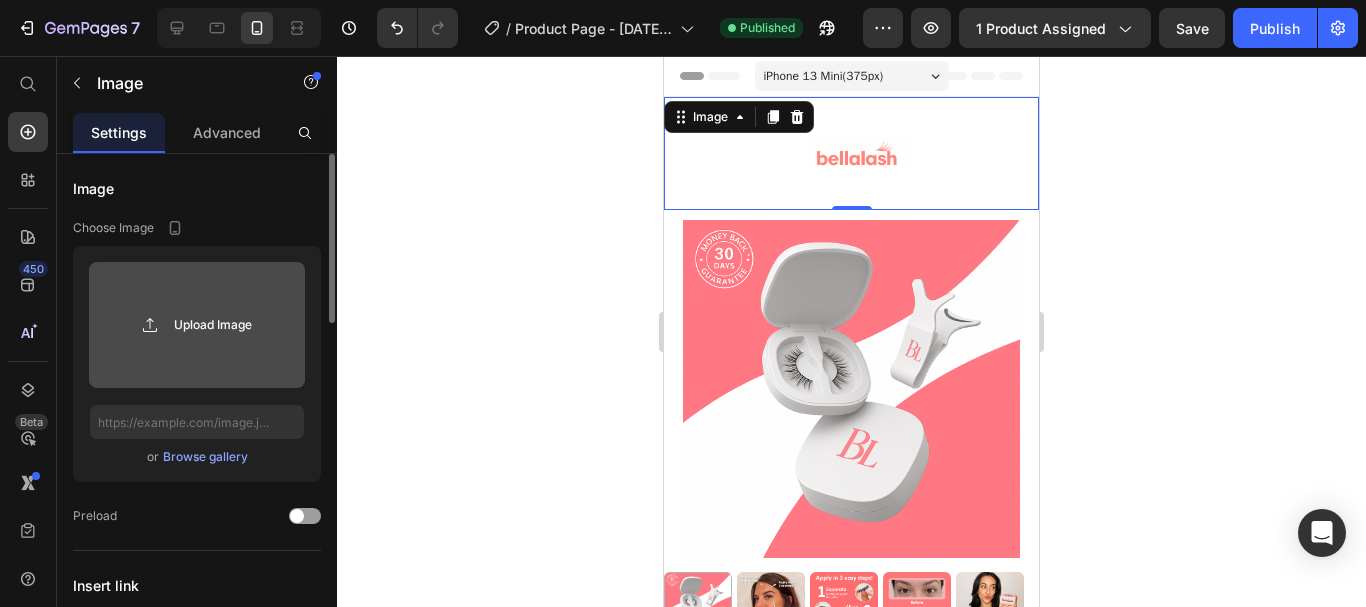 click 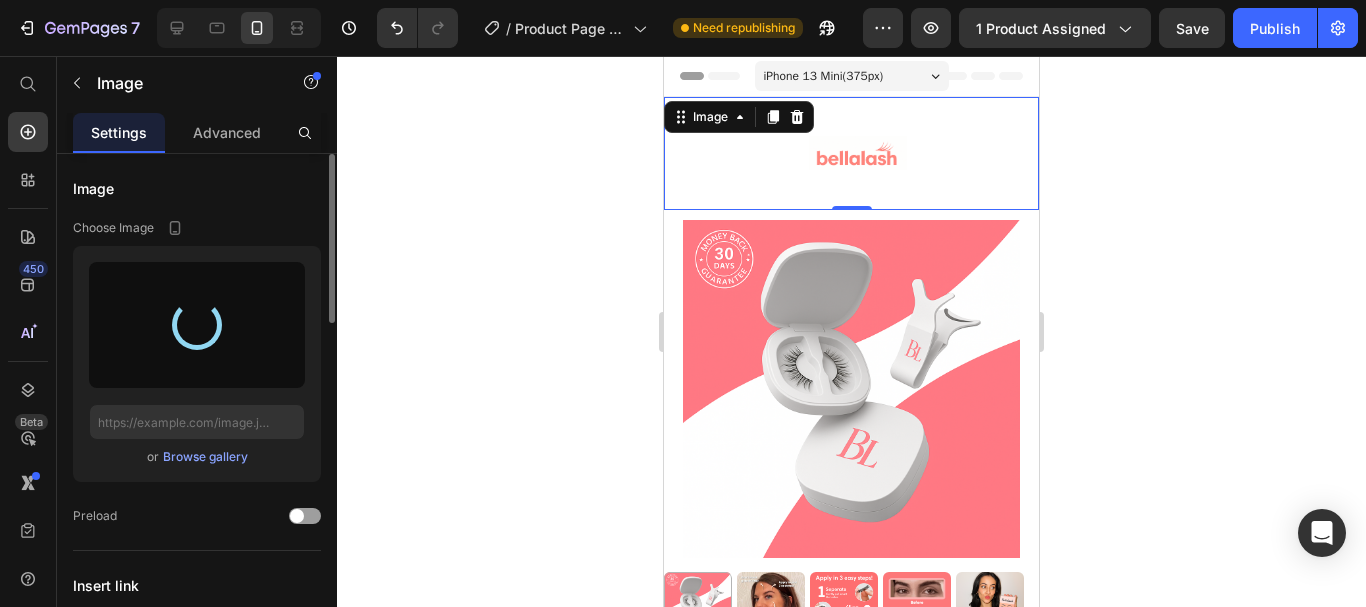 type on "[URL][DOMAIN_NAME]" 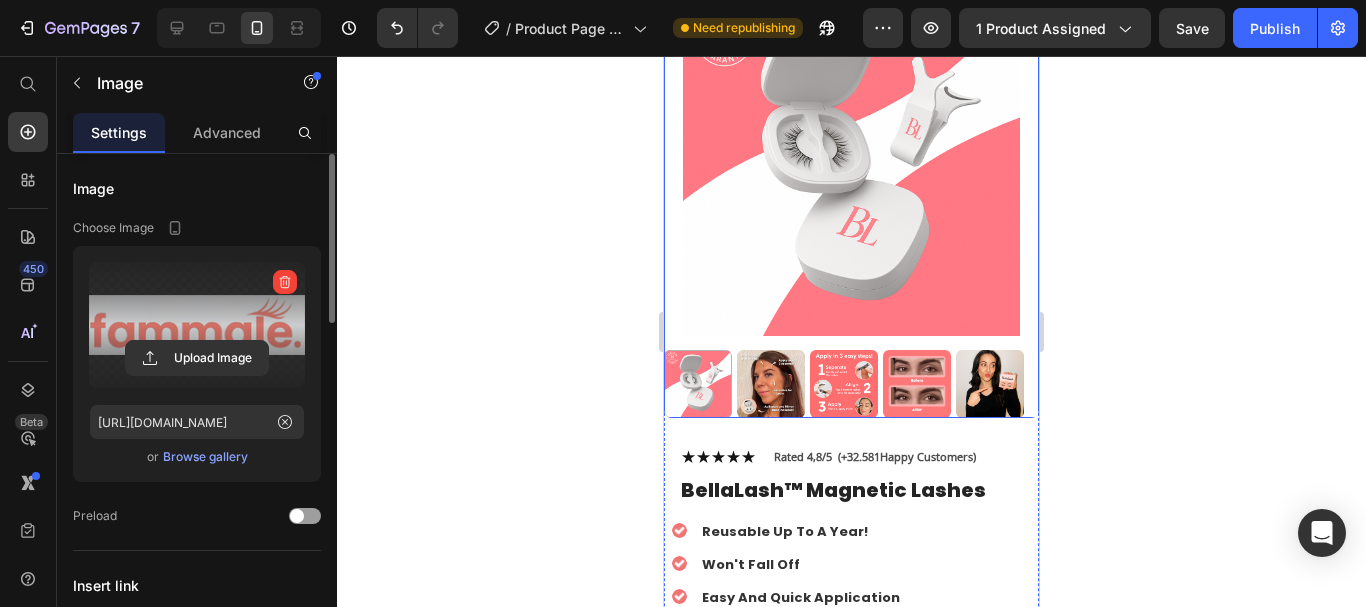 scroll, scrollTop: 114, scrollLeft: 0, axis: vertical 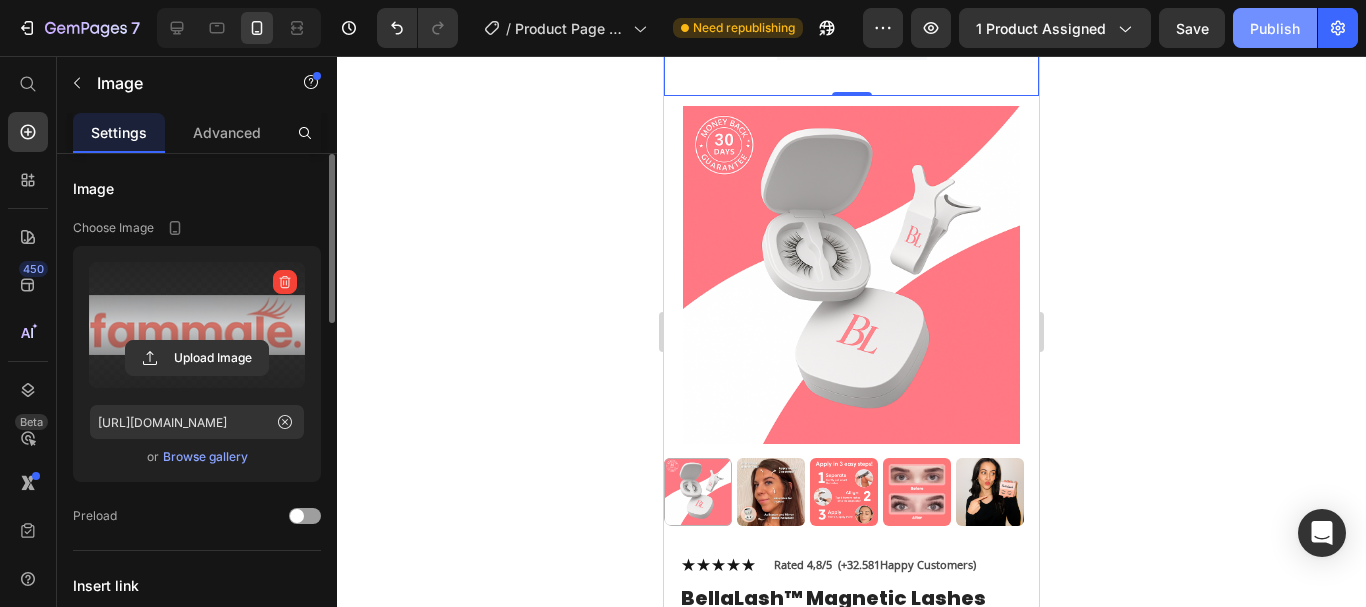 click on "Publish" at bounding box center (1275, 28) 